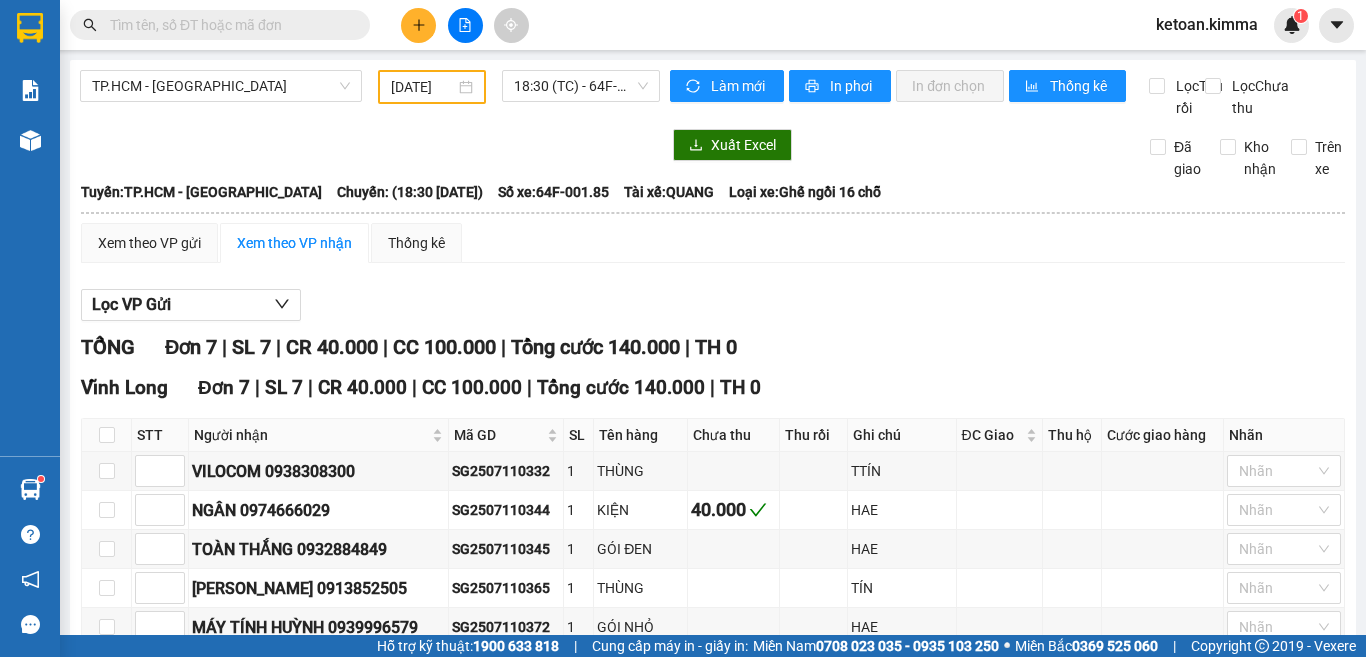 scroll, scrollTop: 0, scrollLeft: 0, axis: both 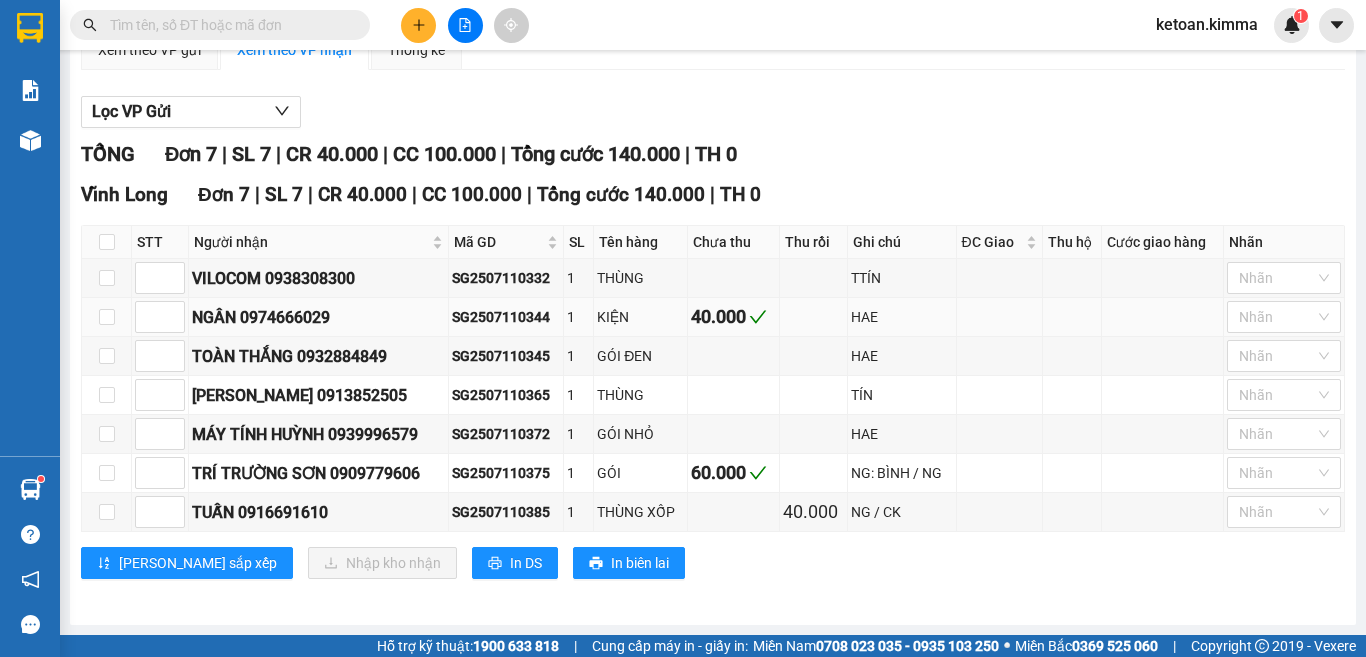 click on "SG2507110344" at bounding box center [506, 317] 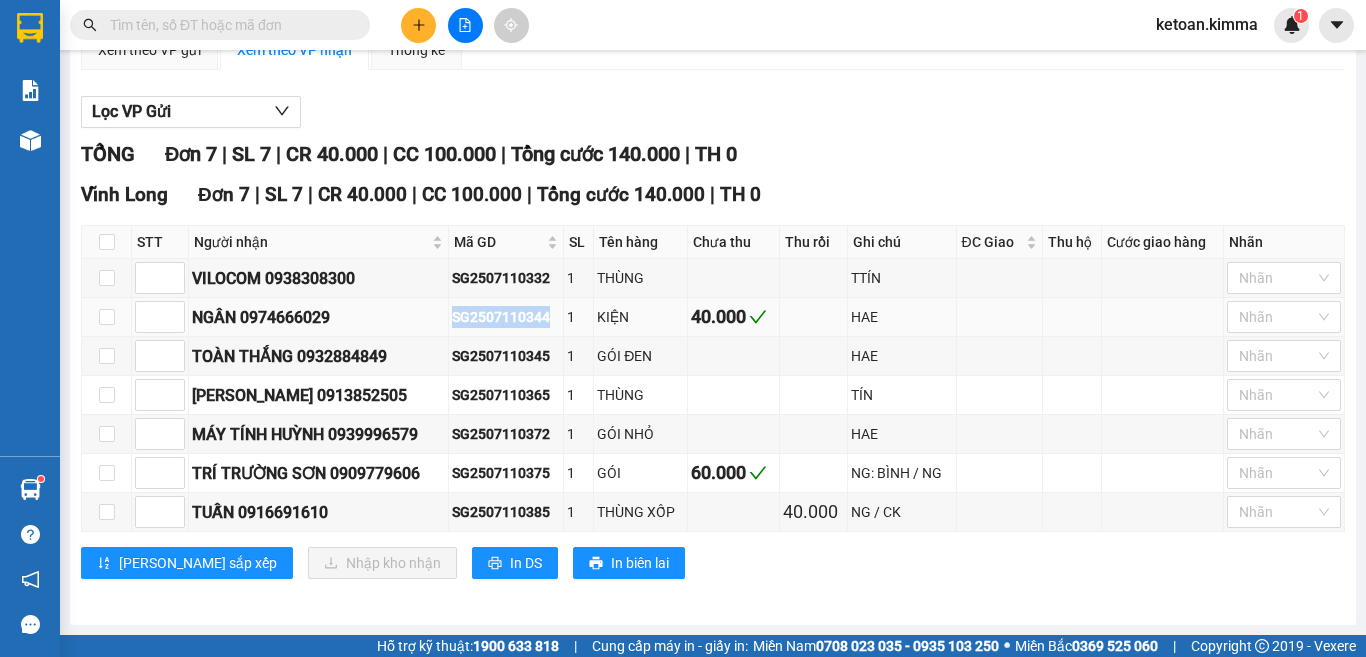 click on "SG2507110344" at bounding box center [506, 317] 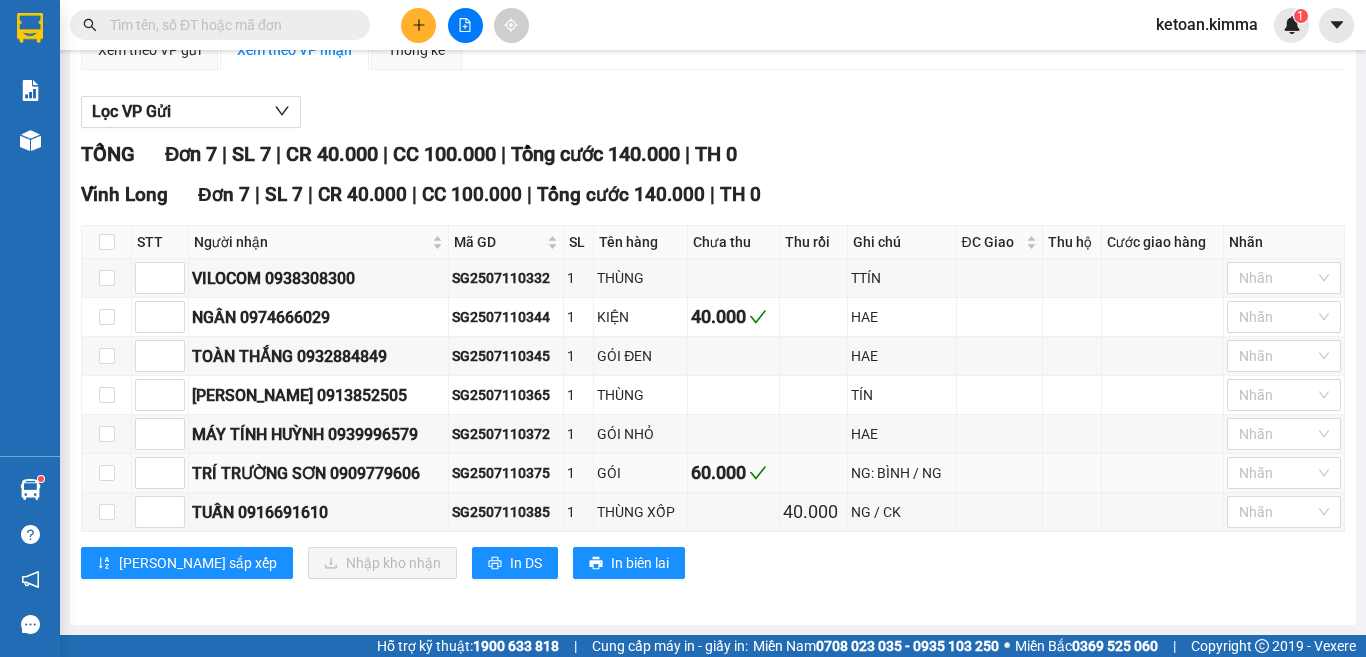 click on "SG2507110375" at bounding box center (506, 473) 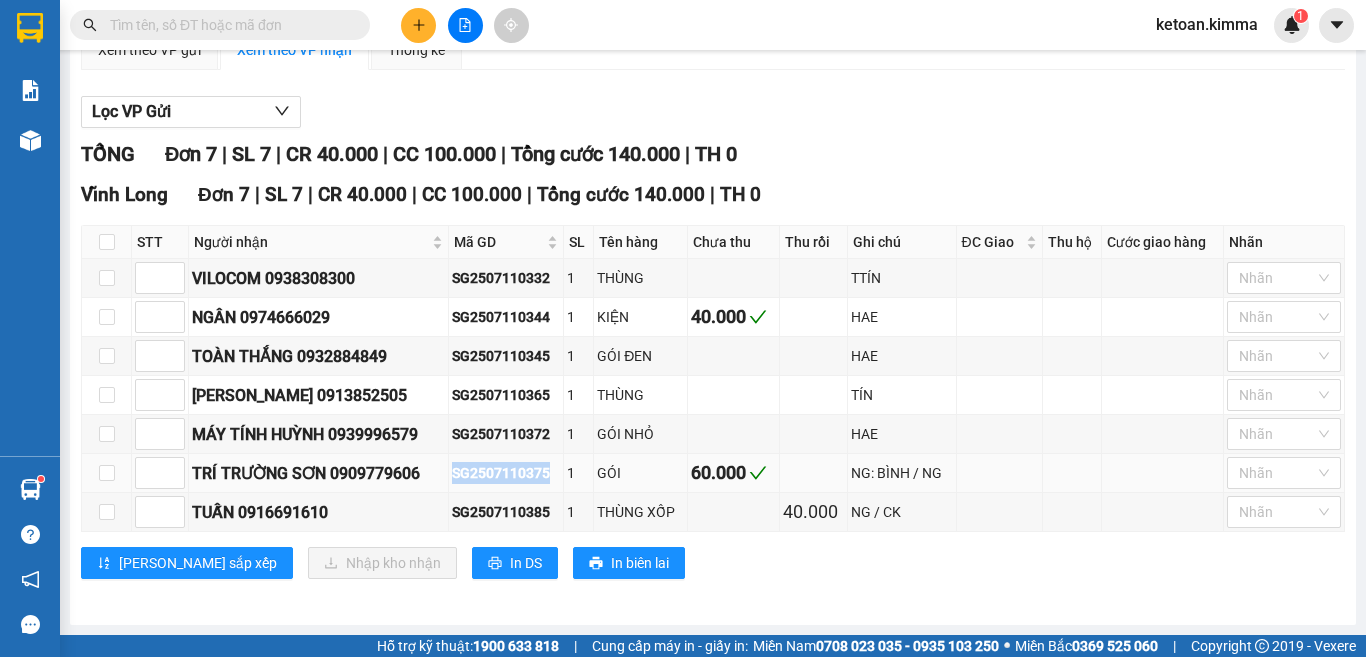 click on "SG2507110375" at bounding box center (506, 473) 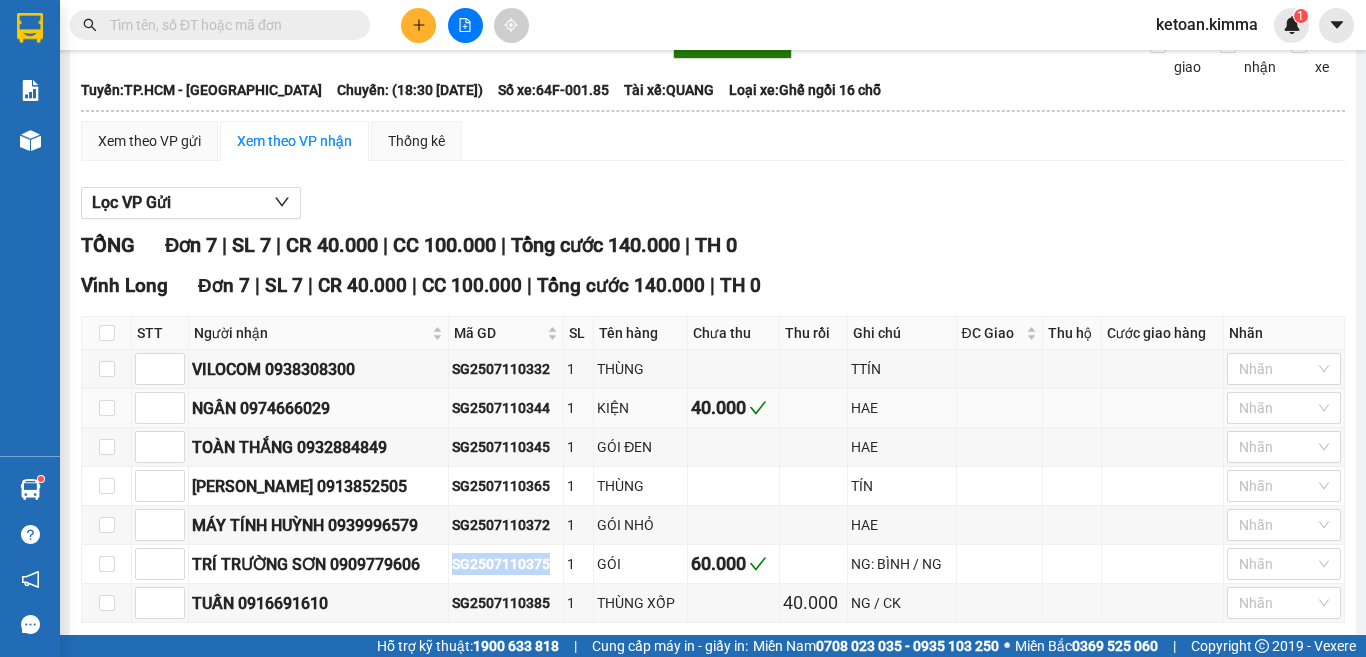 scroll, scrollTop: 0, scrollLeft: 0, axis: both 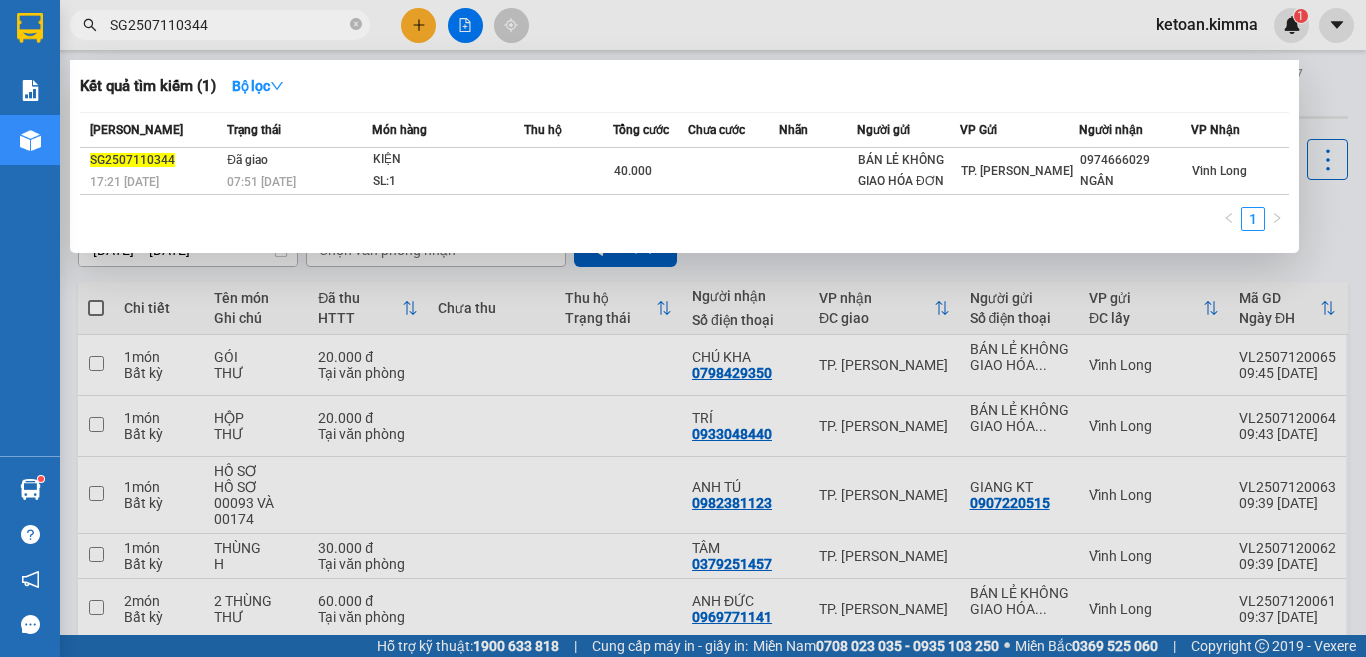 click on "SG2507110344" at bounding box center (228, 25) 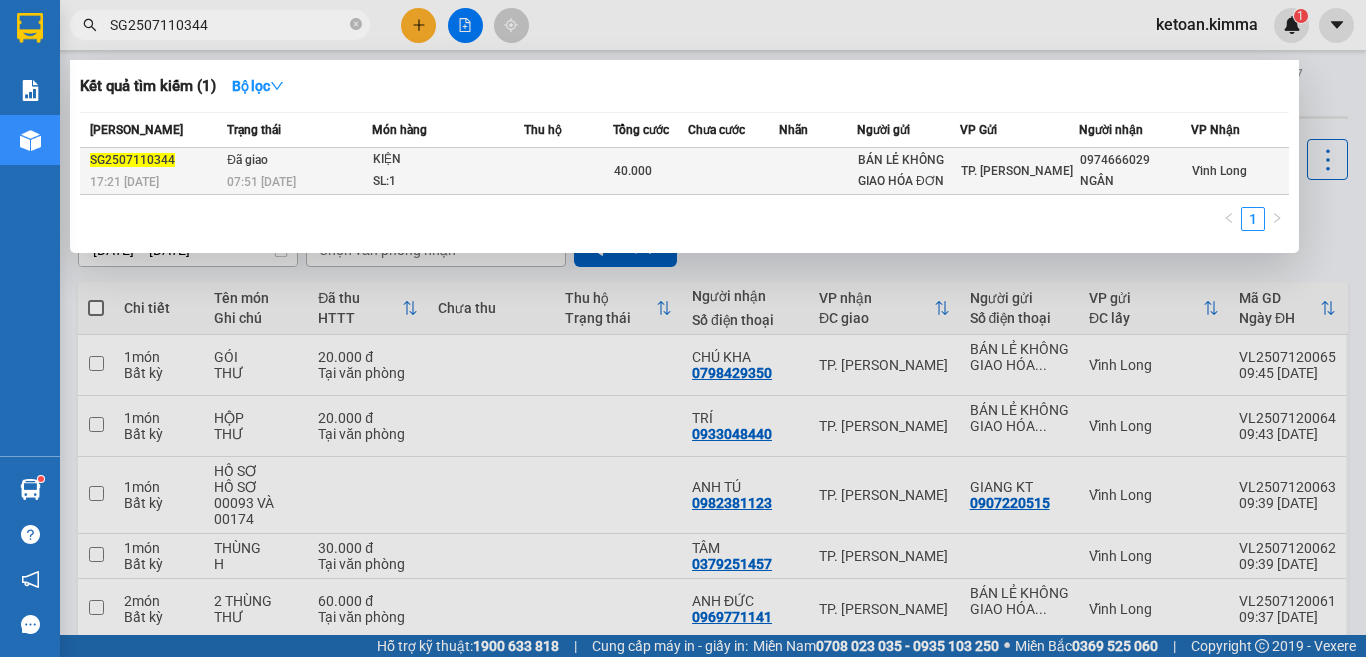 click on "SL:  1" at bounding box center (448, 182) 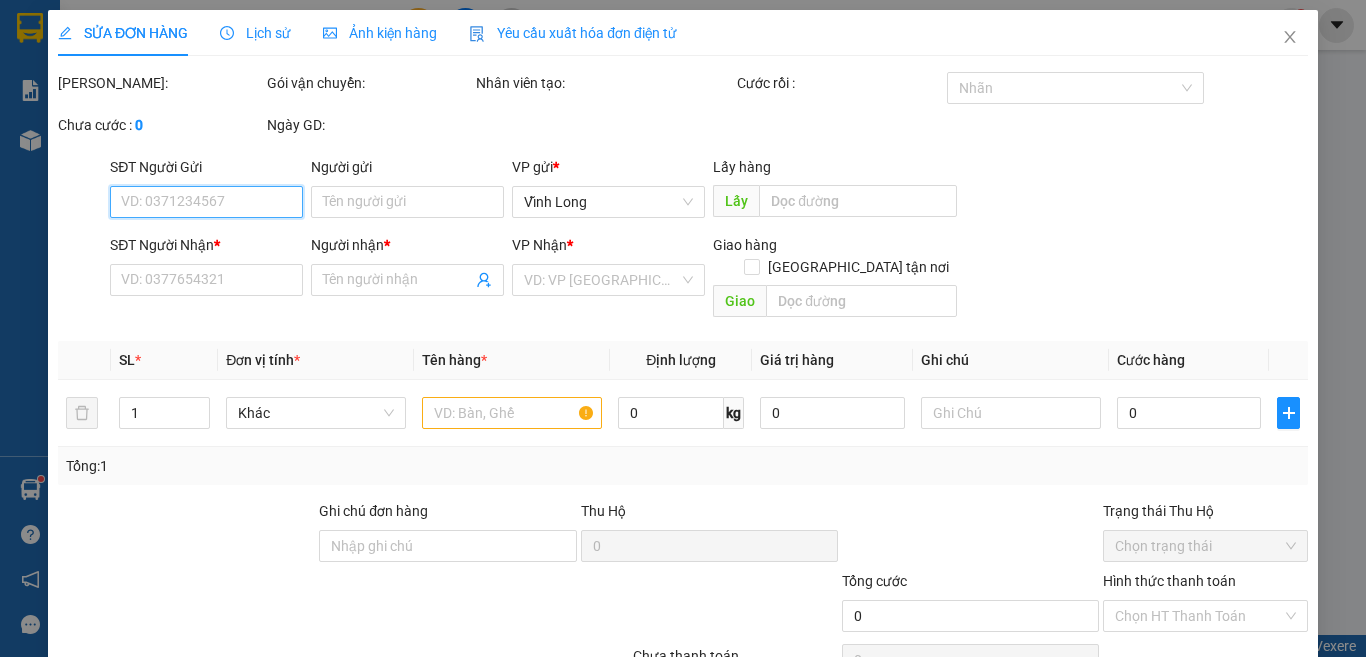 type on "BÁN LẺ KHÔNG GIAO HÓA ĐƠN" 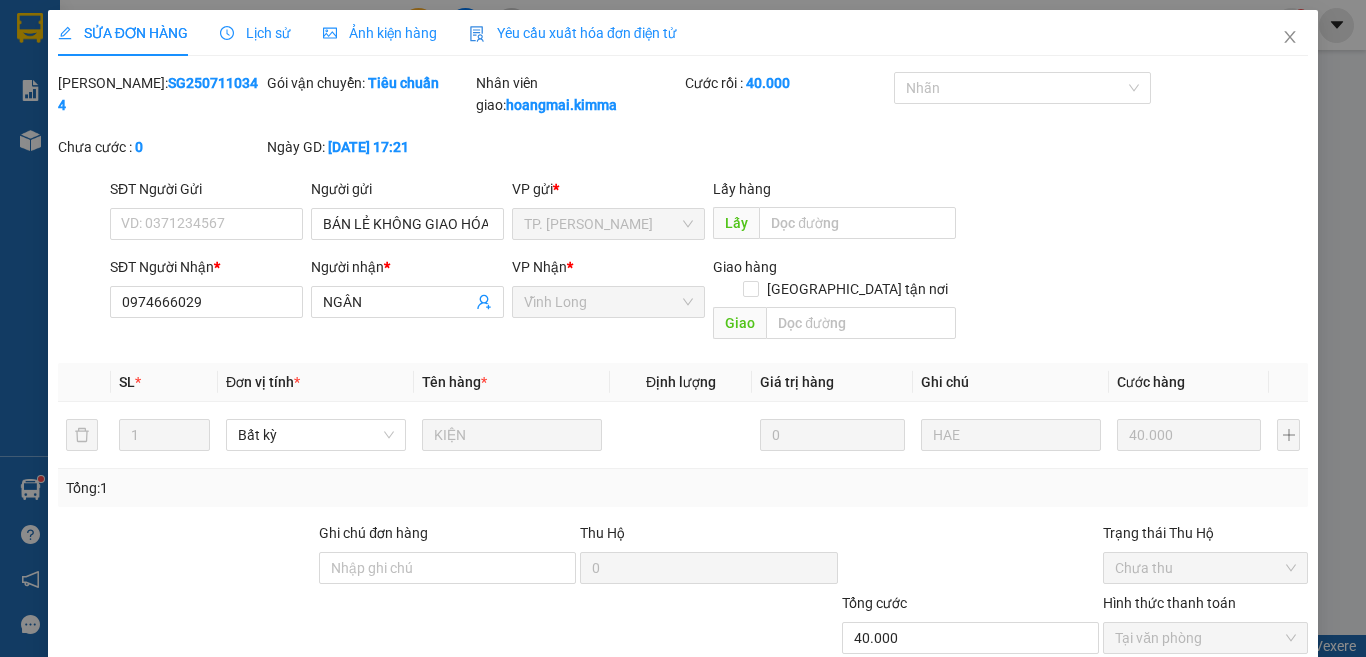click on "Yêu cầu xuất hóa đơn điện tử" at bounding box center [573, 33] 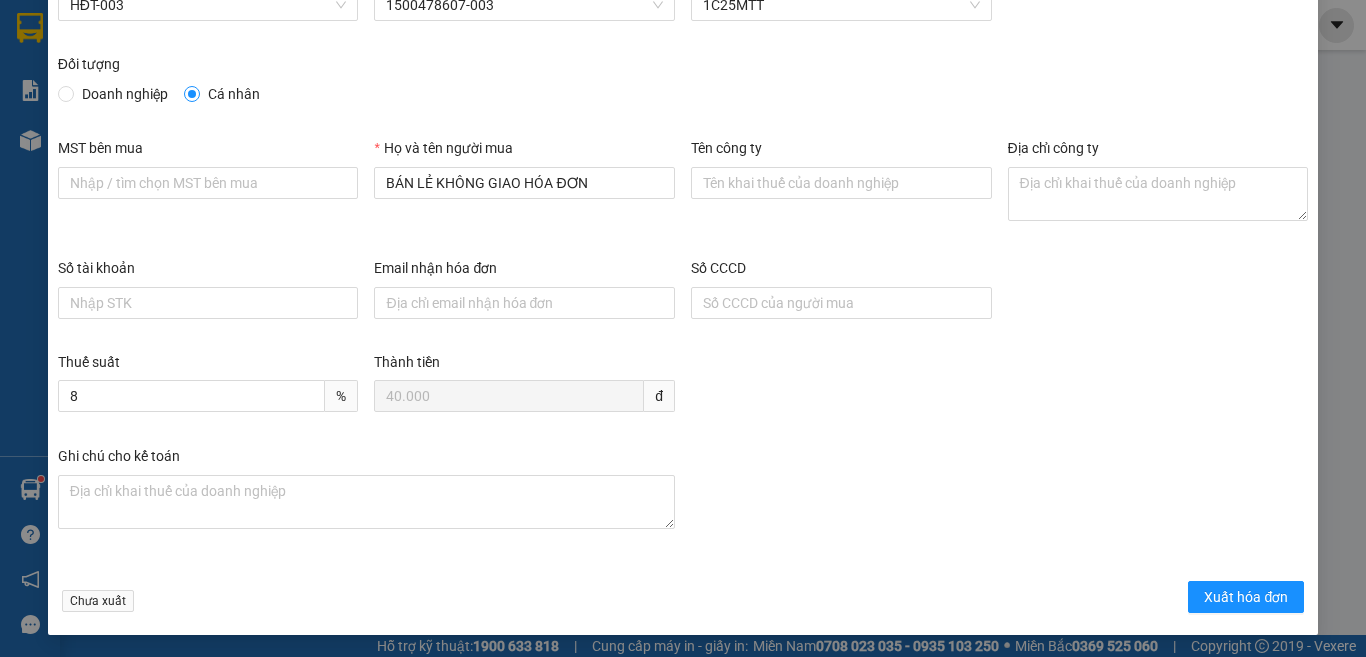scroll, scrollTop: 114, scrollLeft: 0, axis: vertical 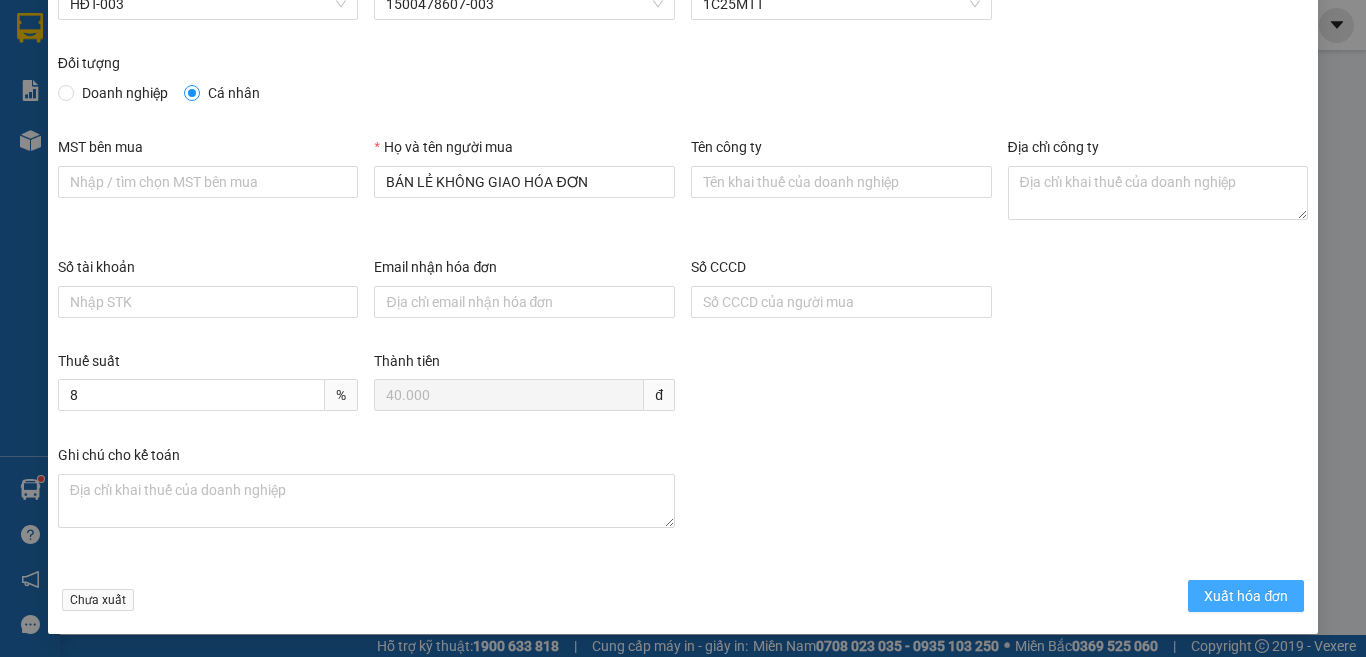 click on "Xuất hóa đơn" at bounding box center [1246, 596] 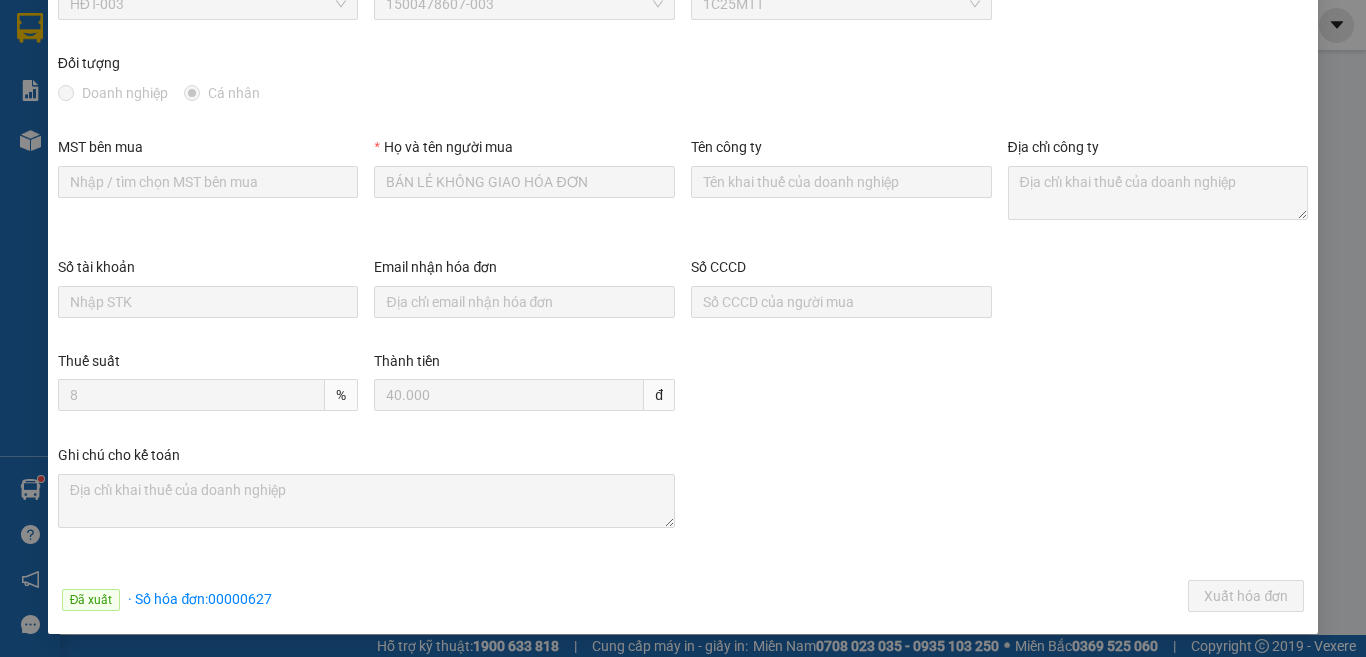 scroll, scrollTop: 0, scrollLeft: 0, axis: both 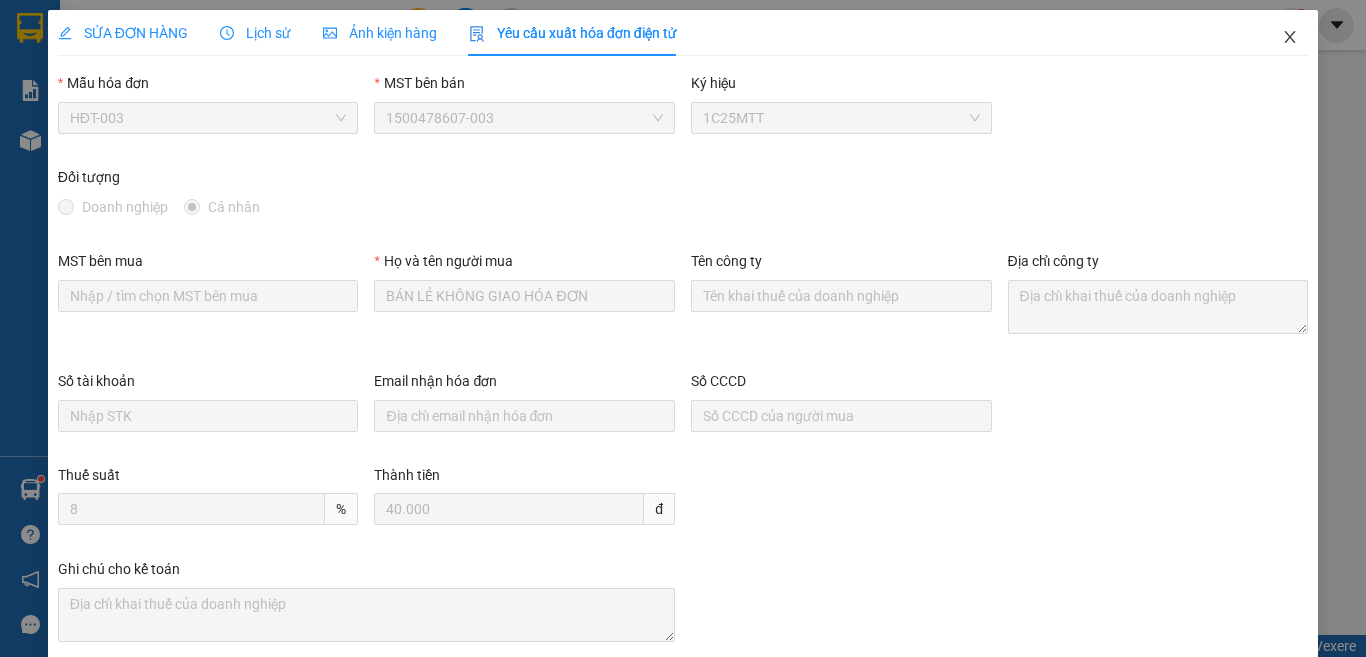 click 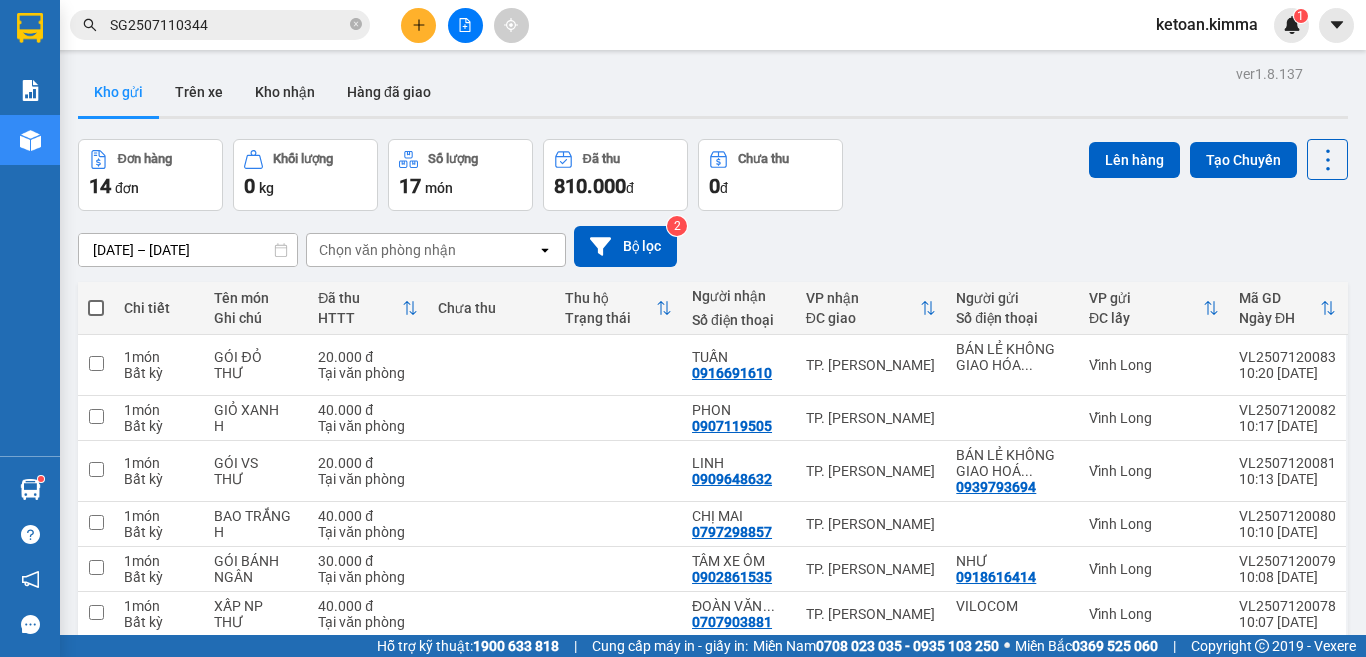 click on "SG2507110344" at bounding box center [228, 25] 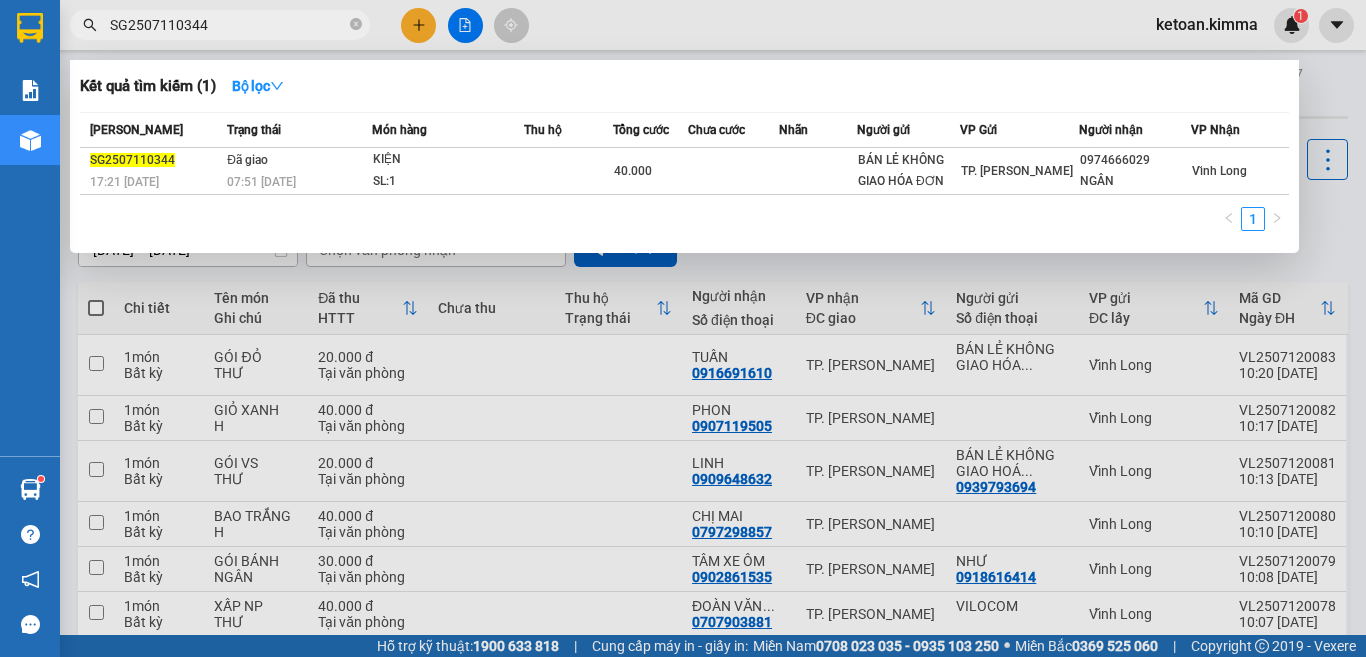 click on "SG2507110344" at bounding box center [228, 25] 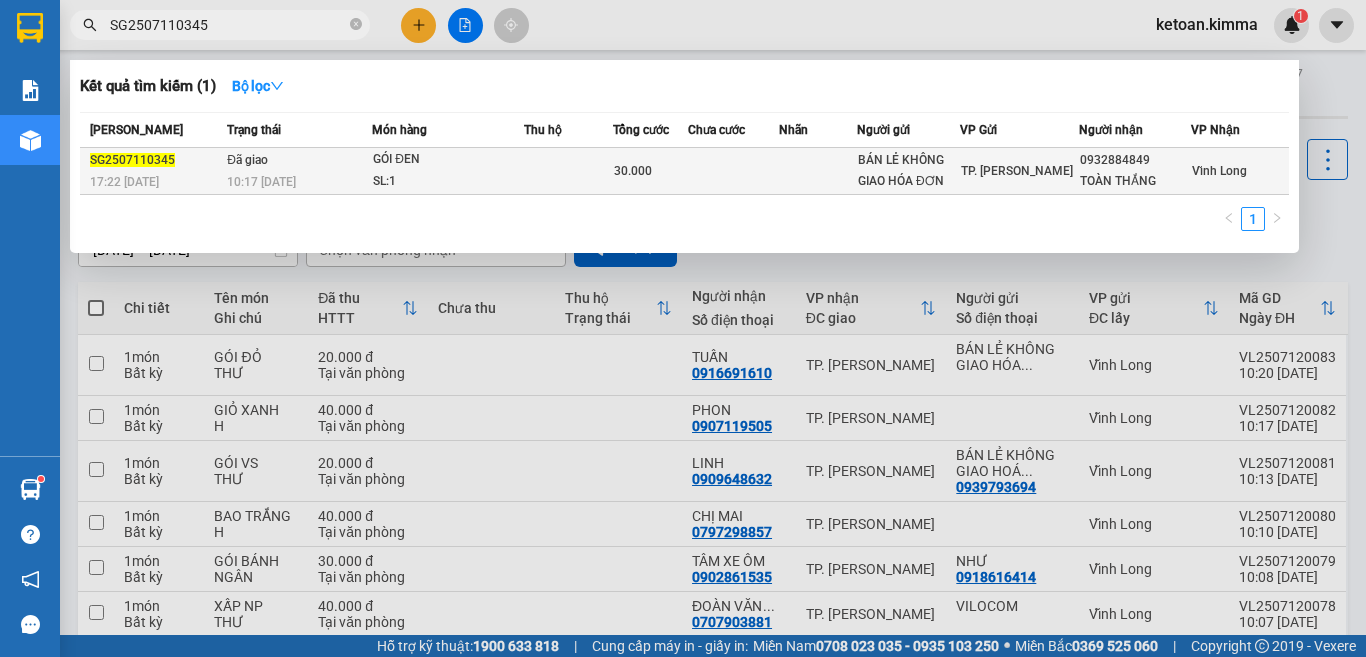 type on "SG2507110345" 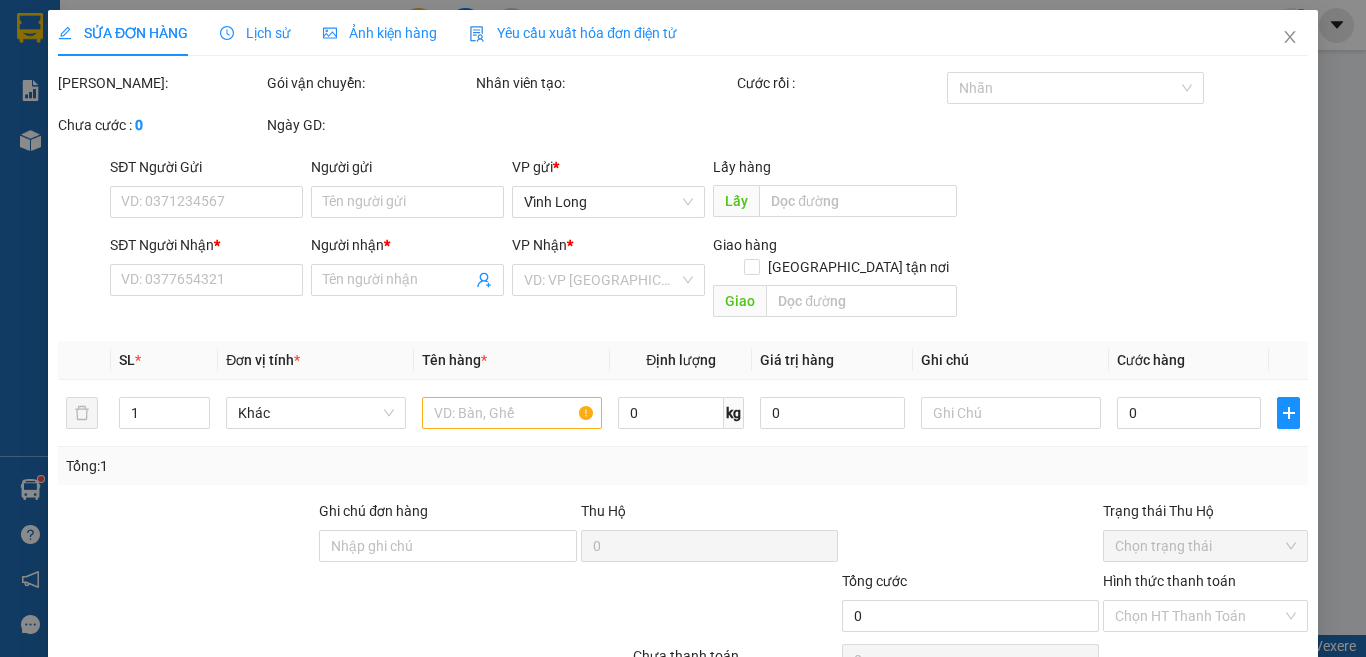 type on "BÁN LẺ KHÔNG GIAO HÓA ĐƠN" 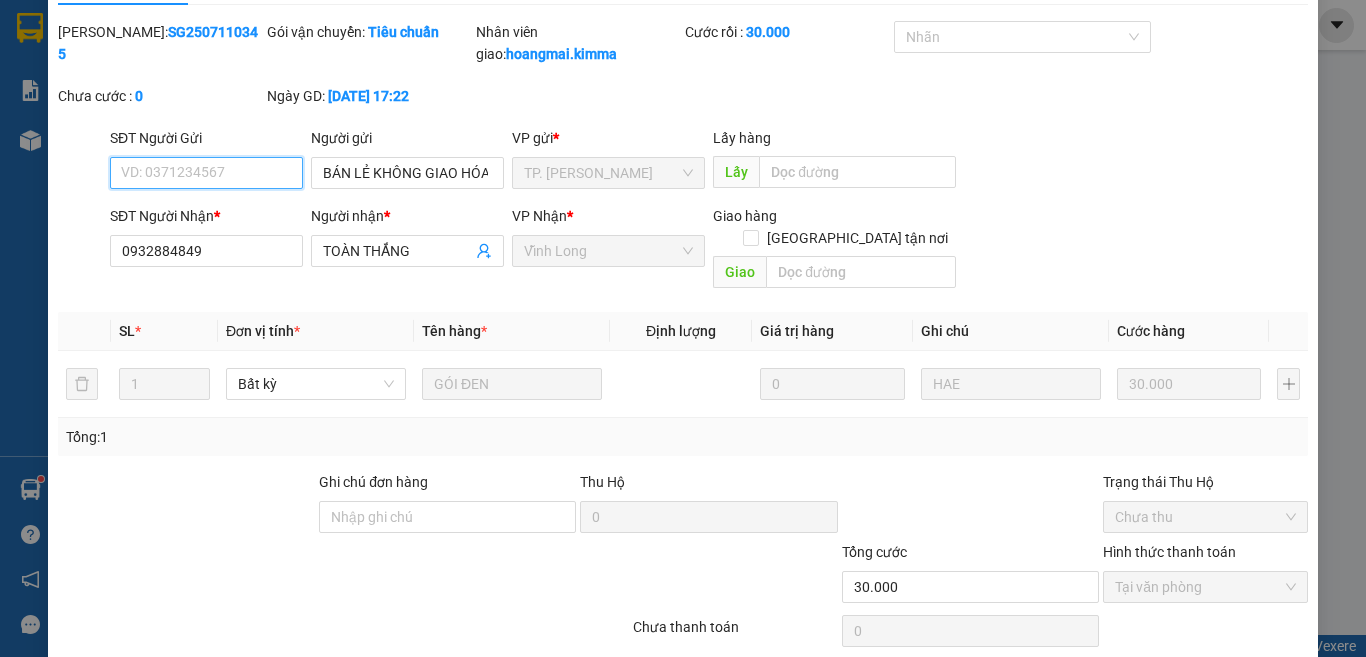 scroll, scrollTop: 0, scrollLeft: 0, axis: both 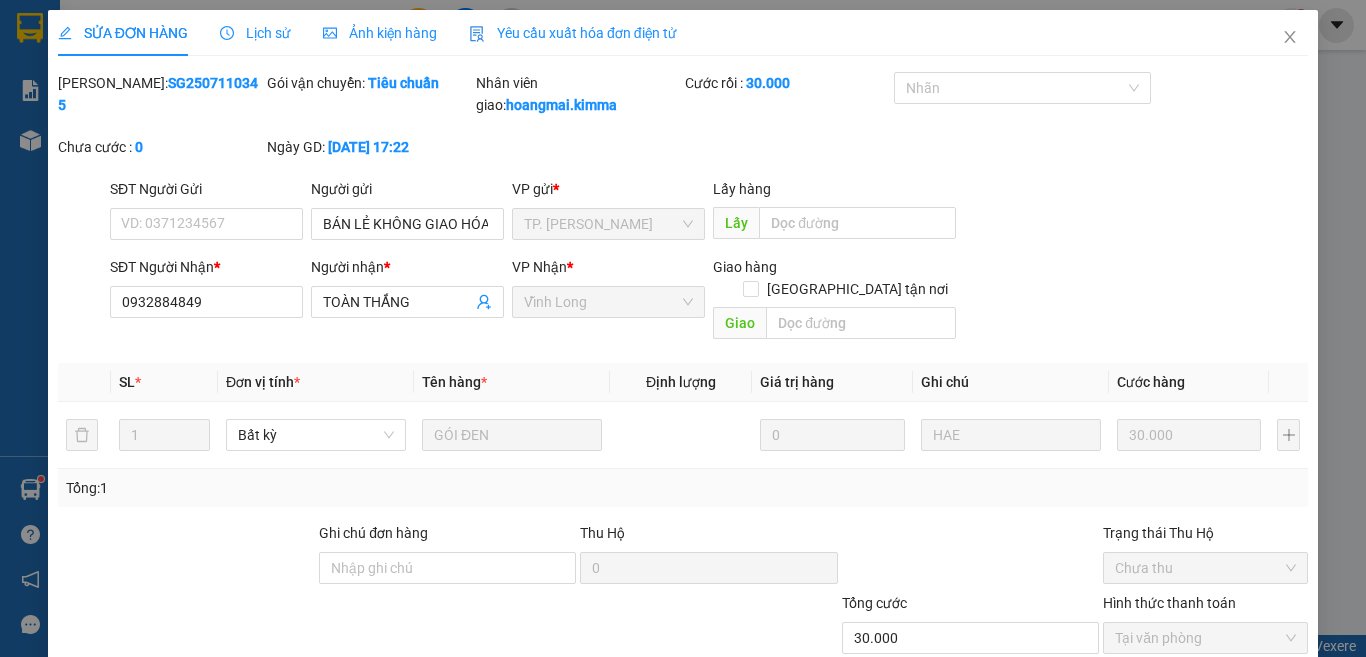 click on "Yêu cầu xuất hóa đơn điện tử" at bounding box center (573, 33) 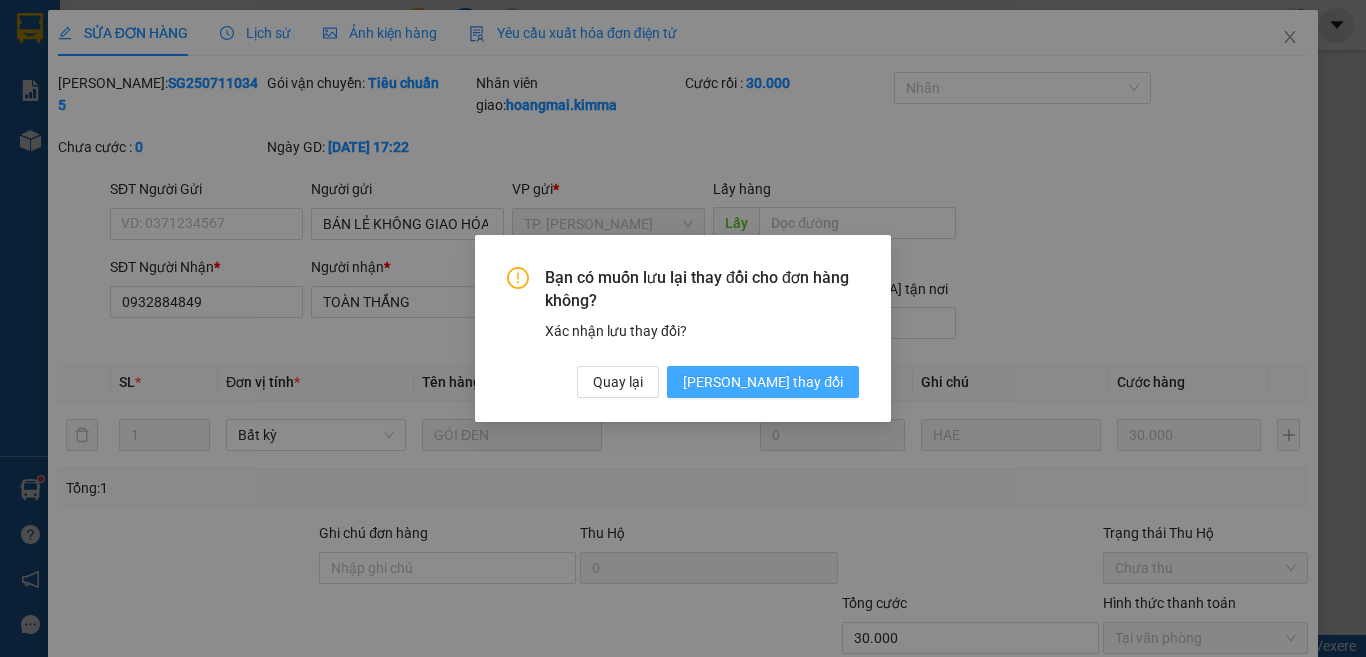click on "Lưu thay đổi" at bounding box center (763, 382) 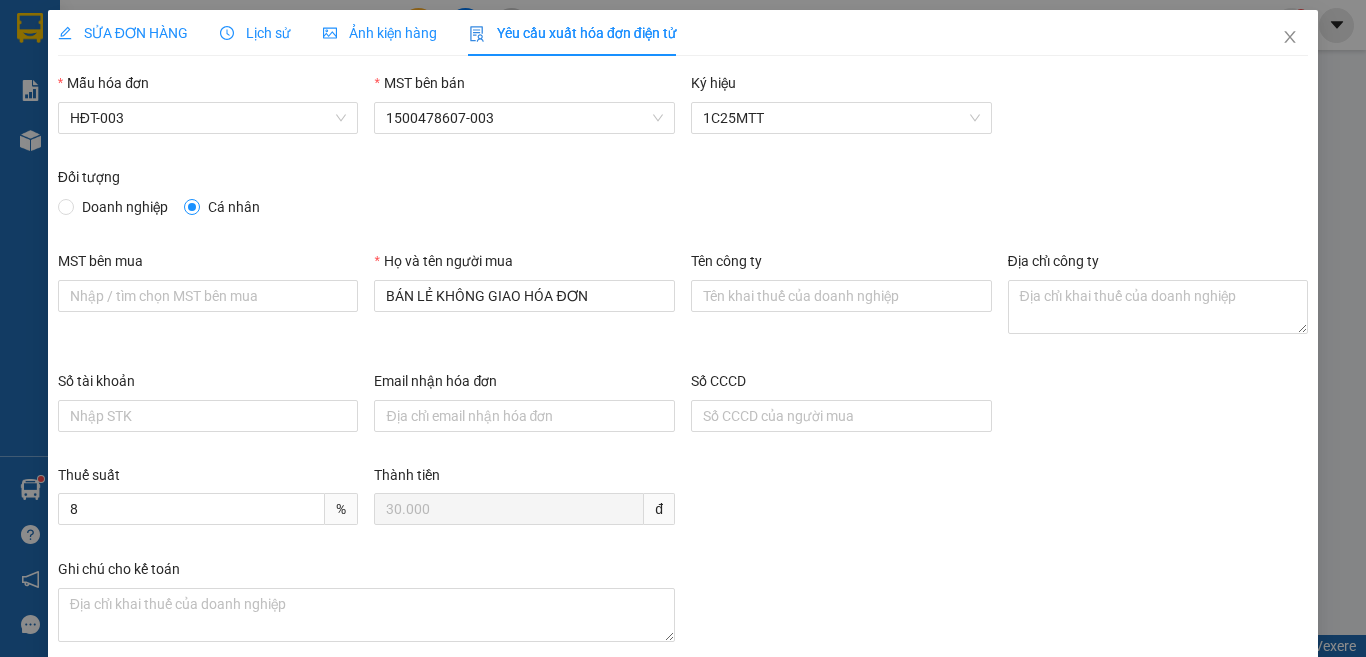 scroll, scrollTop: 114, scrollLeft: 0, axis: vertical 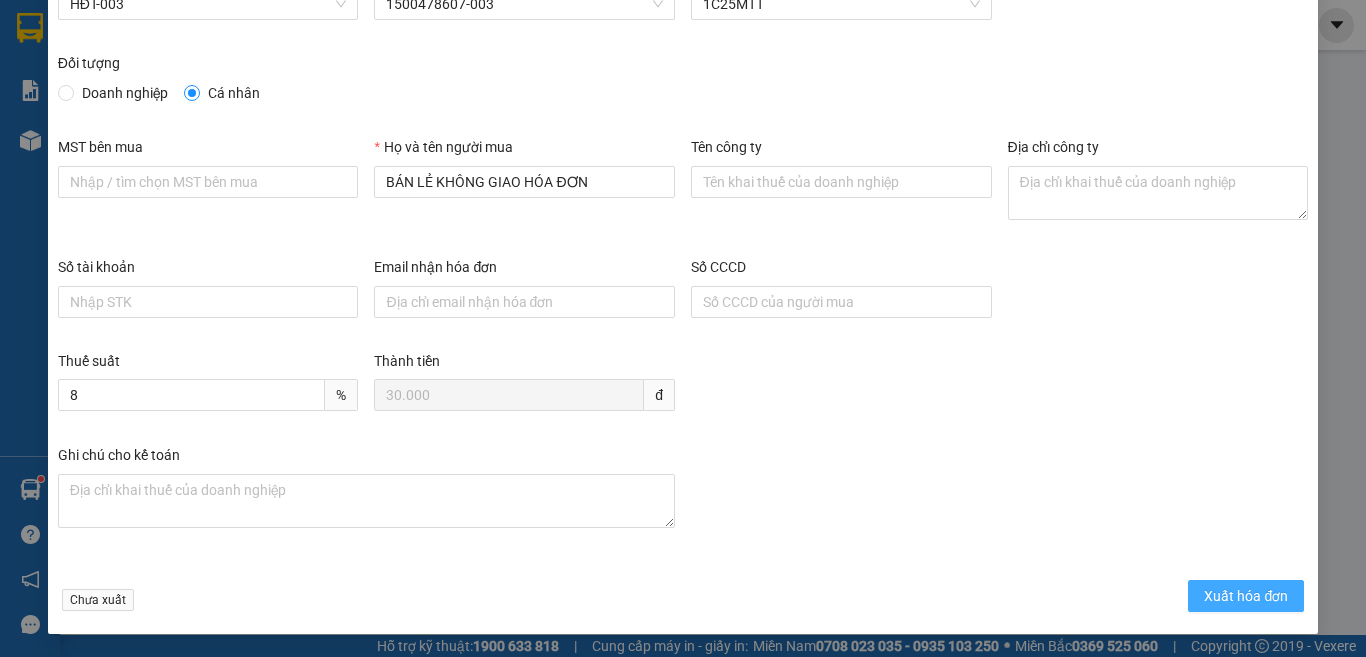 click on "Xuất hóa đơn" at bounding box center (1246, 596) 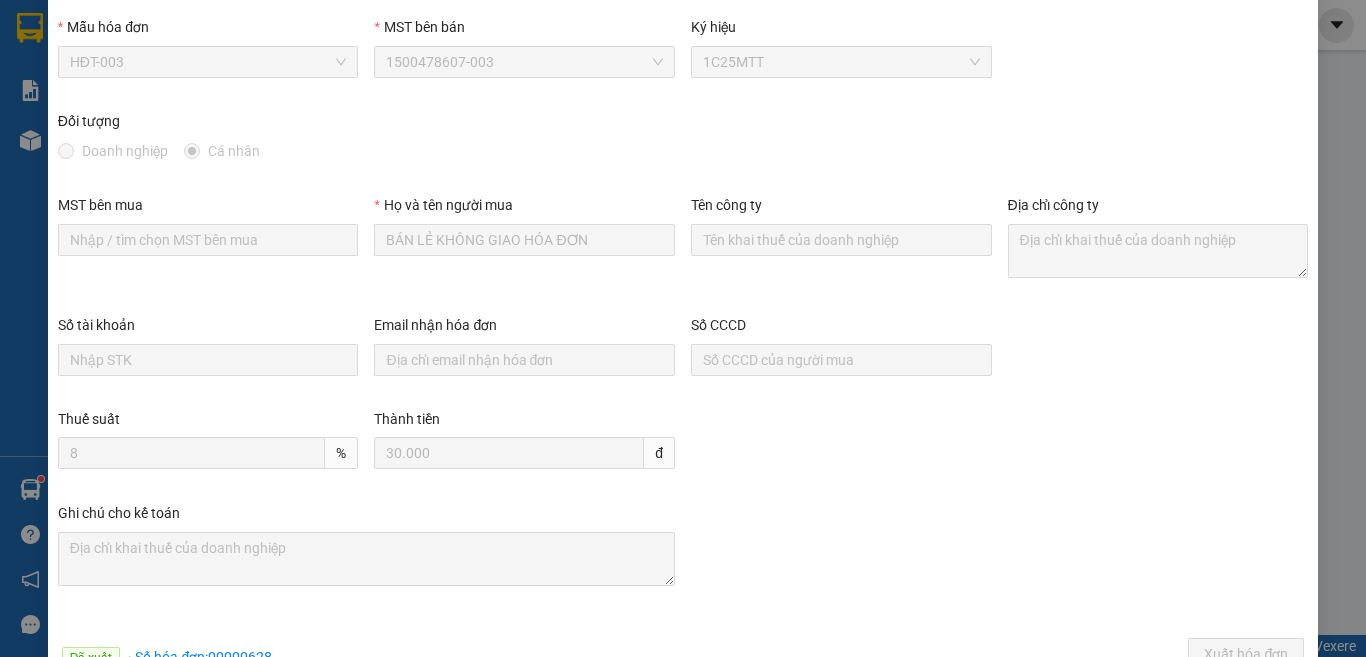 scroll, scrollTop: 0, scrollLeft: 0, axis: both 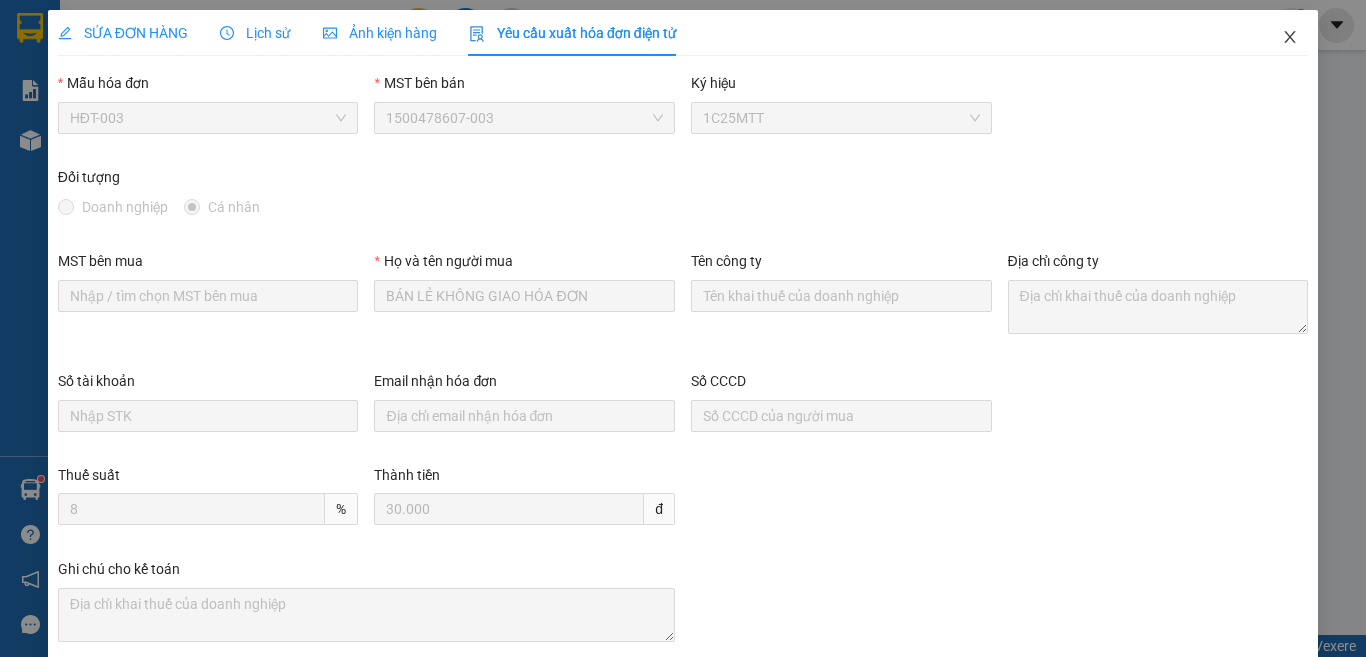 drag, startPoint x: 1271, startPoint y: 38, endPoint x: 284, endPoint y: 24, distance: 987.0993 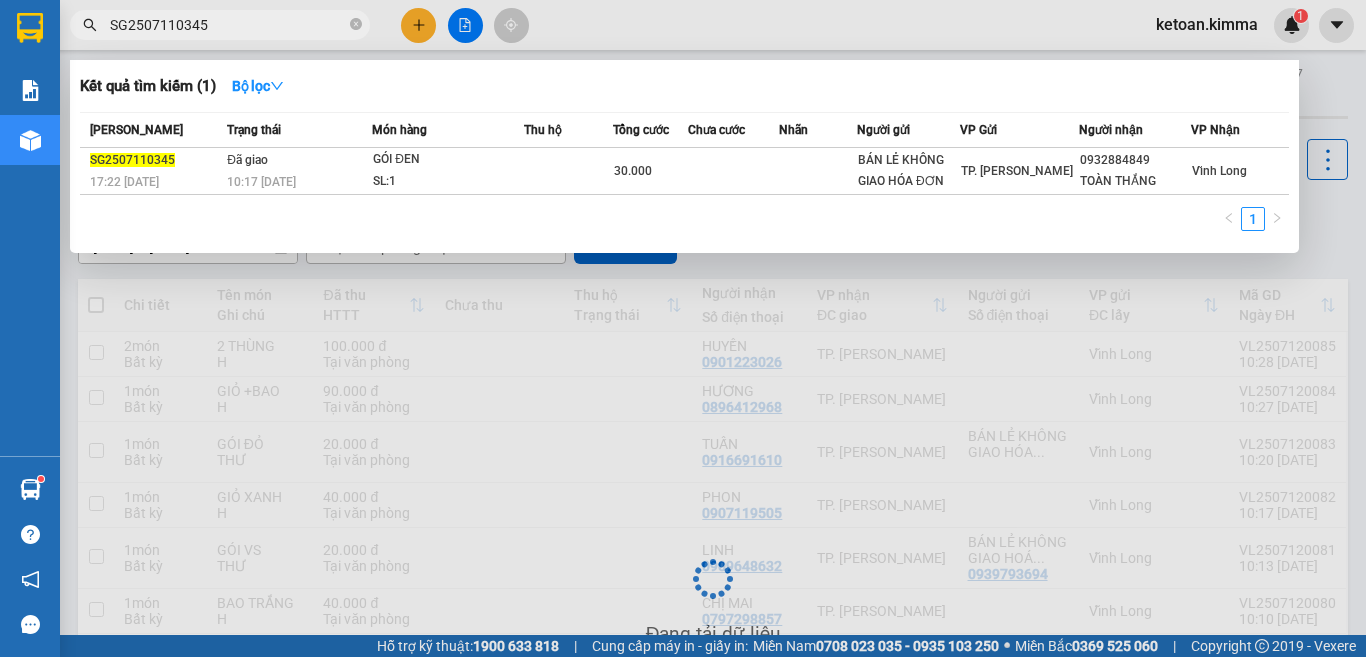 click on "SG2507110345" at bounding box center [228, 25] 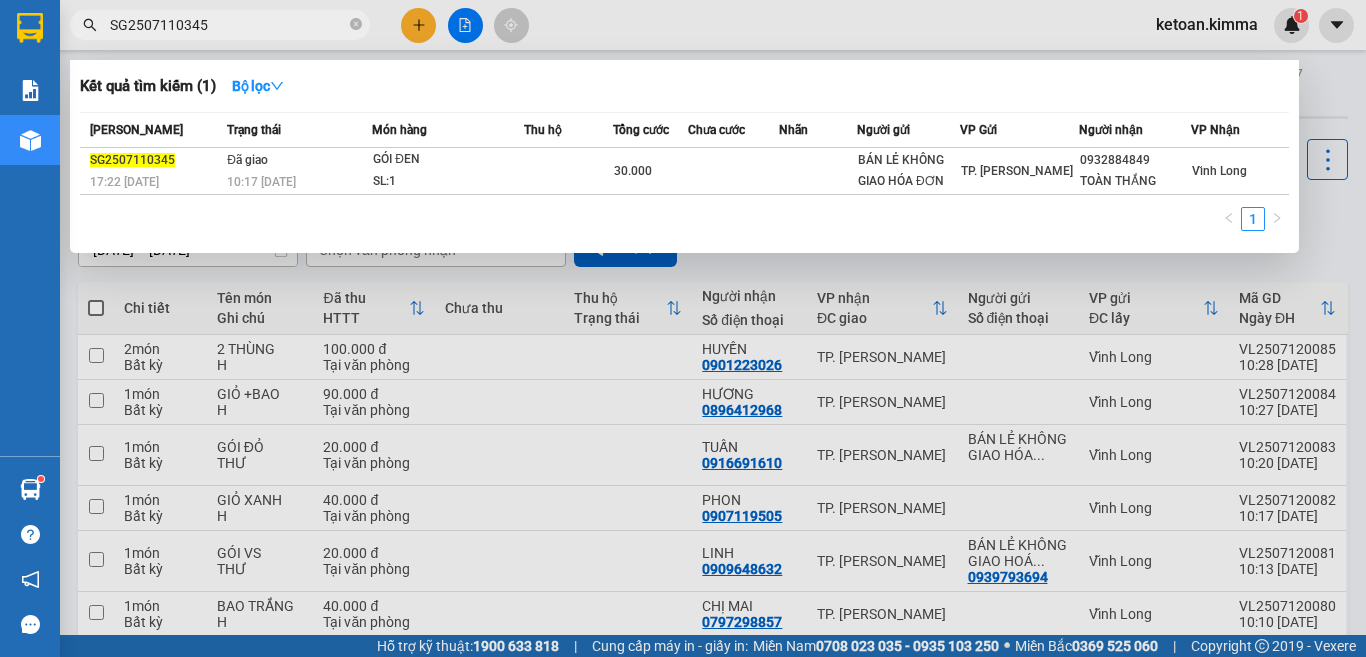 click on "SG2507110345" at bounding box center [228, 25] 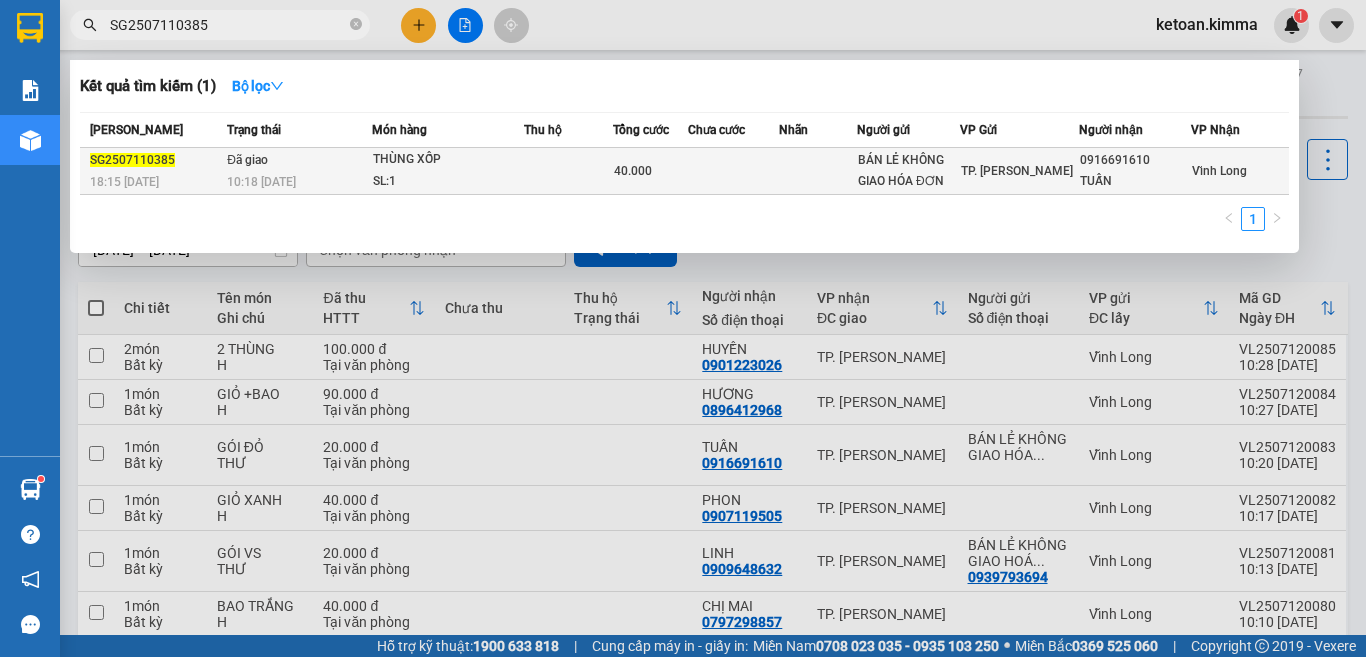 type on "SG2507110385" 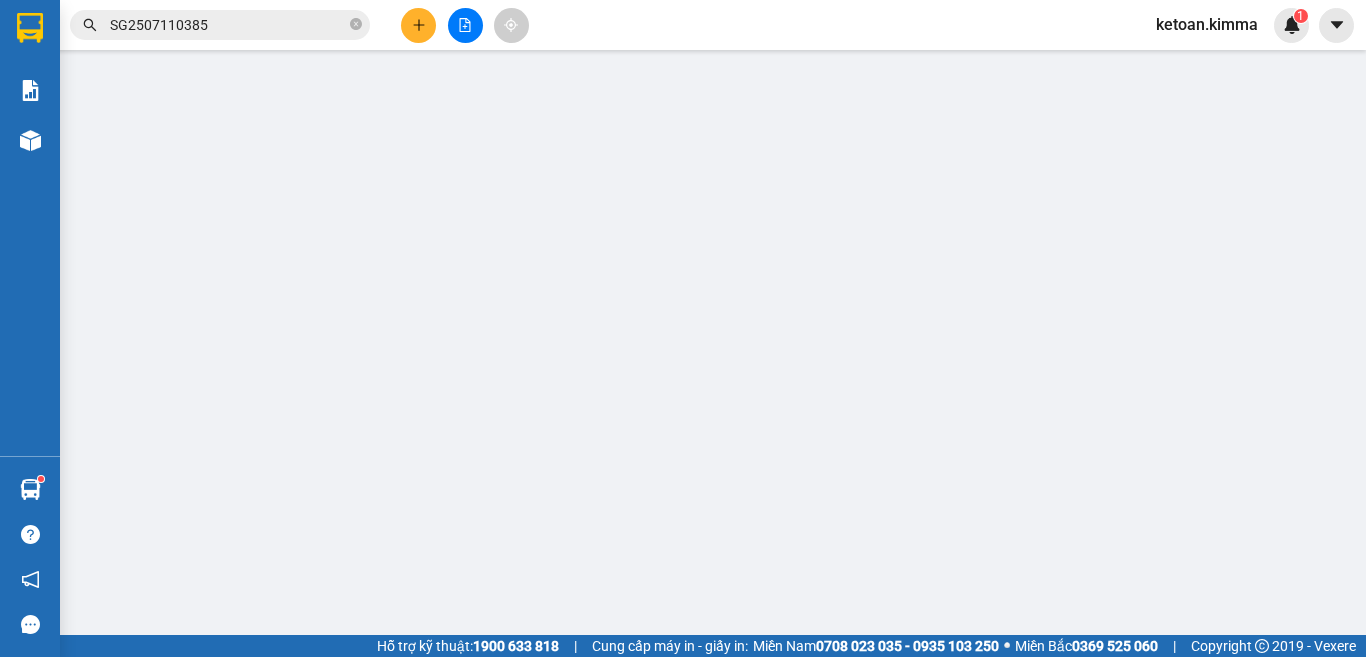 type on "BÁN LẺ KHÔNG GIAO HÓA ĐƠN" 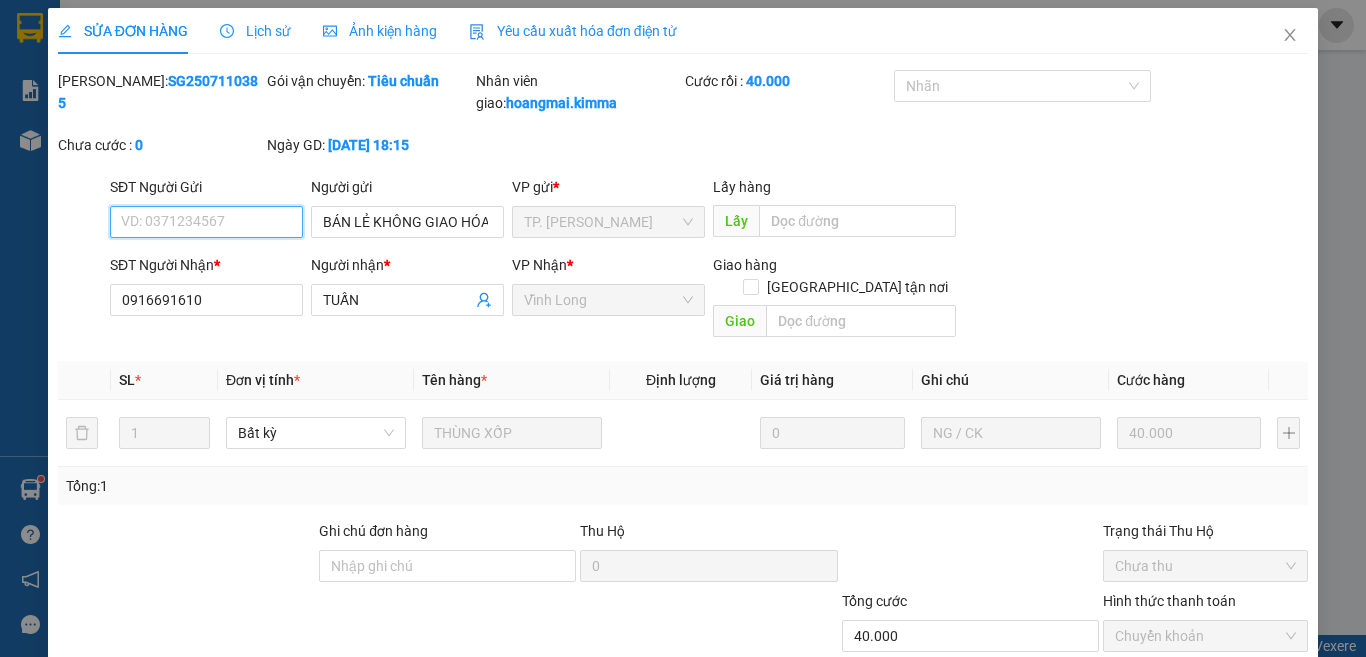 scroll, scrollTop: 0, scrollLeft: 0, axis: both 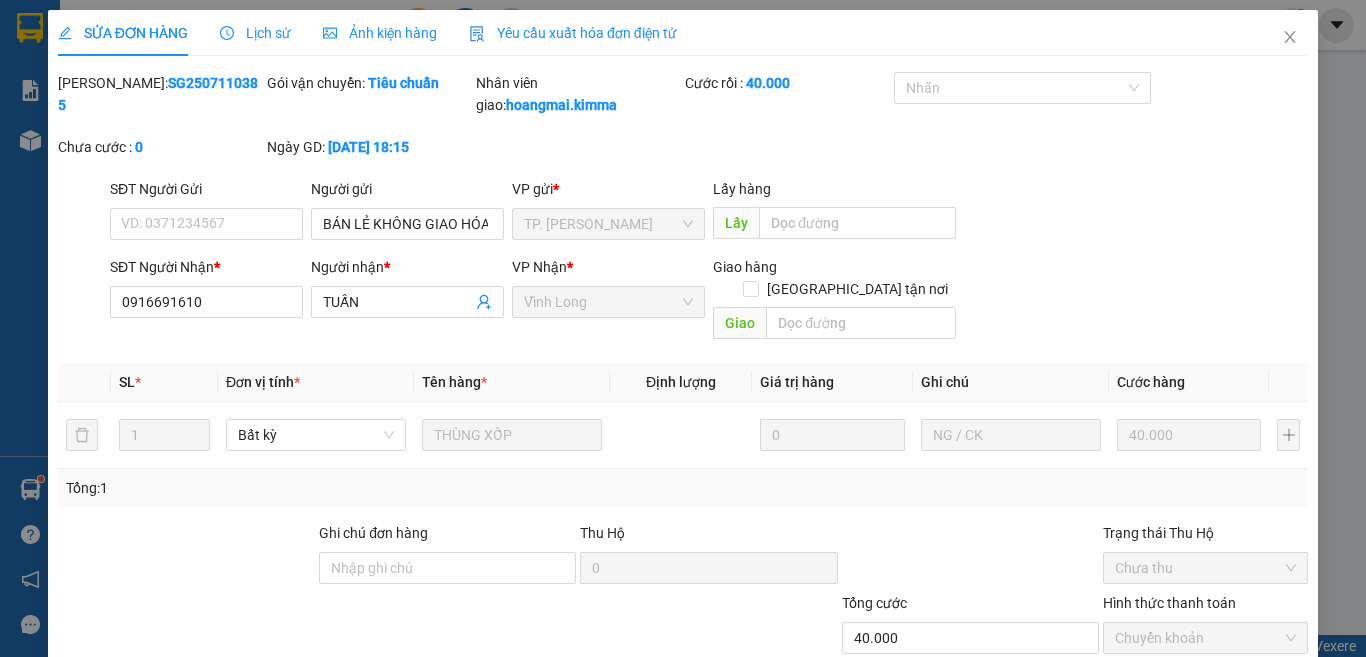 click on "Yêu cầu xuất hóa đơn điện tử" at bounding box center [573, 33] 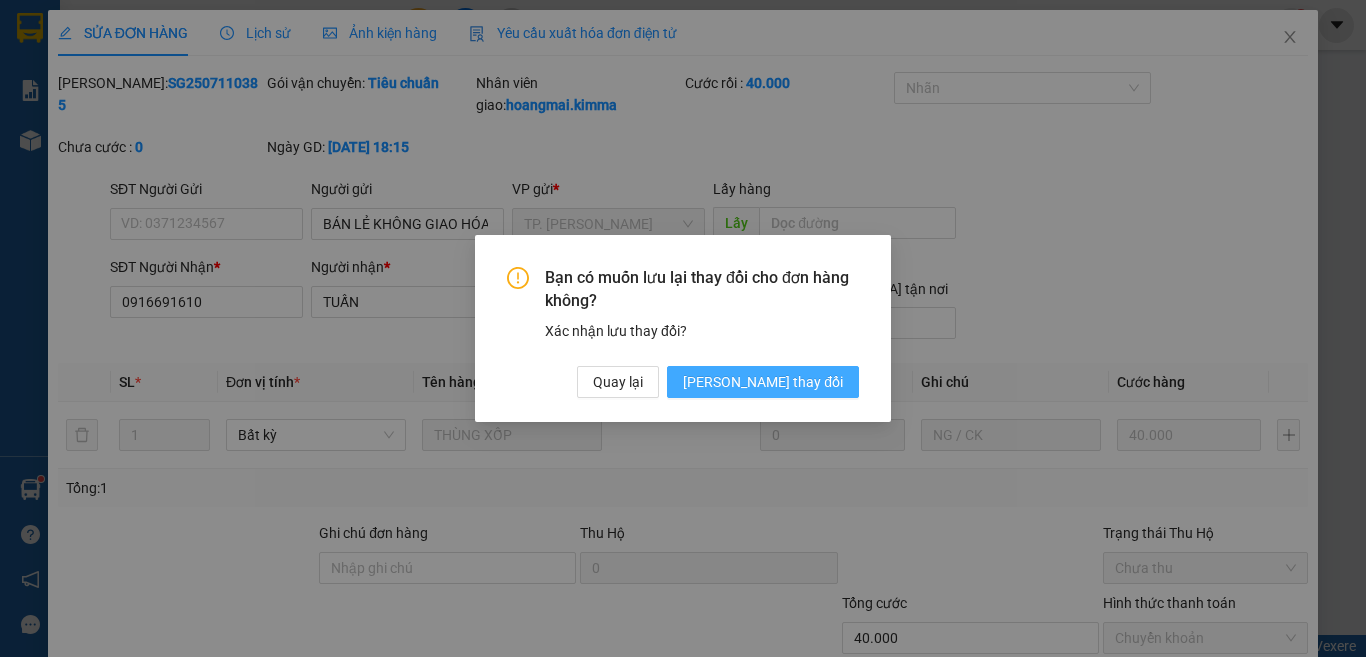 click on "Lưu thay đổi" at bounding box center [763, 382] 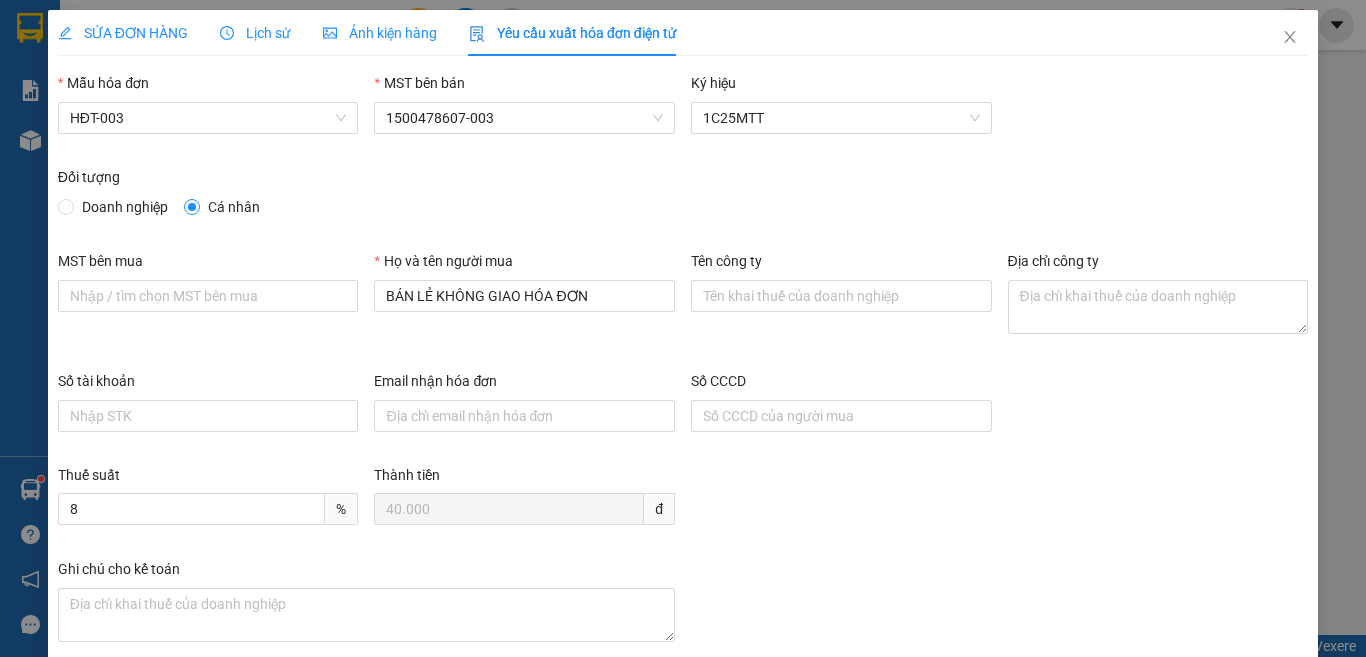scroll, scrollTop: 100, scrollLeft: 0, axis: vertical 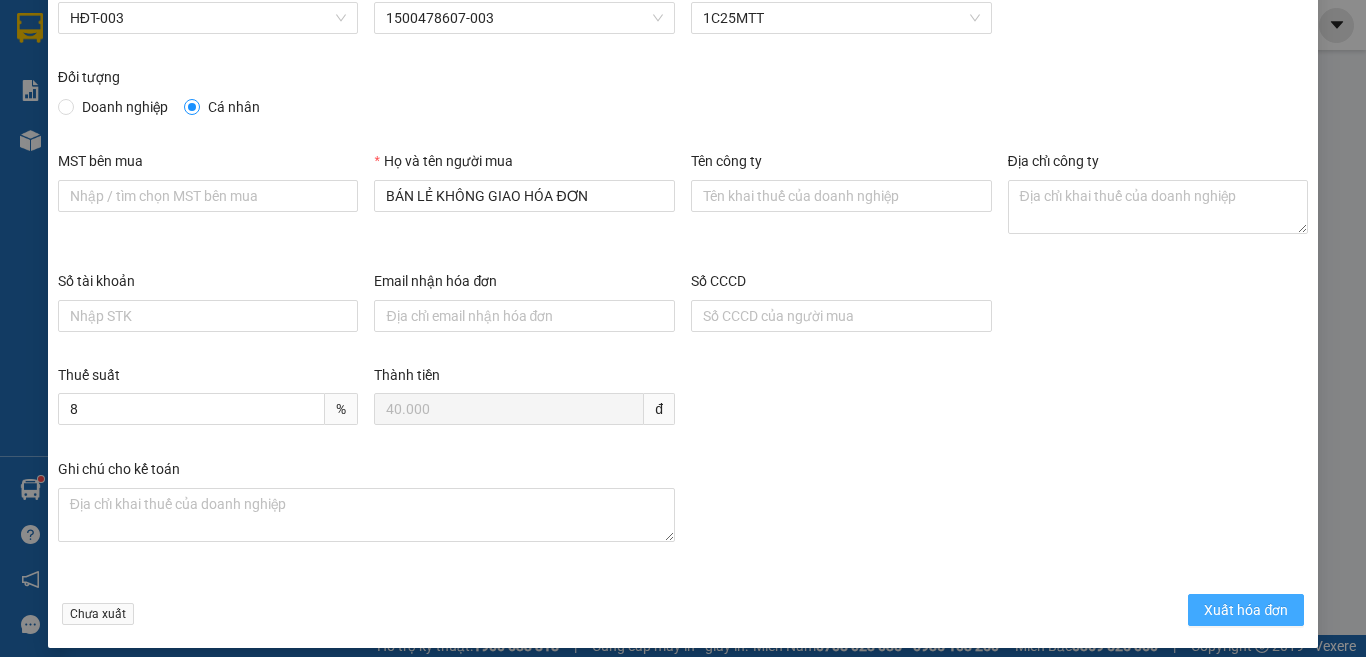 click on "Xuất hóa đơn" at bounding box center [1246, 610] 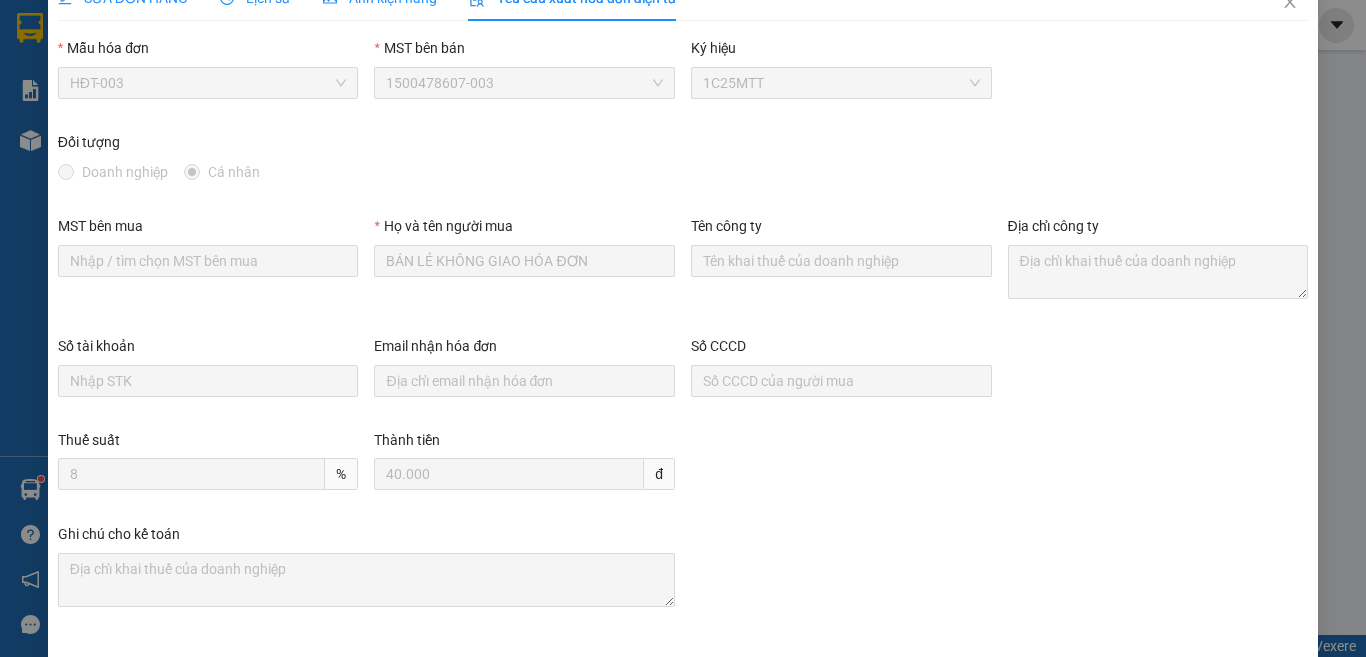 scroll, scrollTop: 0, scrollLeft: 0, axis: both 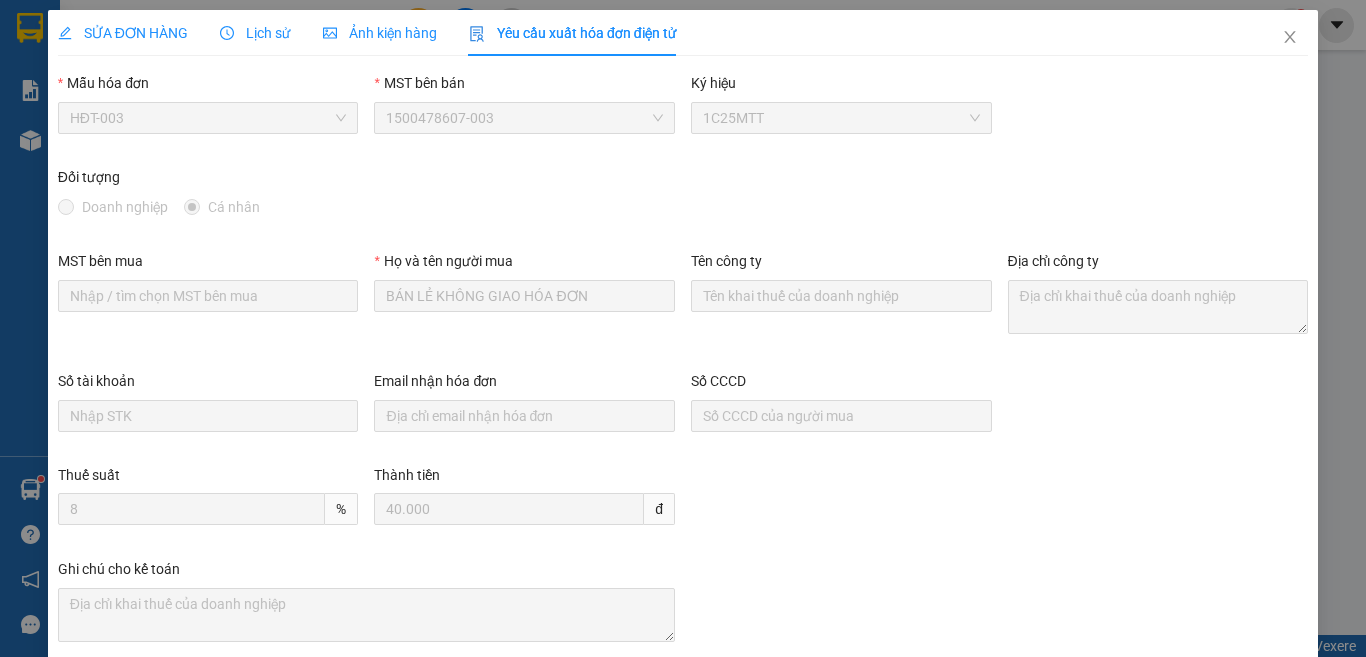 click on "SỬA ĐƠN HÀNG" at bounding box center (123, 33) 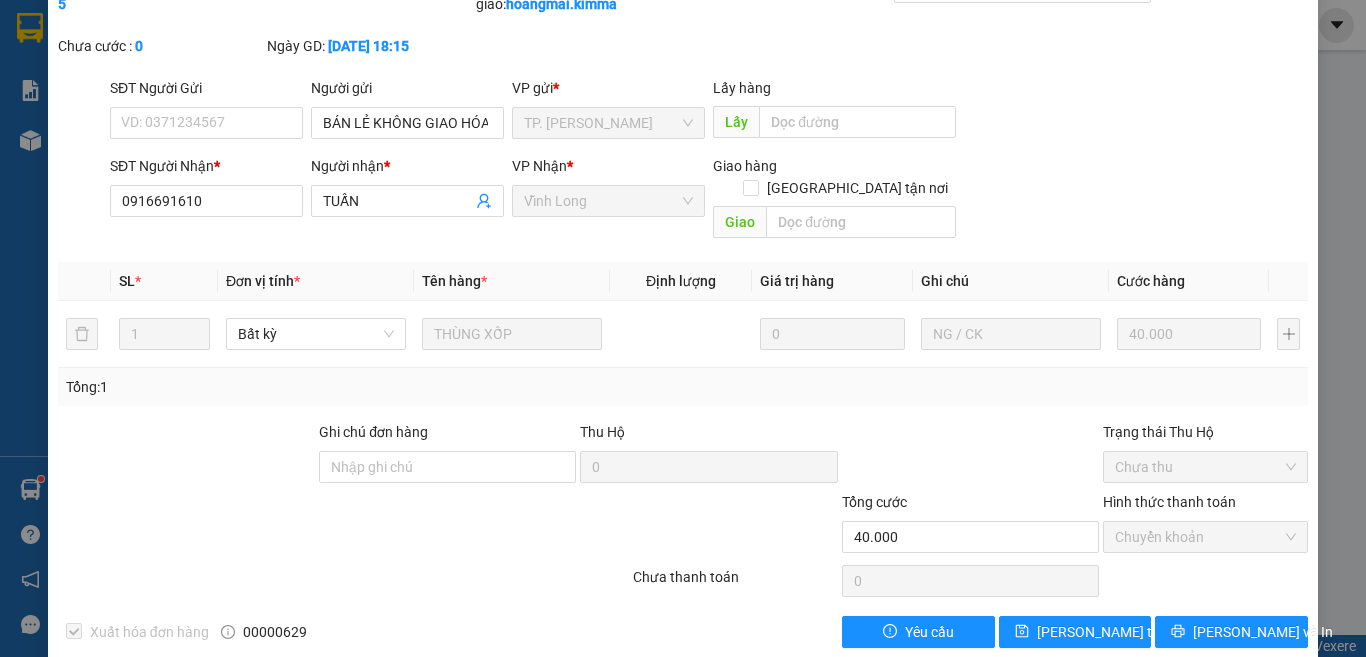 scroll, scrollTop: 109, scrollLeft: 0, axis: vertical 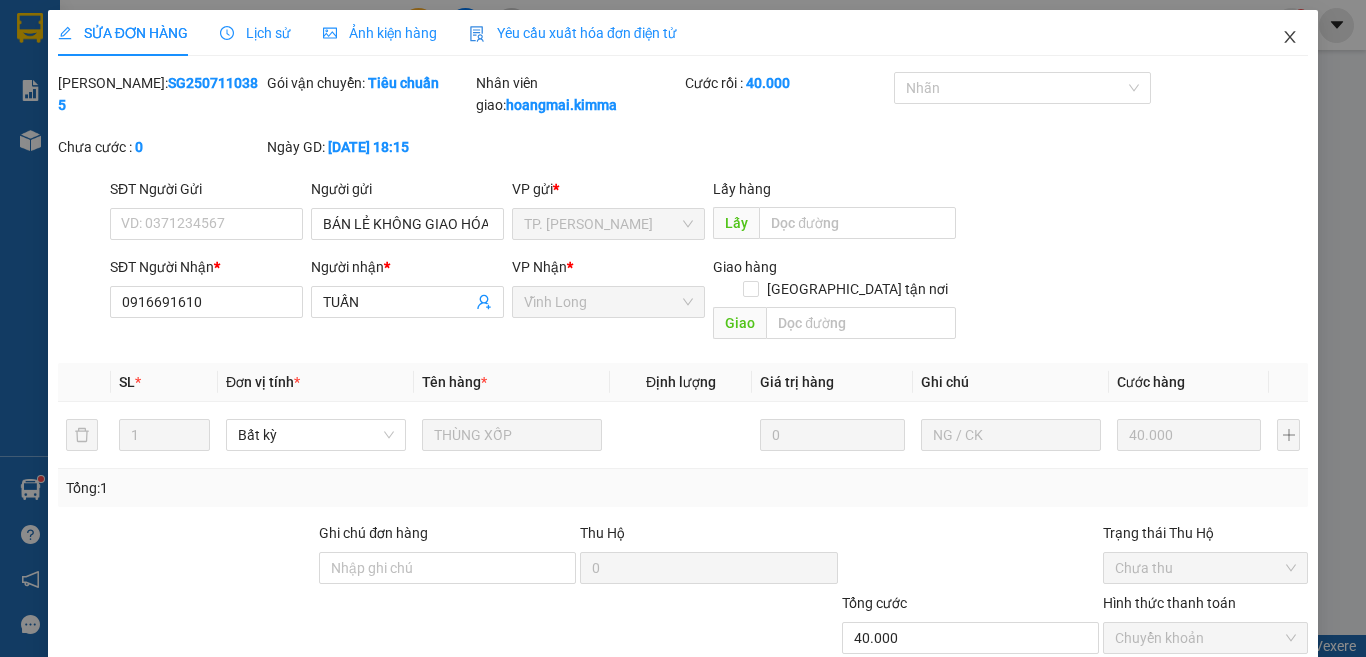 click 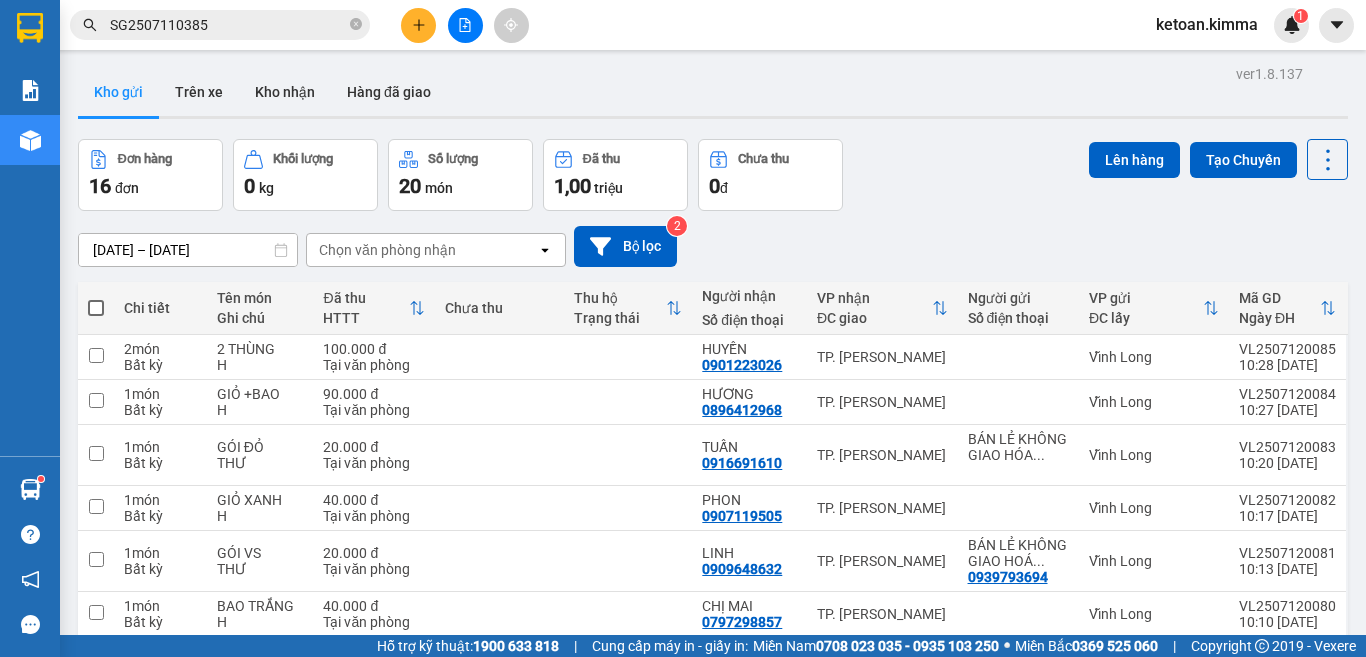 click on "SG2507110385" at bounding box center [228, 25] 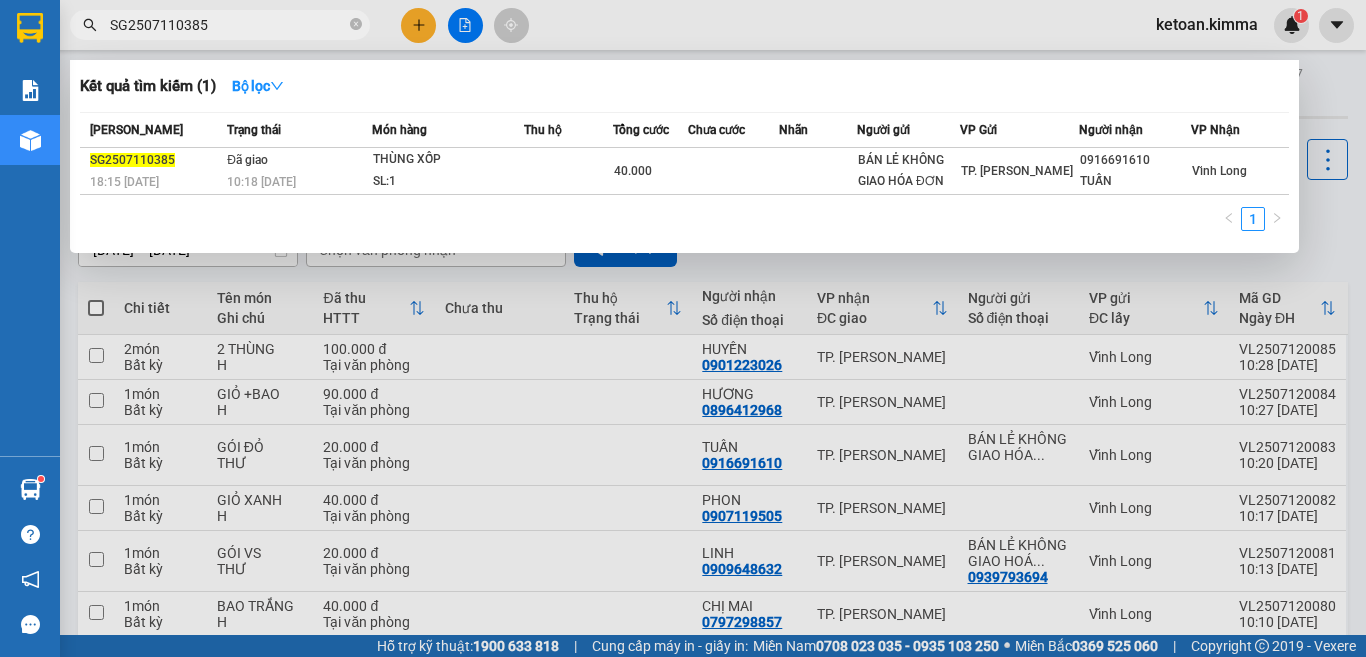 click on "SG2507110385" at bounding box center (228, 25) 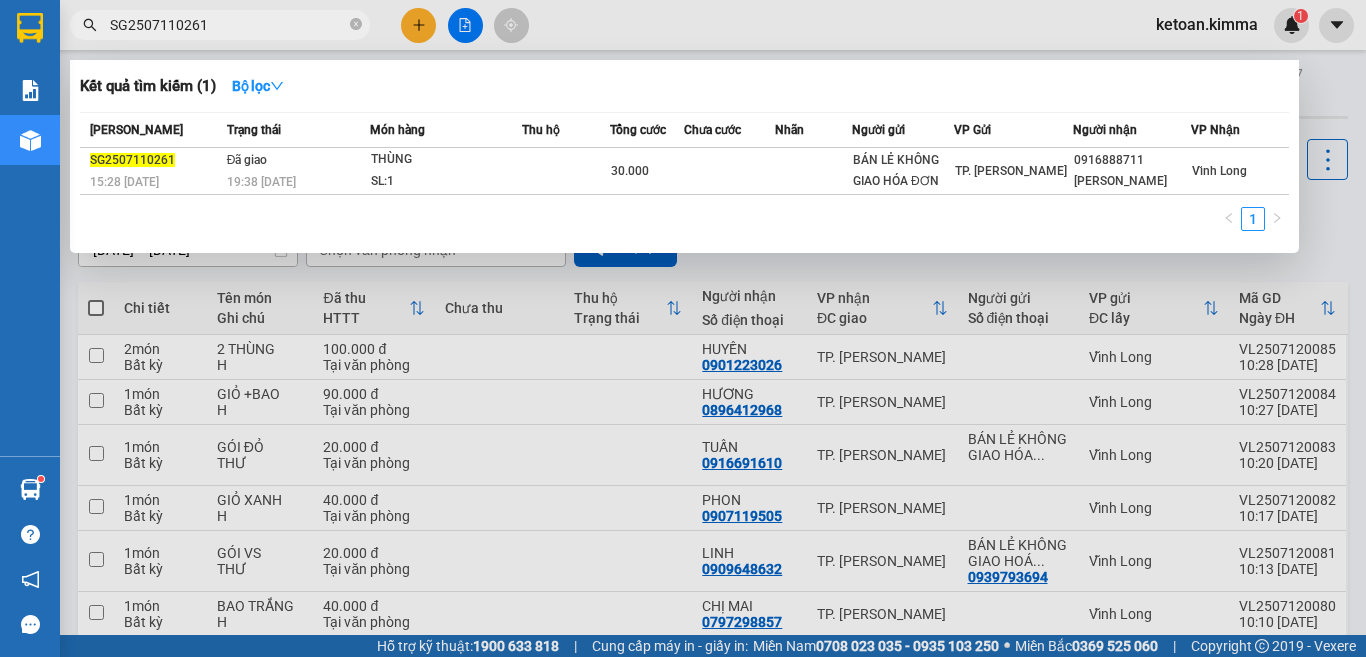 click on "SG2507110261" at bounding box center (228, 25) 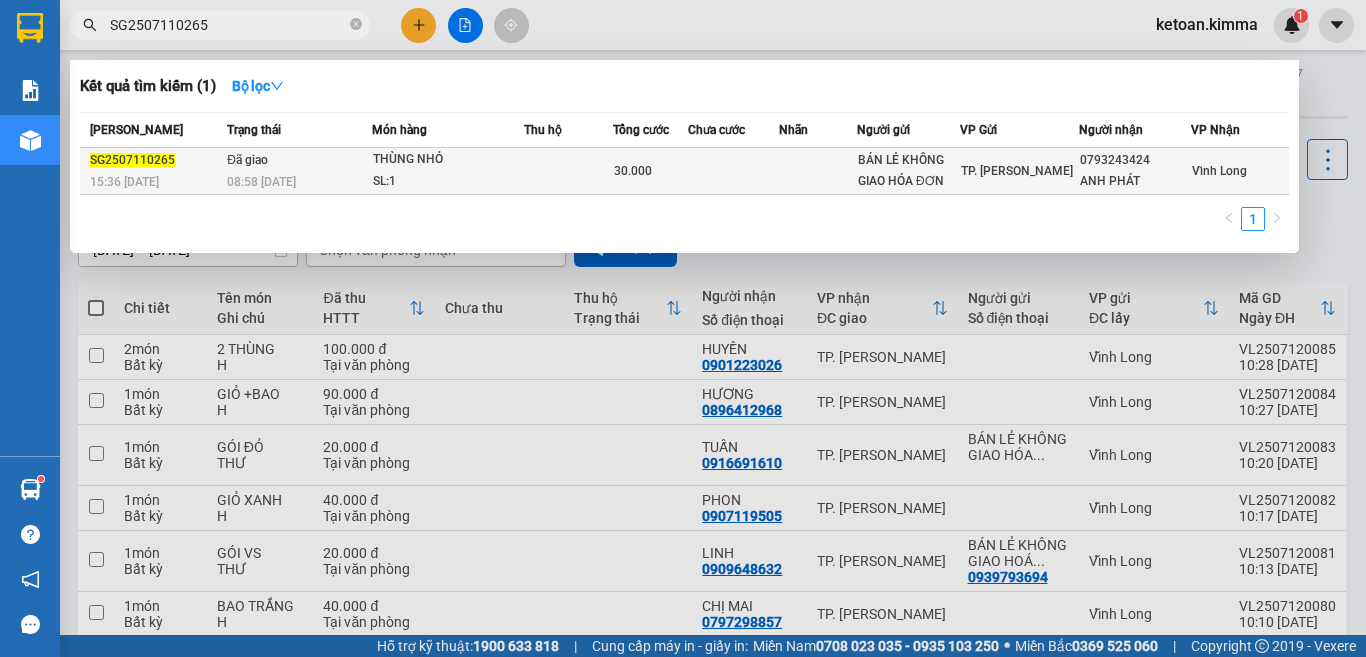 type on "SG2507110265" 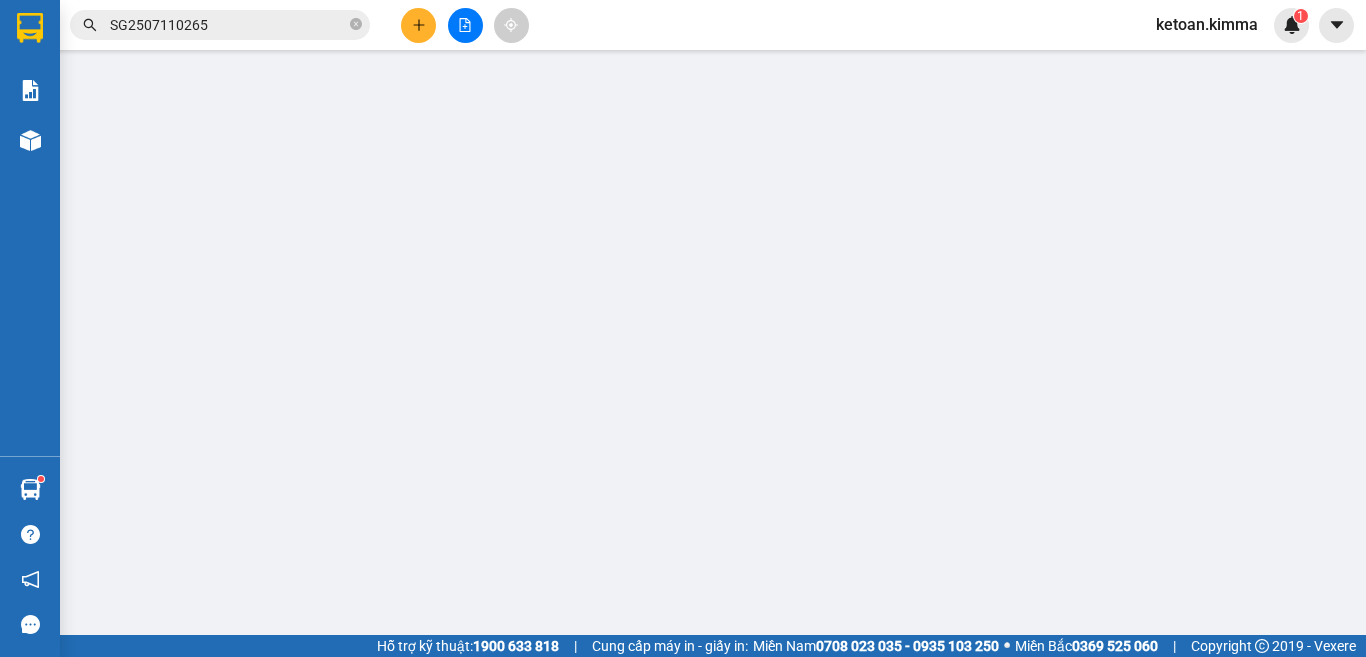 type on "BÁN LẺ KHÔNG GIAO HÓA ĐƠN" 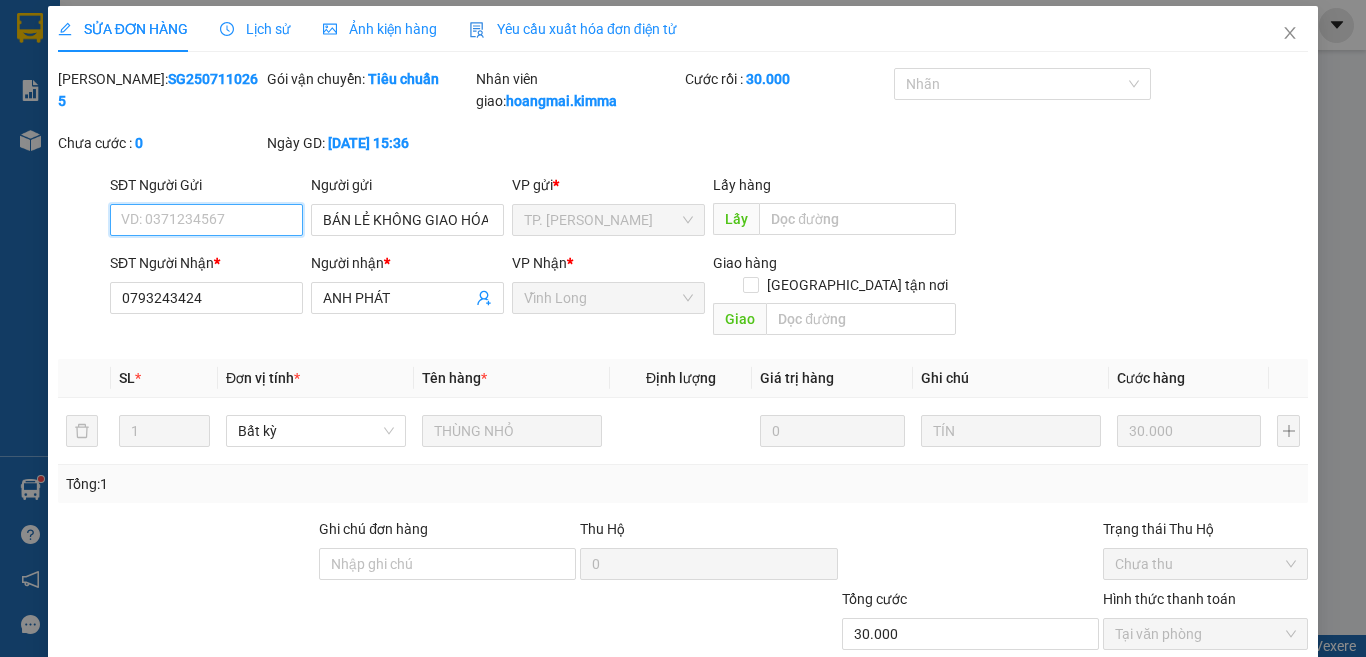 scroll, scrollTop: 0, scrollLeft: 0, axis: both 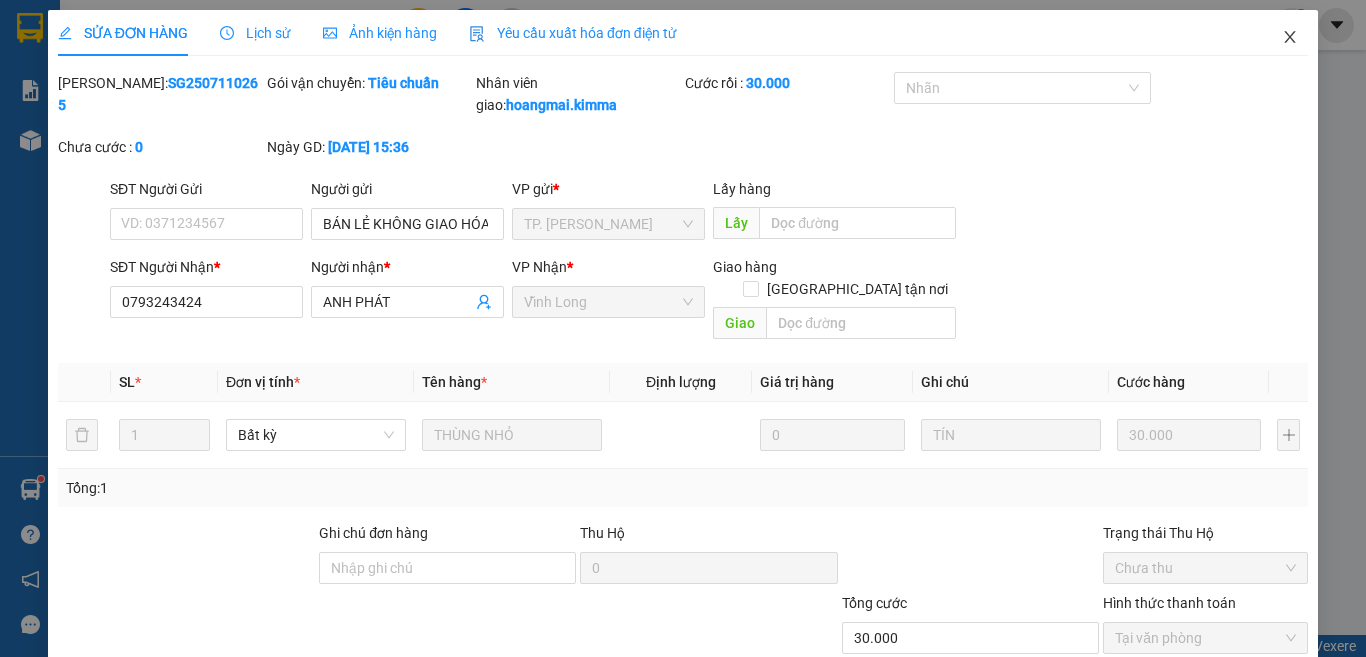 click 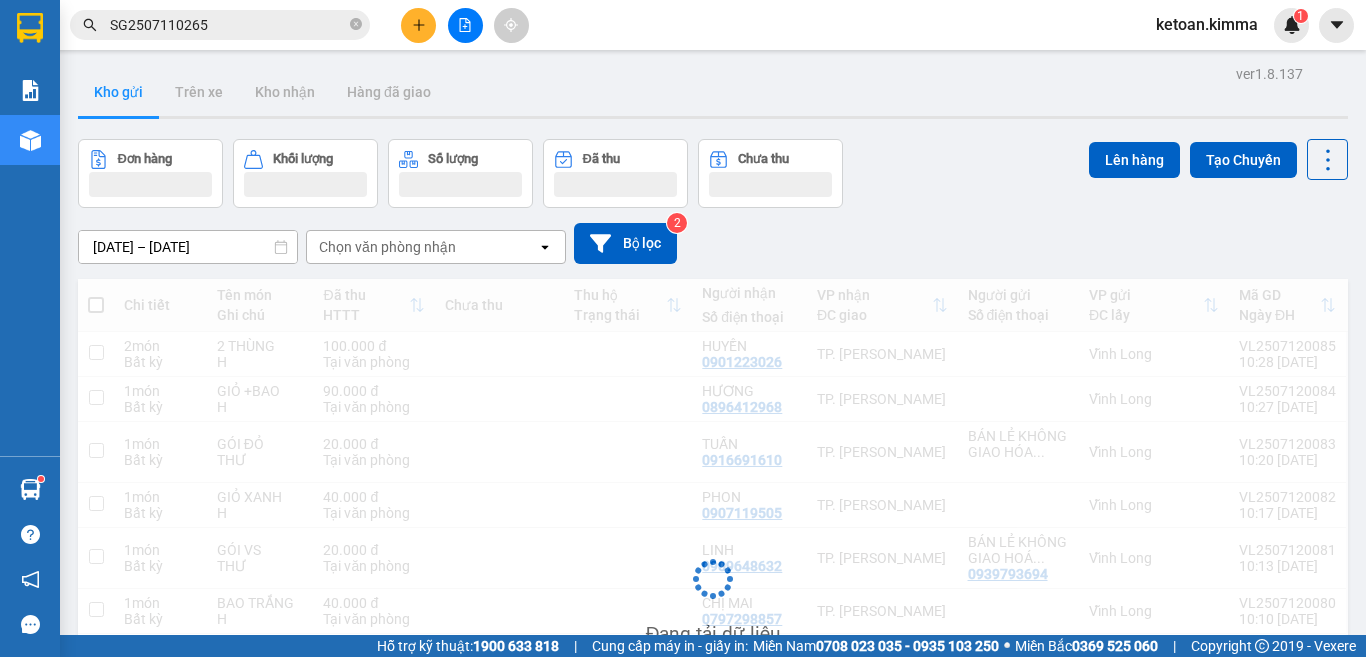 click on "SG2507110265" at bounding box center (228, 25) 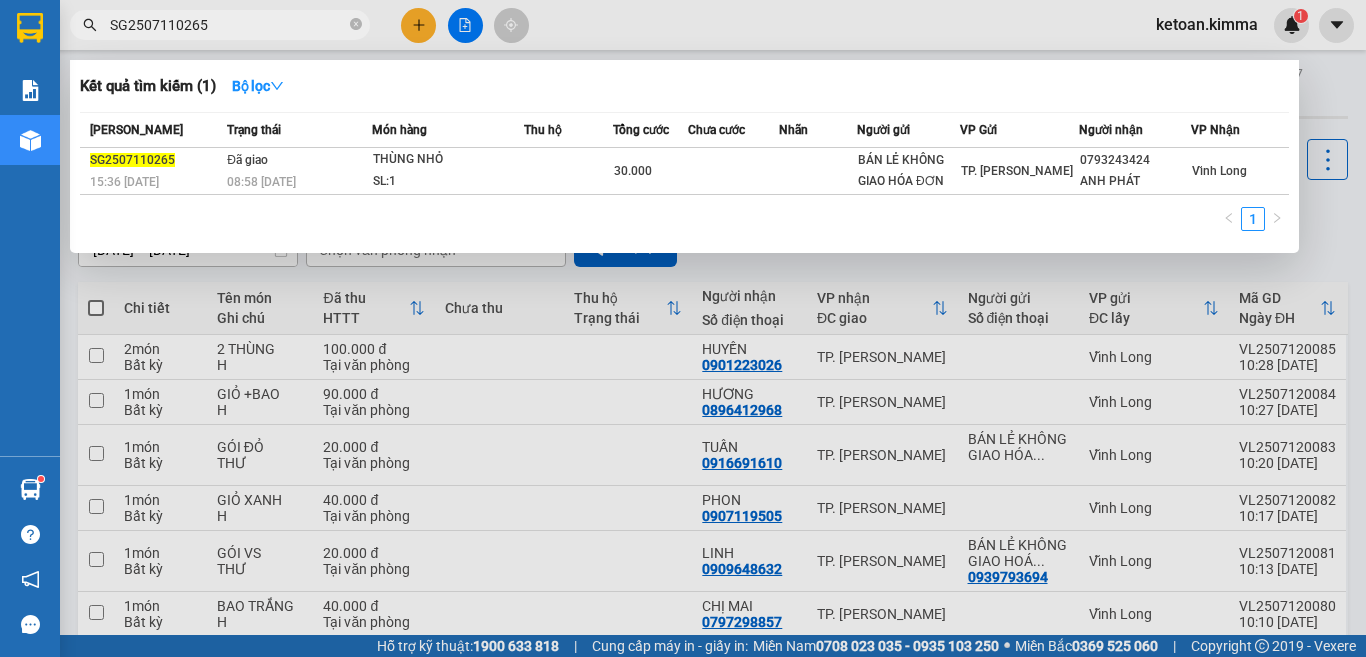 click on "SG2507110265" at bounding box center [228, 25] 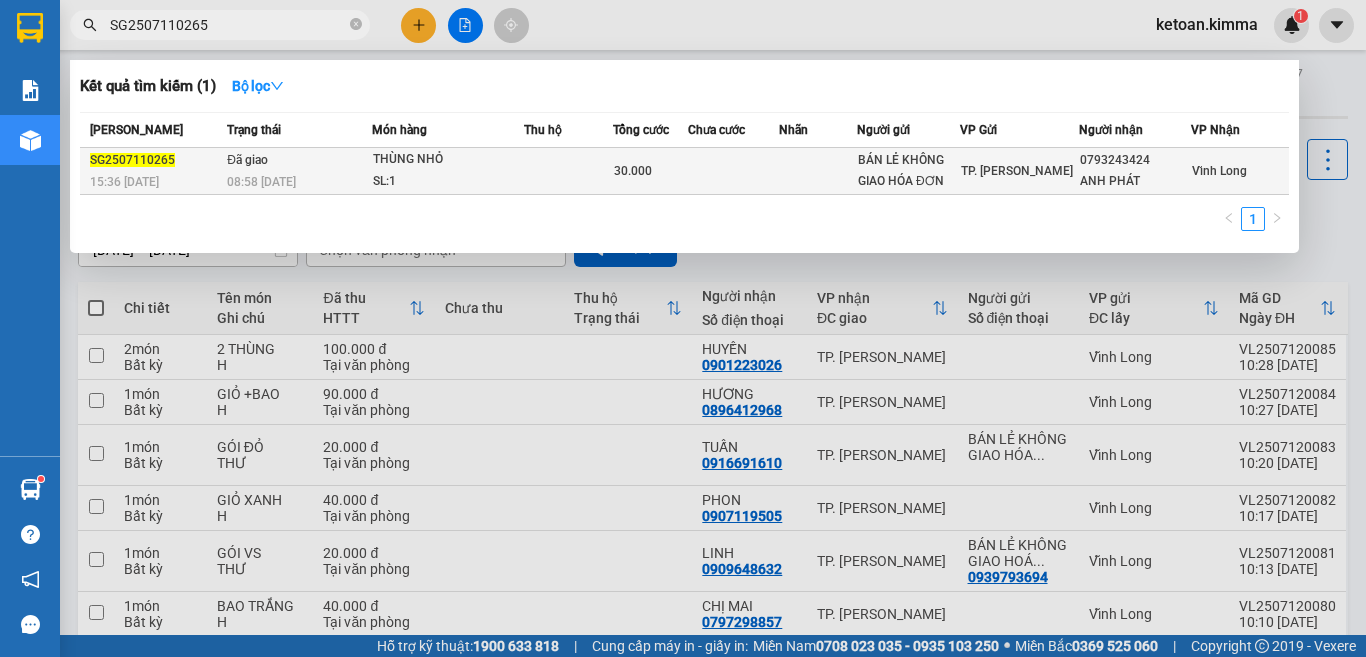 click on "SL:  1" at bounding box center (448, 182) 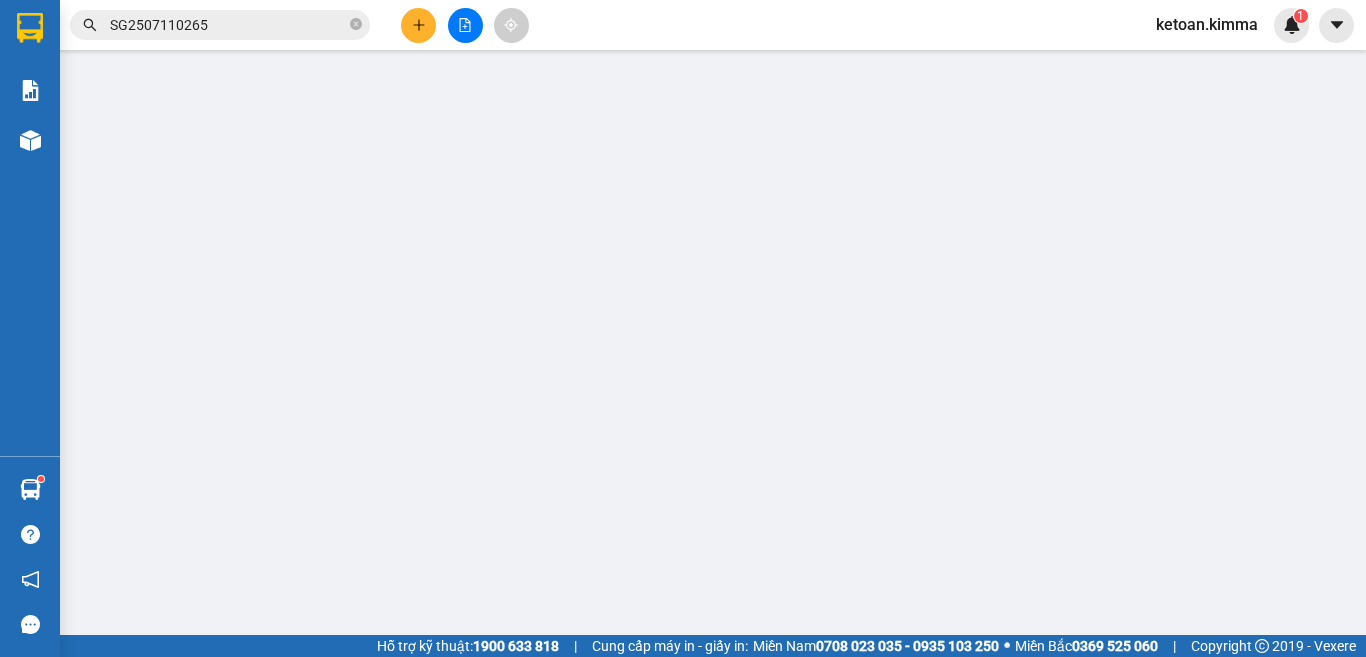 type on "BÁN LẺ KHÔNG GIAO HÓA ĐƠN" 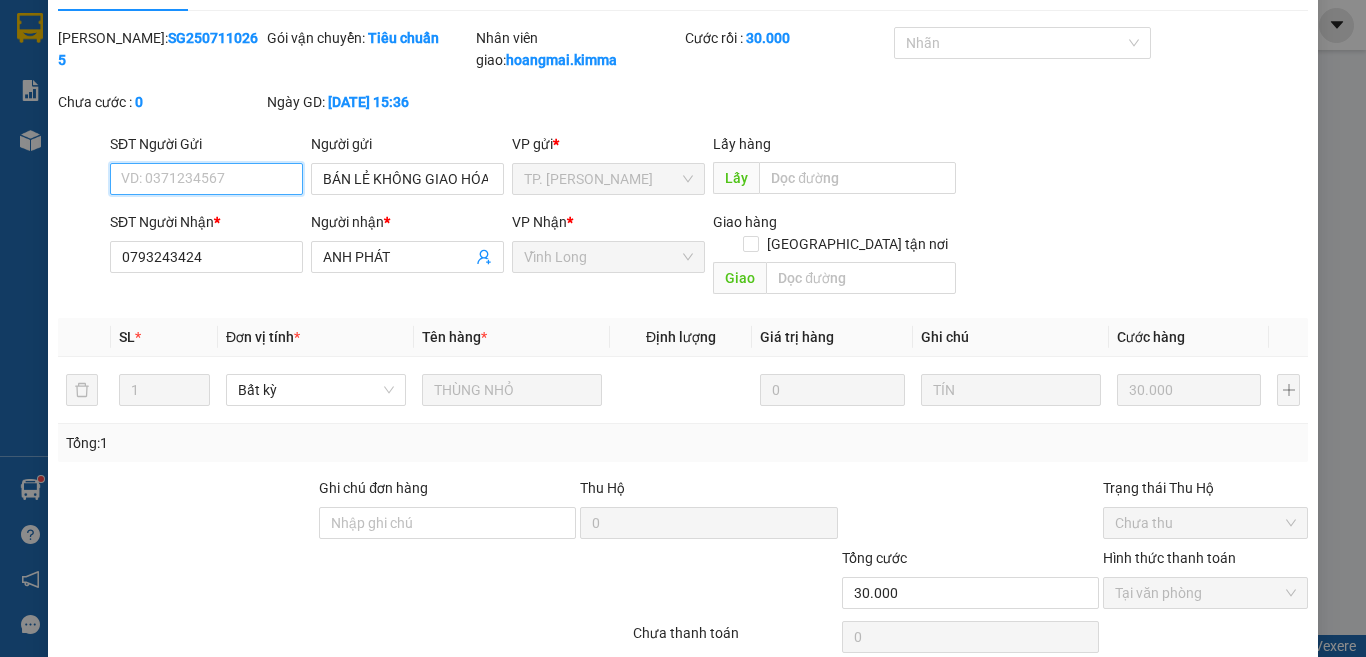 scroll, scrollTop: 0, scrollLeft: 0, axis: both 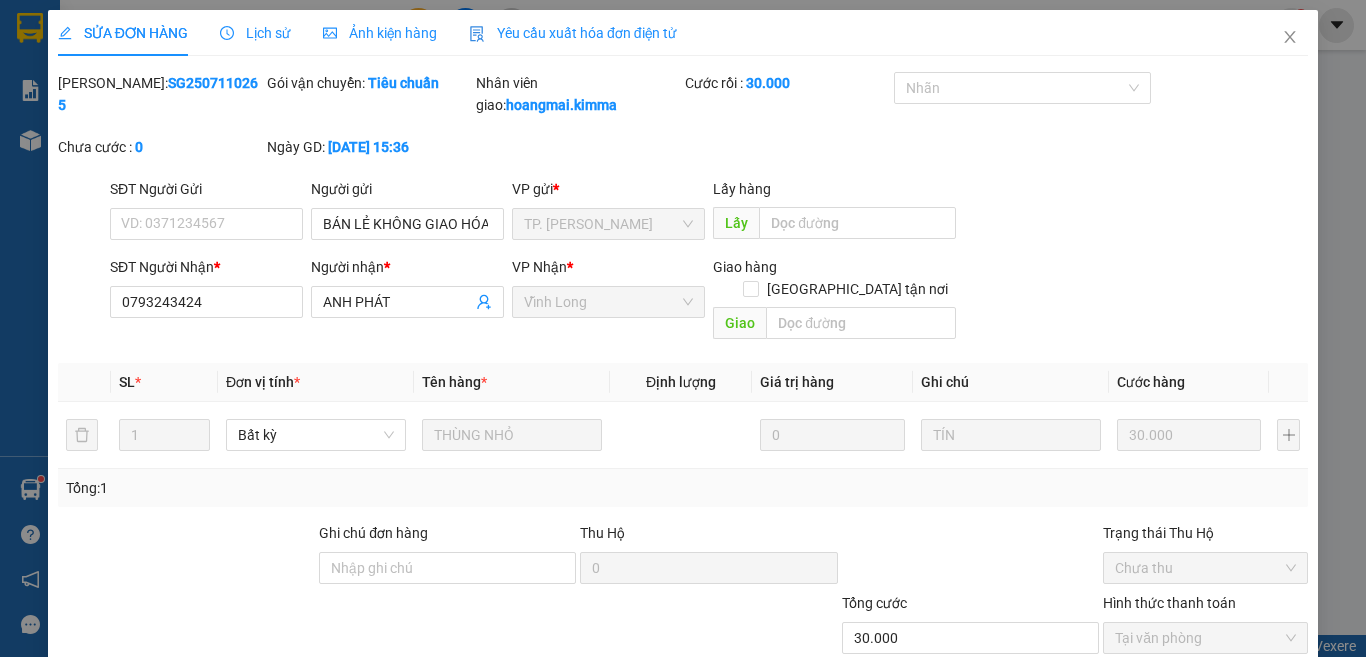 click on "Yêu cầu xuất hóa đơn điện tử" at bounding box center [573, 33] 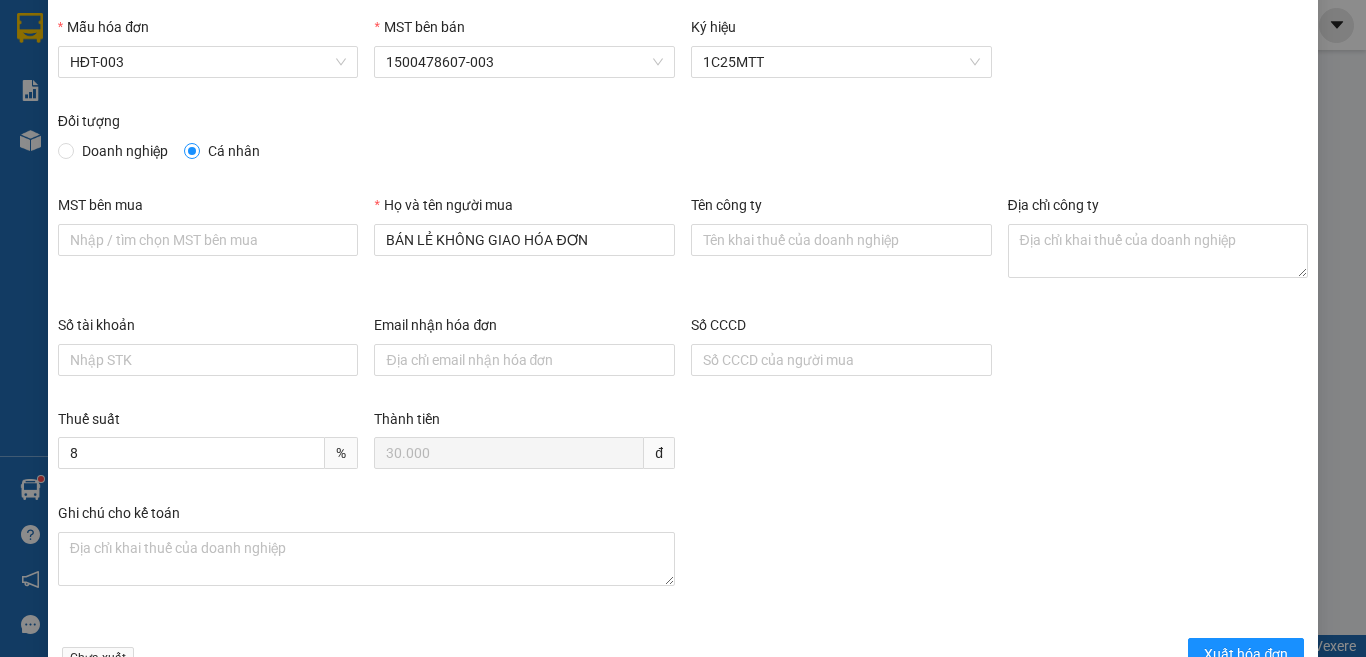 scroll, scrollTop: 114, scrollLeft: 0, axis: vertical 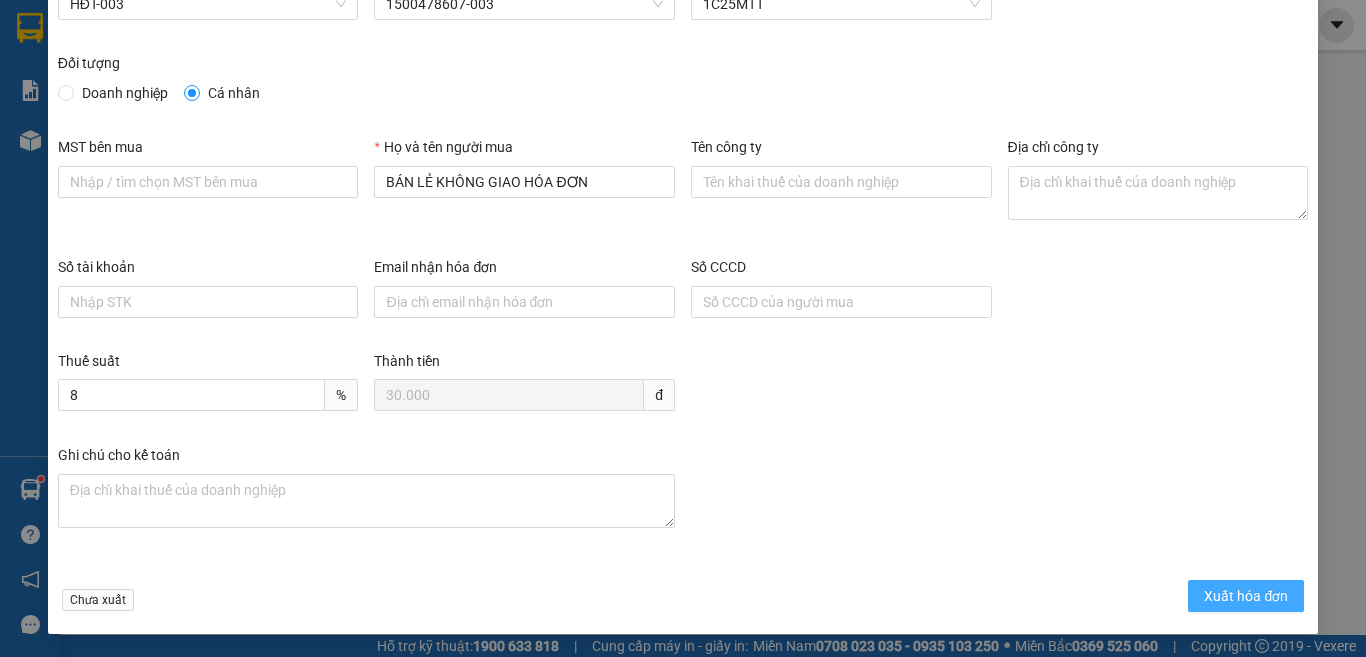 click on "Xuất hóa đơn" at bounding box center [1246, 596] 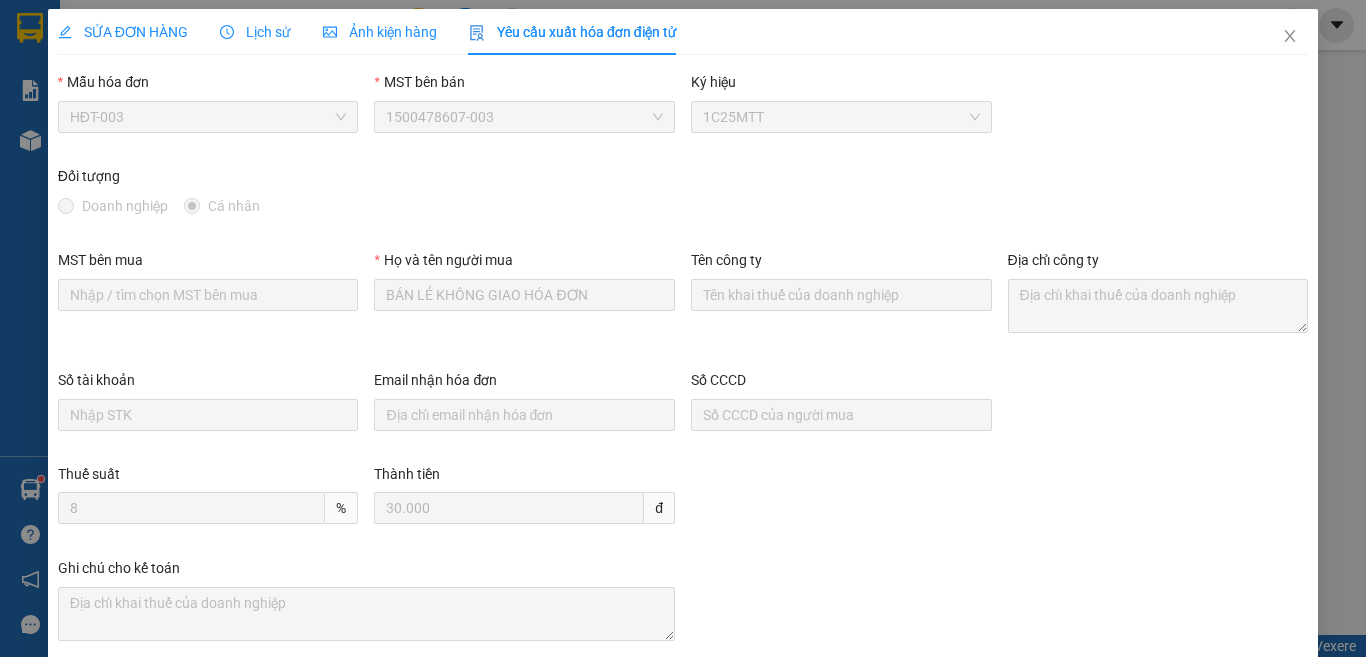 scroll, scrollTop: 0, scrollLeft: 0, axis: both 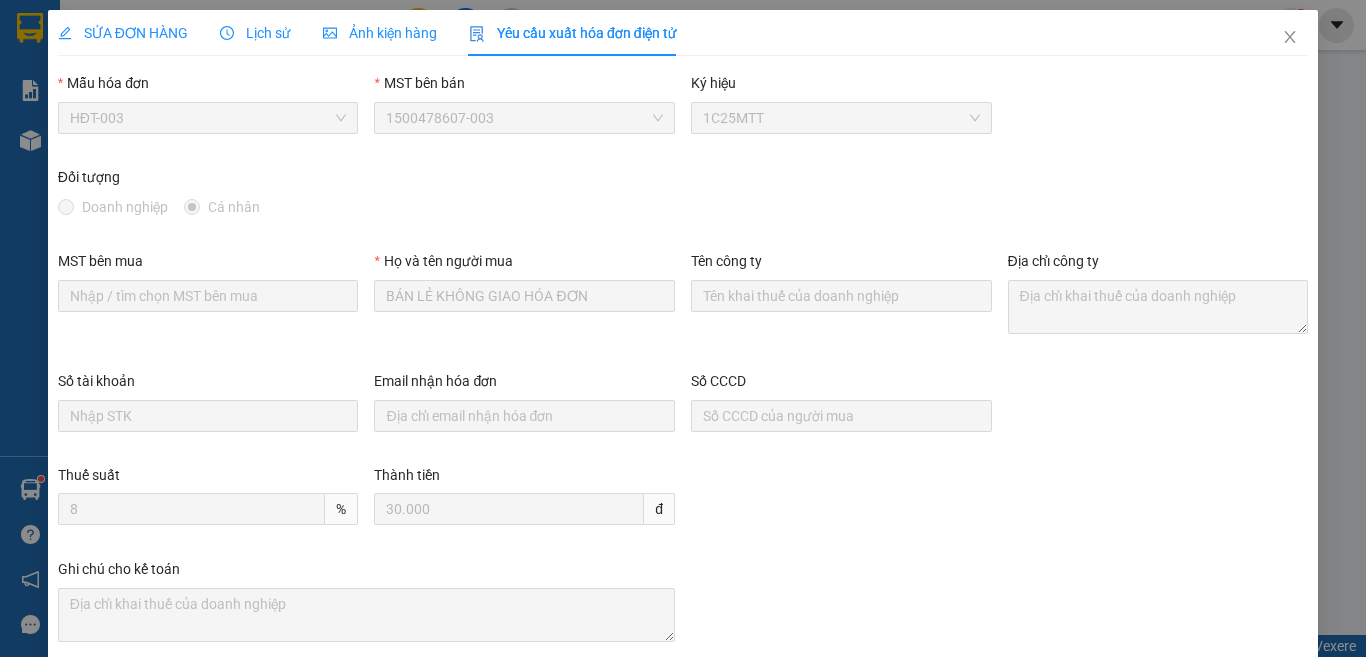 click on "SỬA ĐƠN HÀNG" at bounding box center [123, 33] 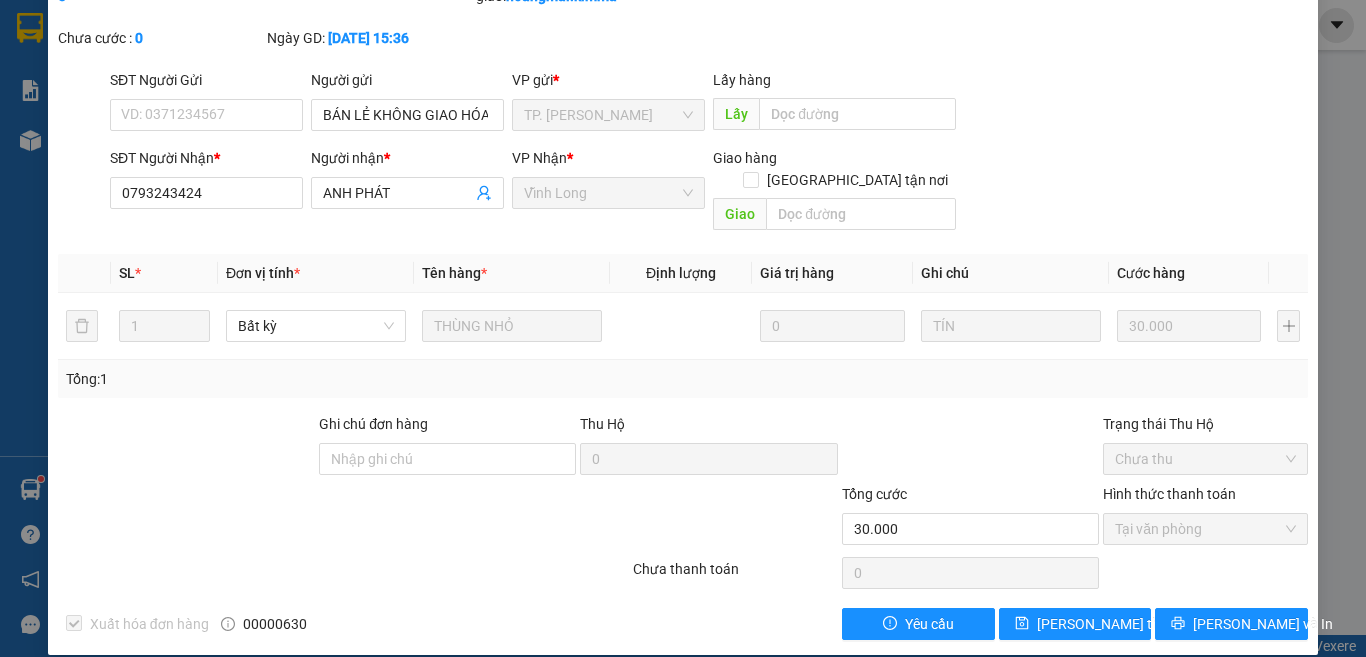 scroll, scrollTop: 0, scrollLeft: 0, axis: both 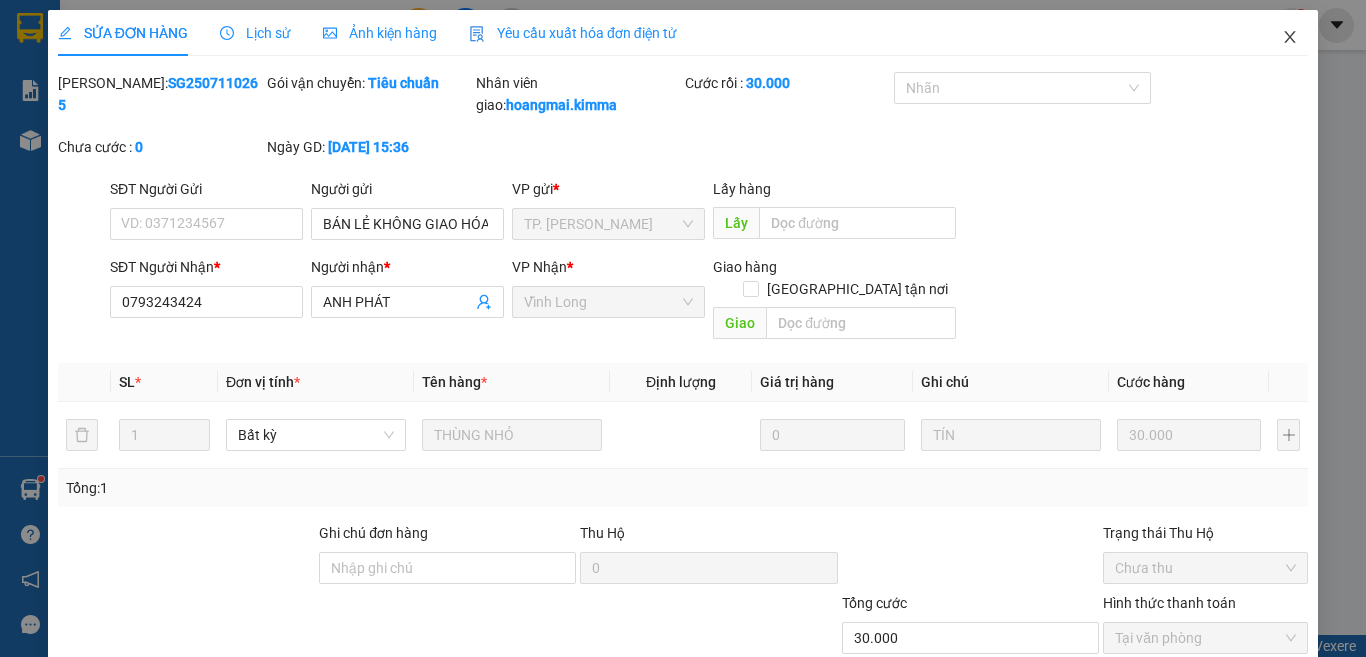 click 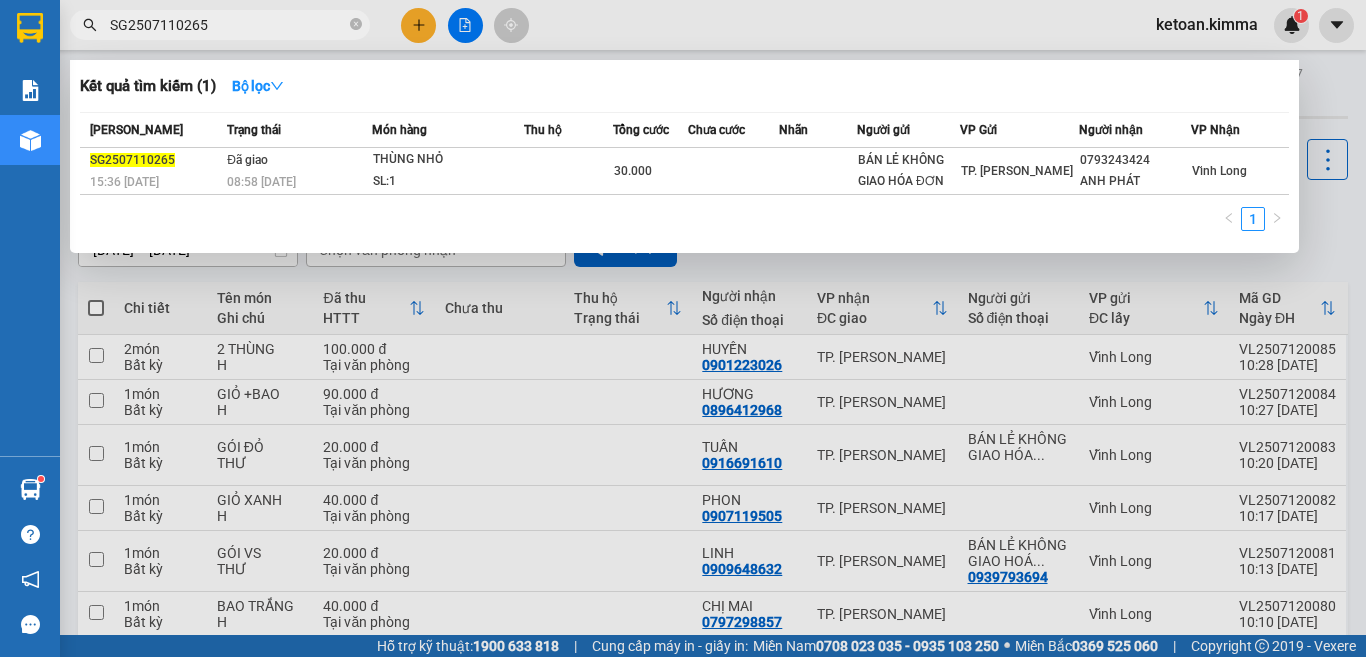 click on "SG2507110265" at bounding box center (228, 25) 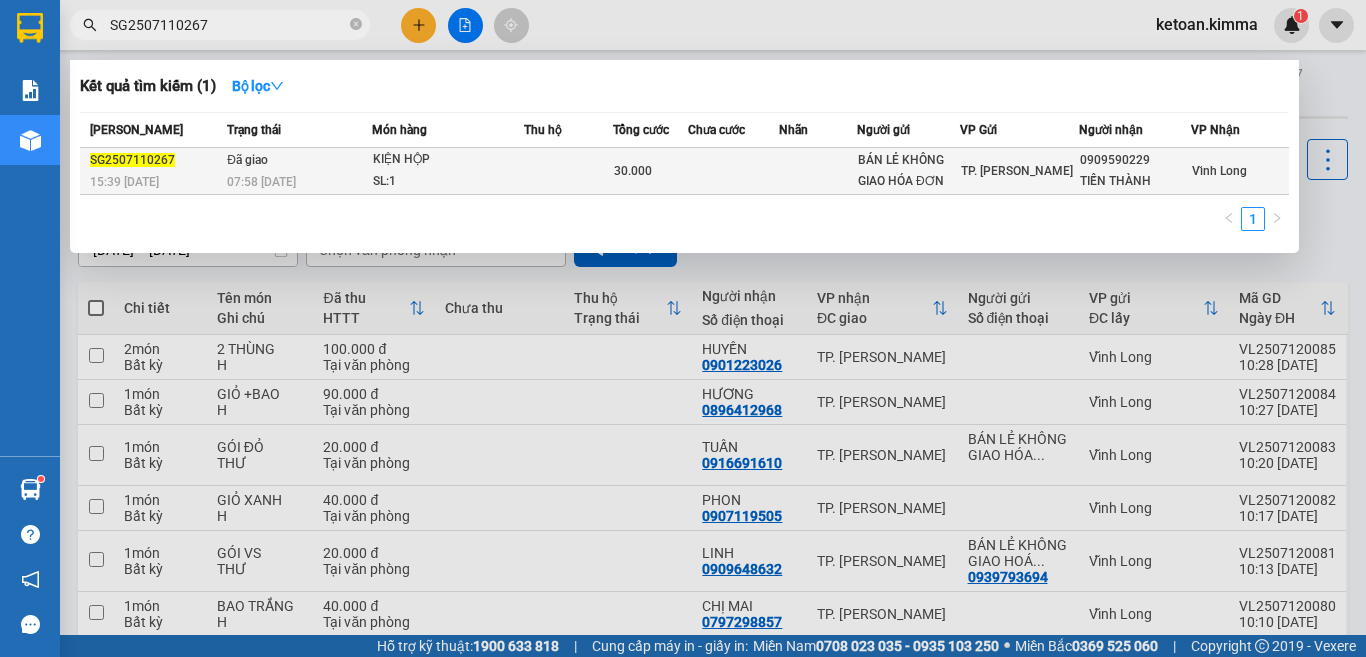 type on "SG2507110267" 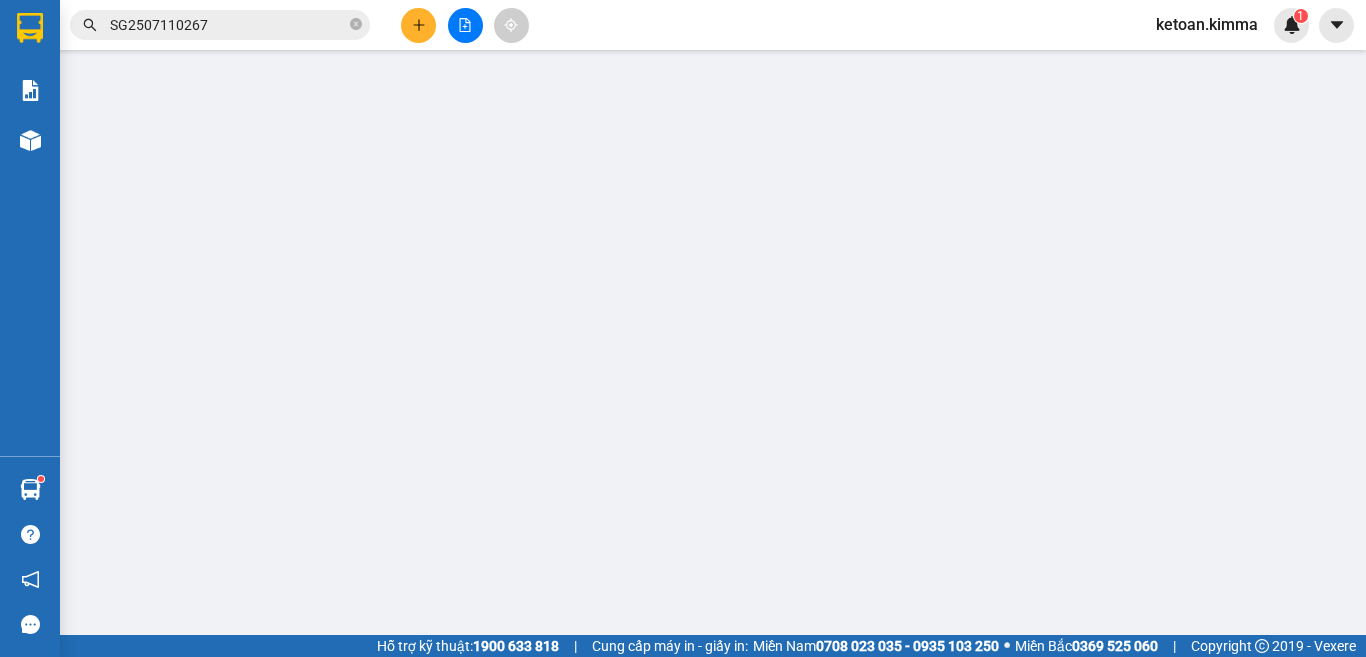 type on "BÁN LẺ KHÔNG GIAO HÓA ĐƠN" 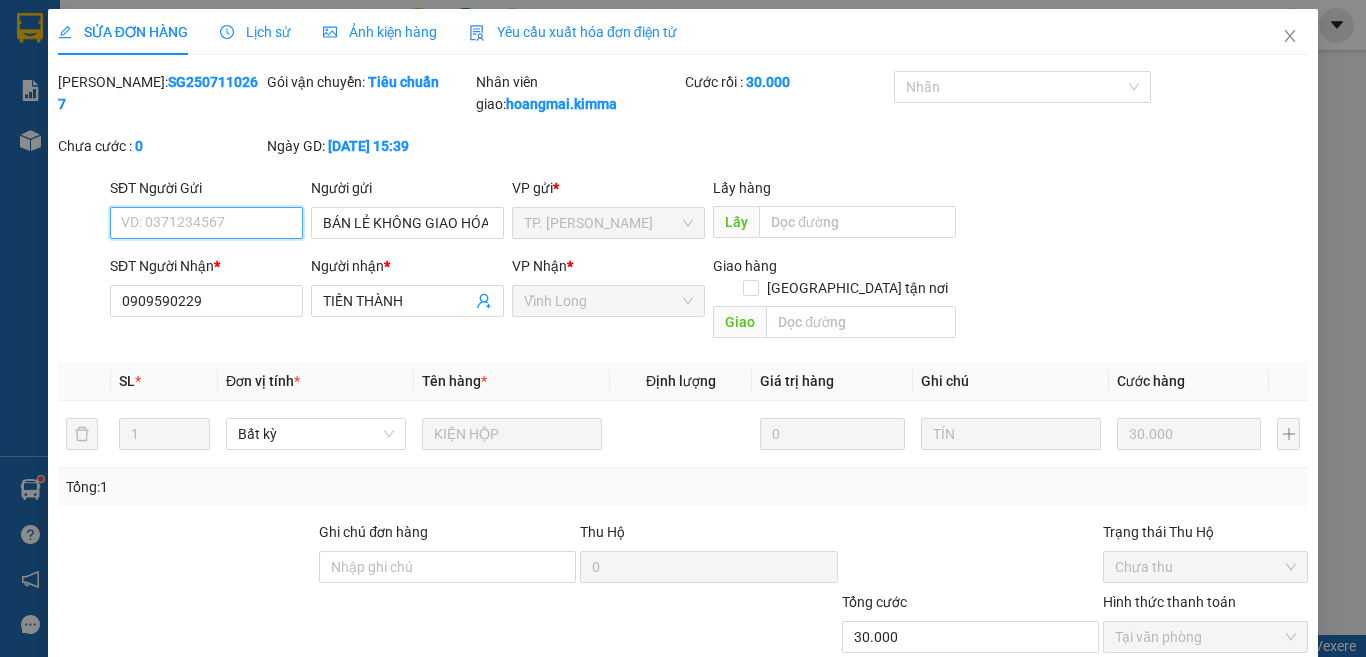 scroll, scrollTop: 0, scrollLeft: 0, axis: both 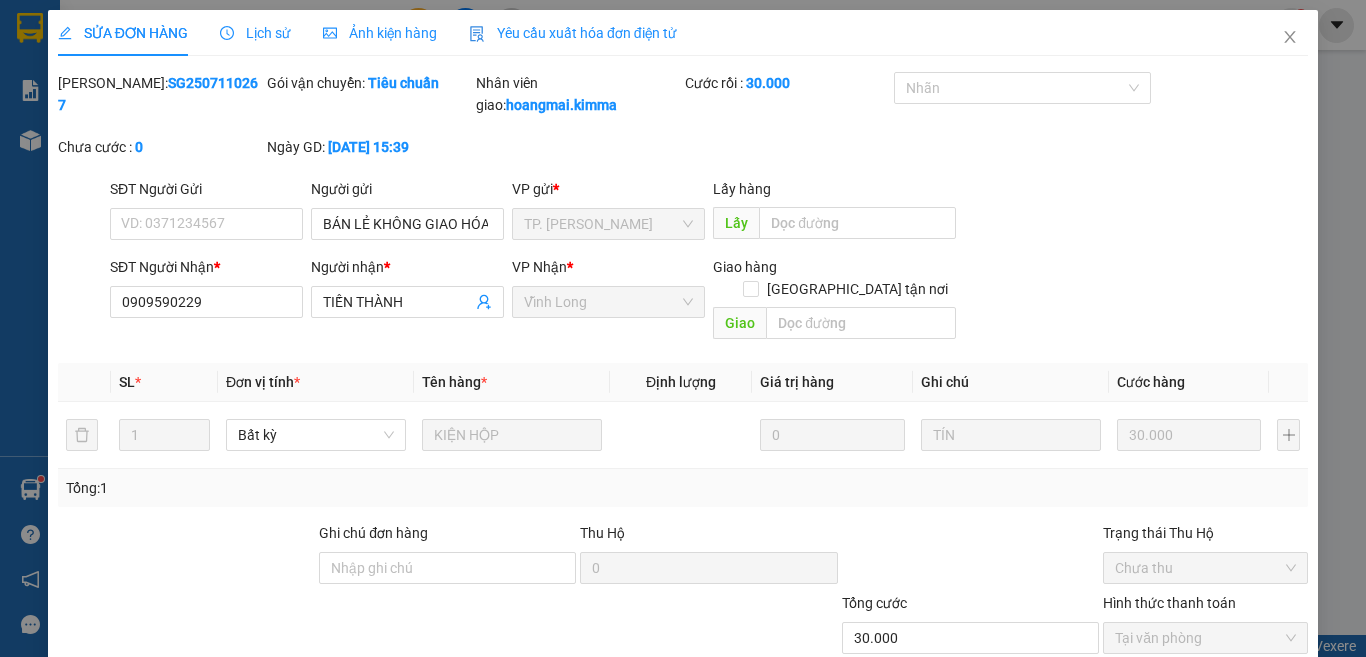 click on "Lịch sử" at bounding box center [255, 33] 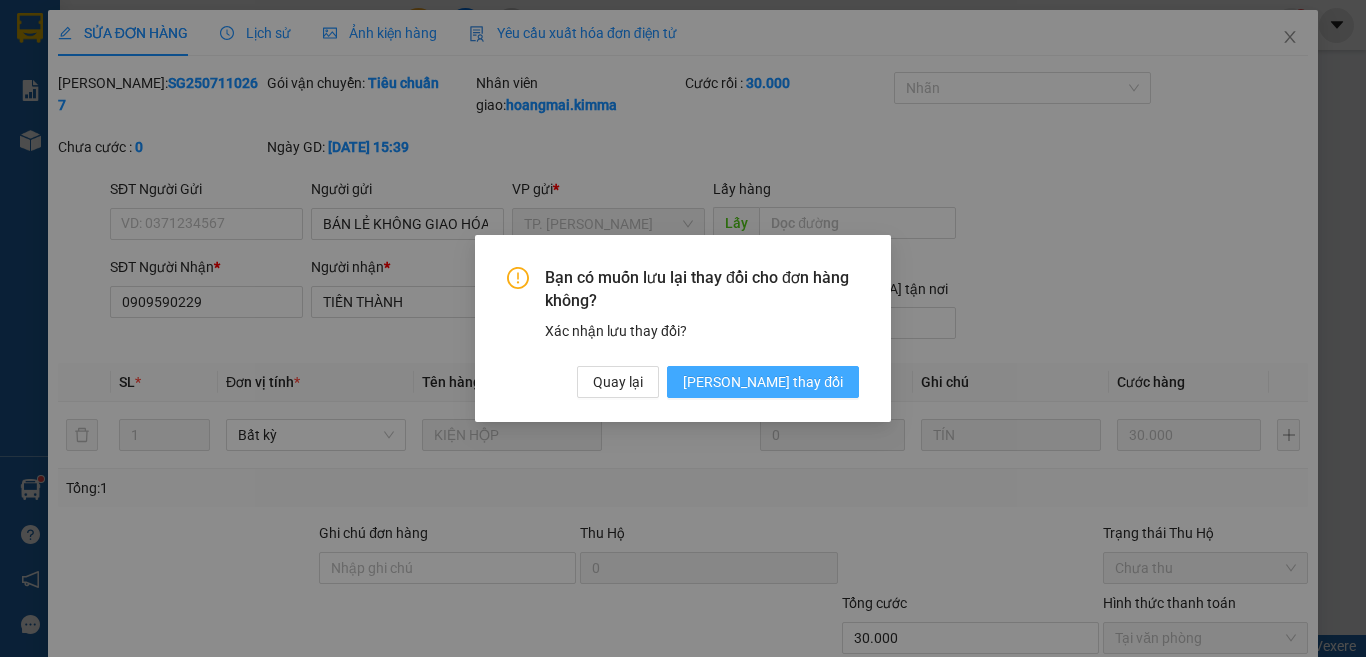 click on "Lưu thay đổi" at bounding box center (763, 382) 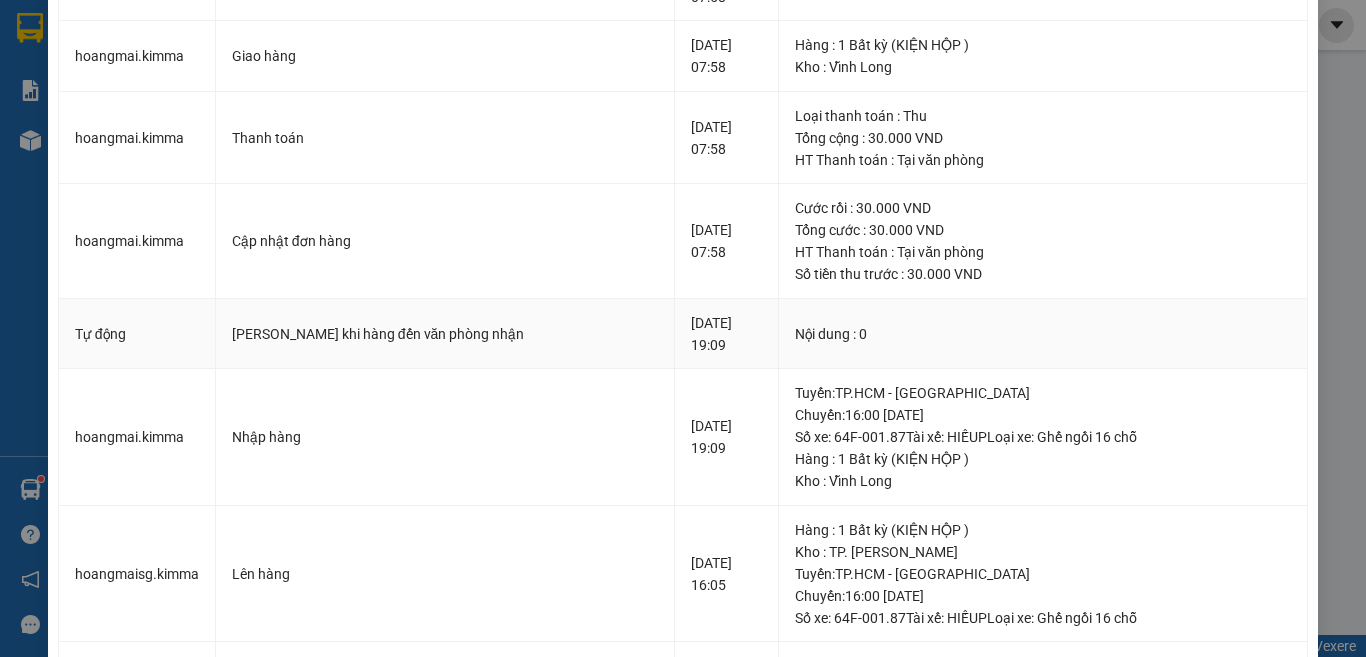 scroll, scrollTop: 0, scrollLeft: 0, axis: both 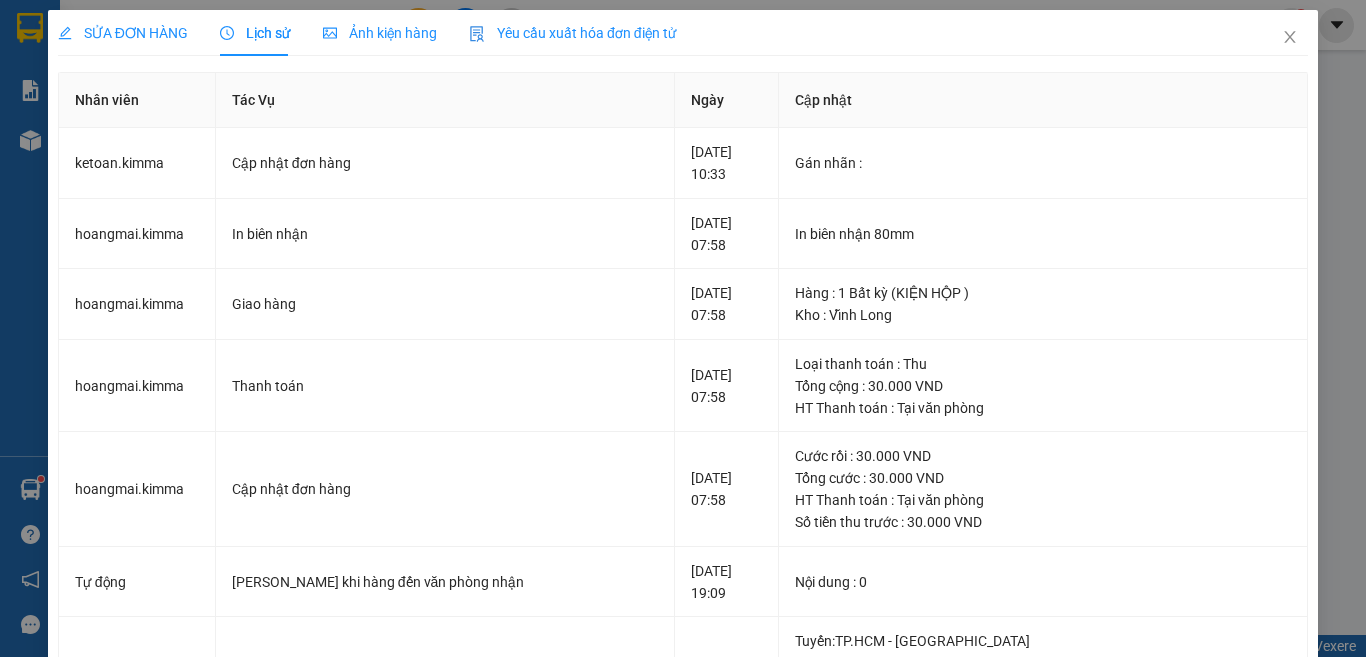 click on "SỬA ĐƠN HÀNG" at bounding box center (123, 33) 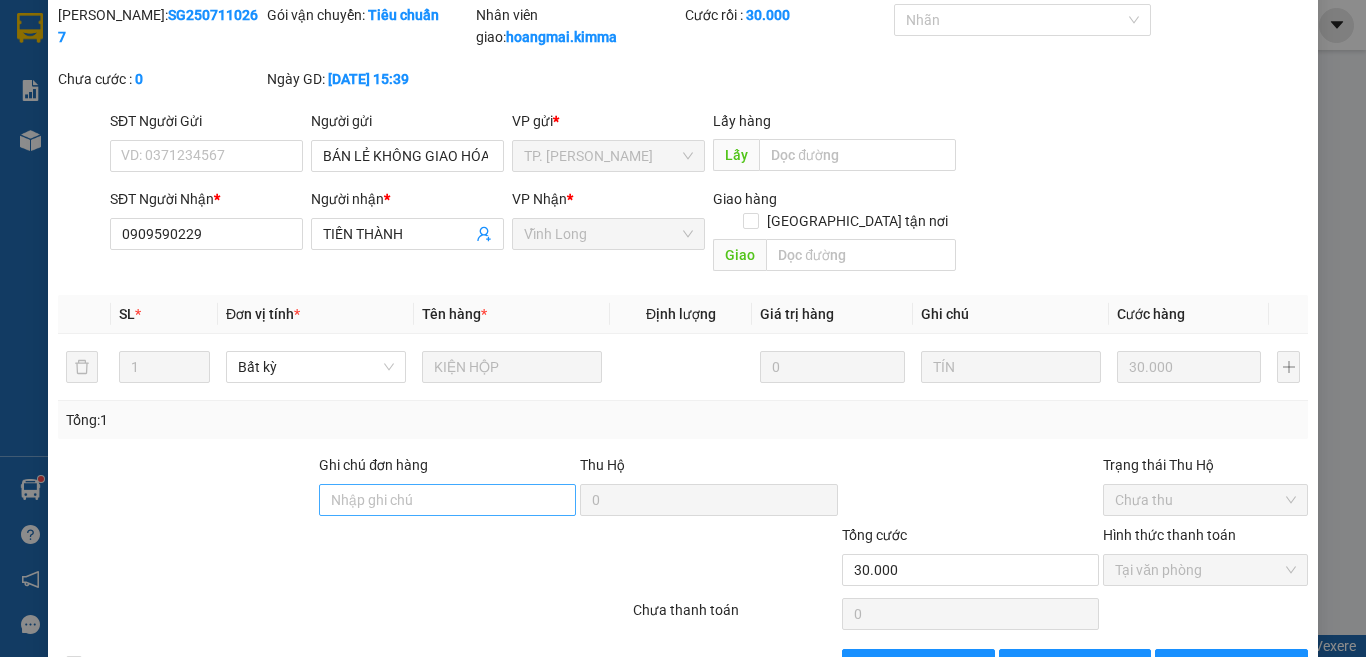 scroll, scrollTop: 109, scrollLeft: 0, axis: vertical 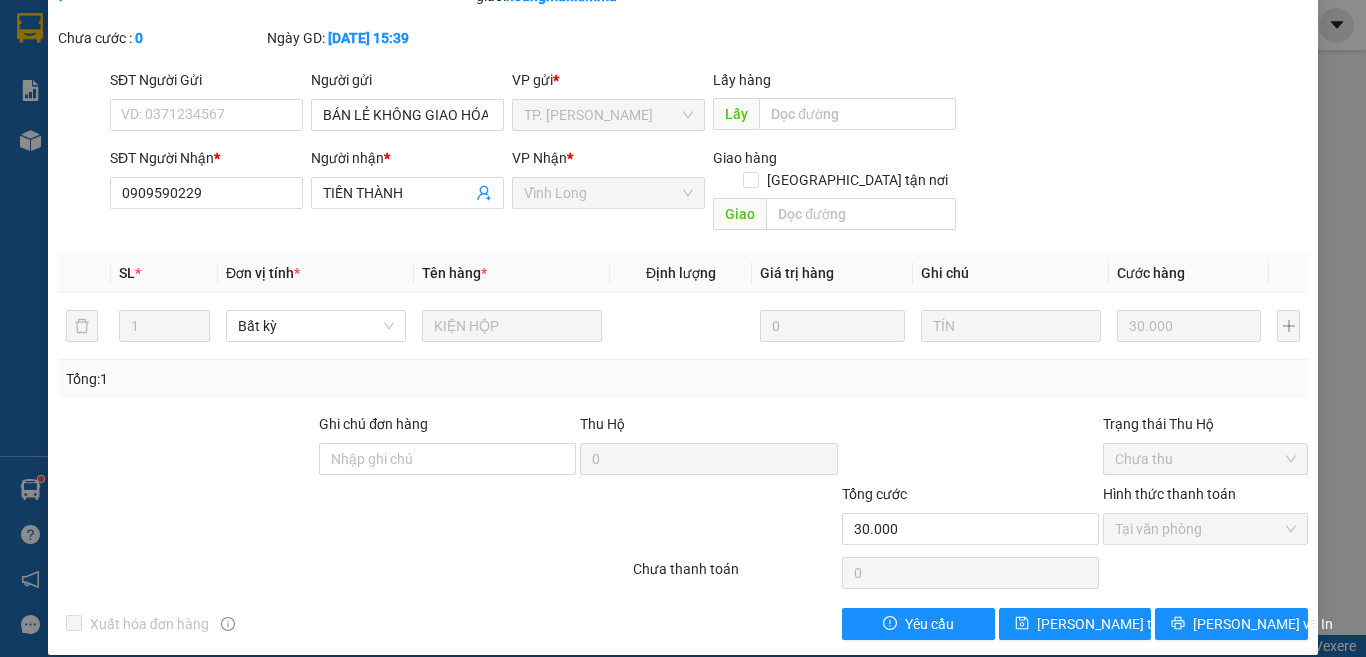 click at bounding box center (526, 518) 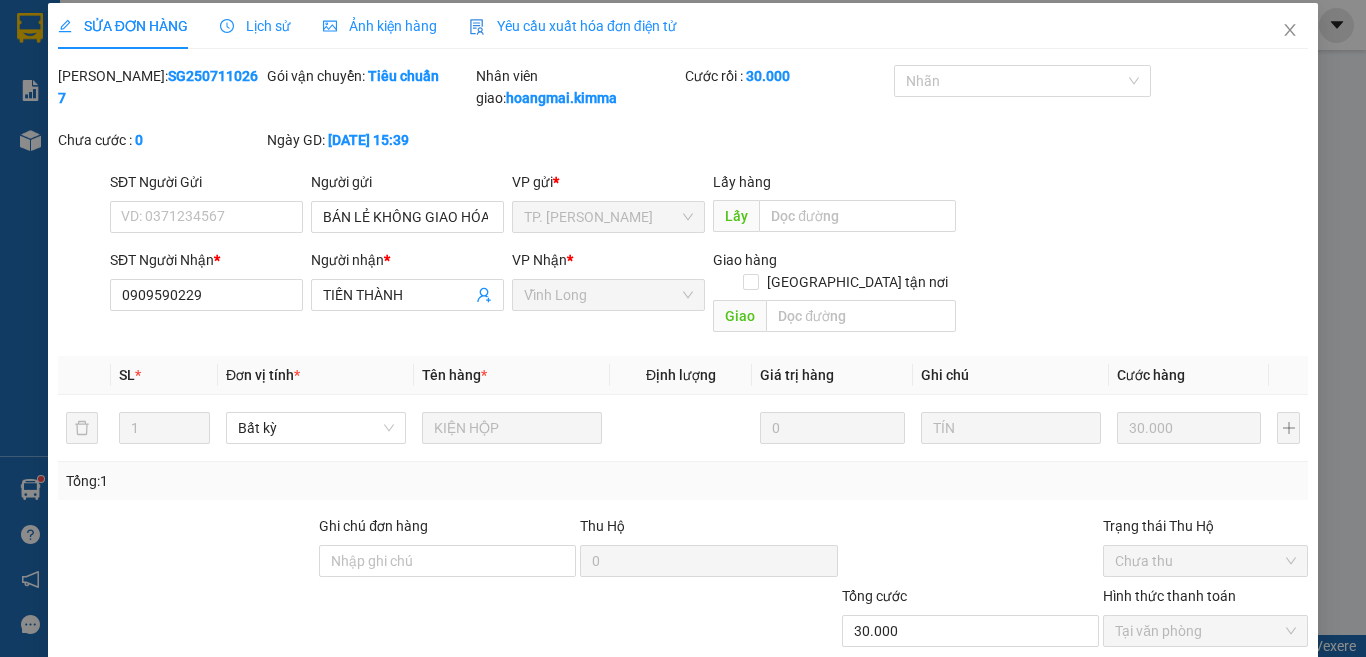 scroll, scrollTop: 0, scrollLeft: 0, axis: both 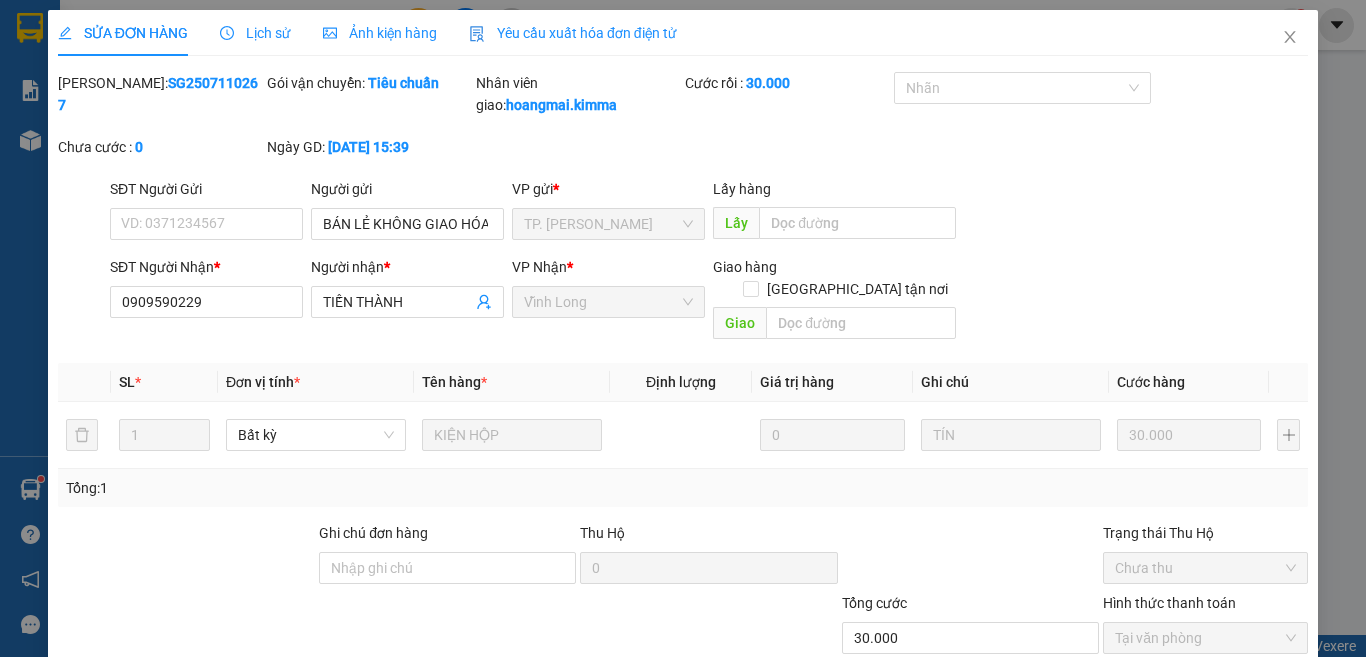 click on "Yêu cầu xuất hóa đơn điện tử" at bounding box center [573, 33] 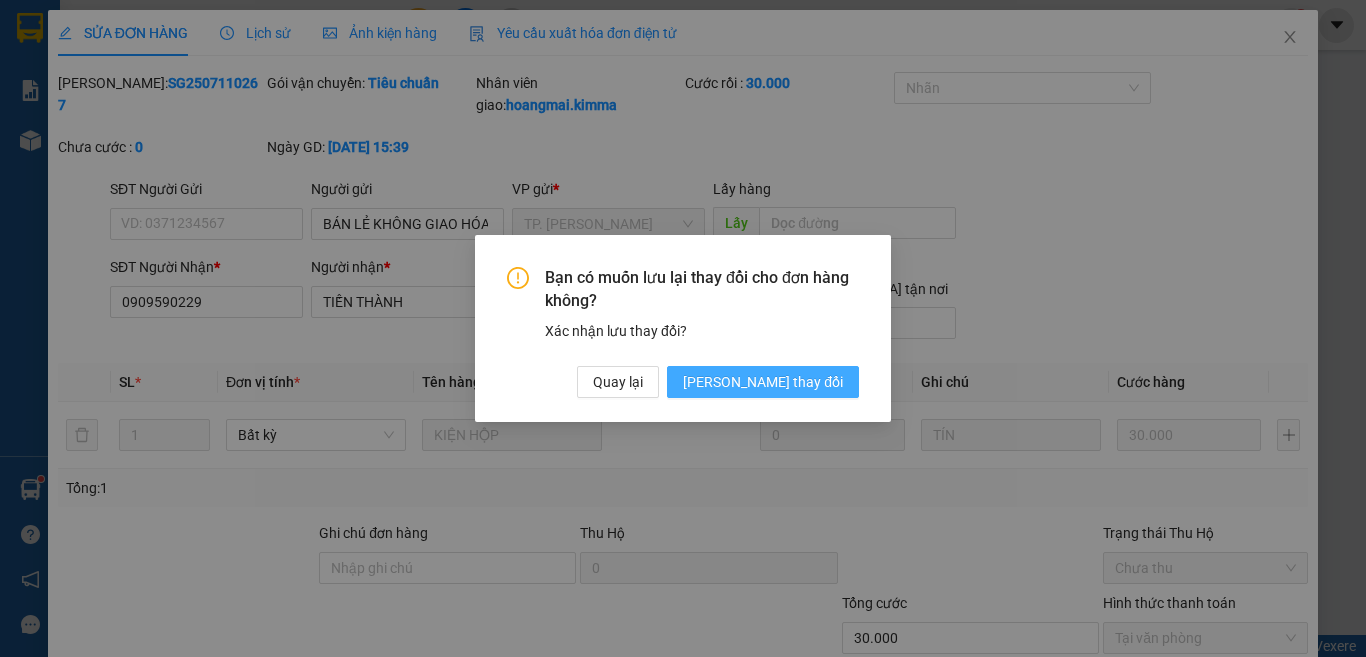 click on "Lưu thay đổi" at bounding box center [763, 382] 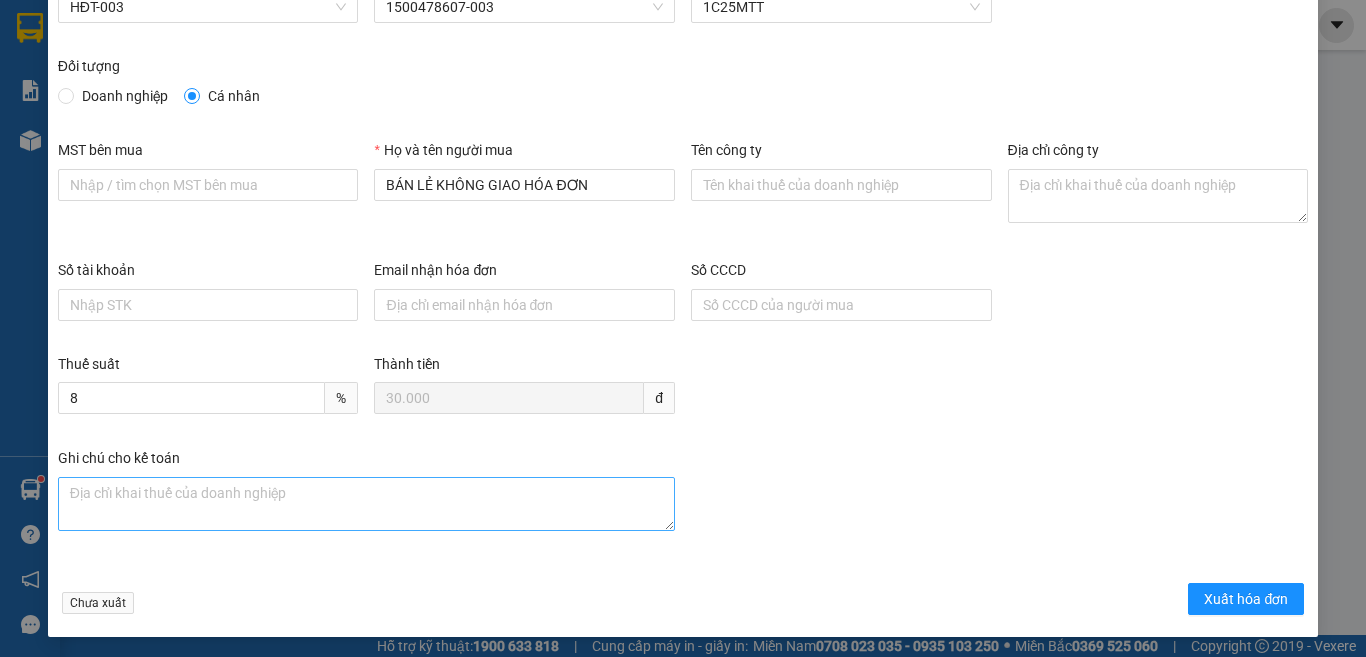 scroll, scrollTop: 114, scrollLeft: 0, axis: vertical 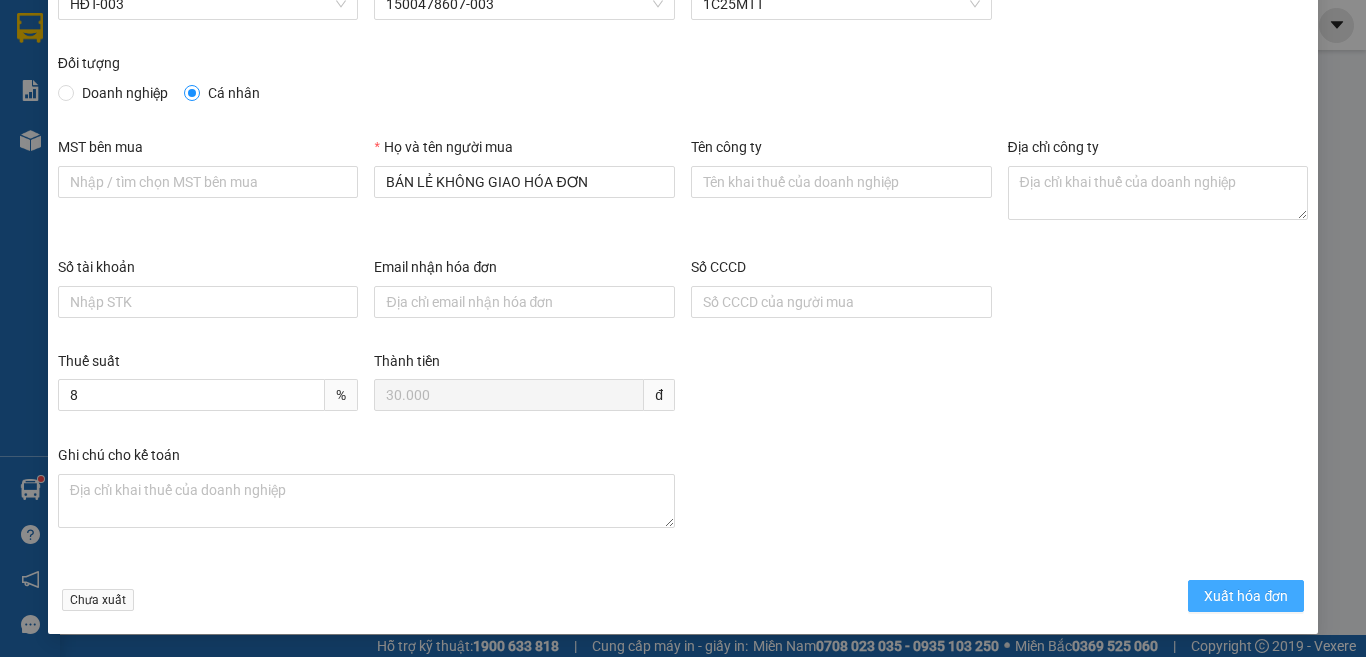 click on "Xuất hóa đơn" at bounding box center [1246, 596] 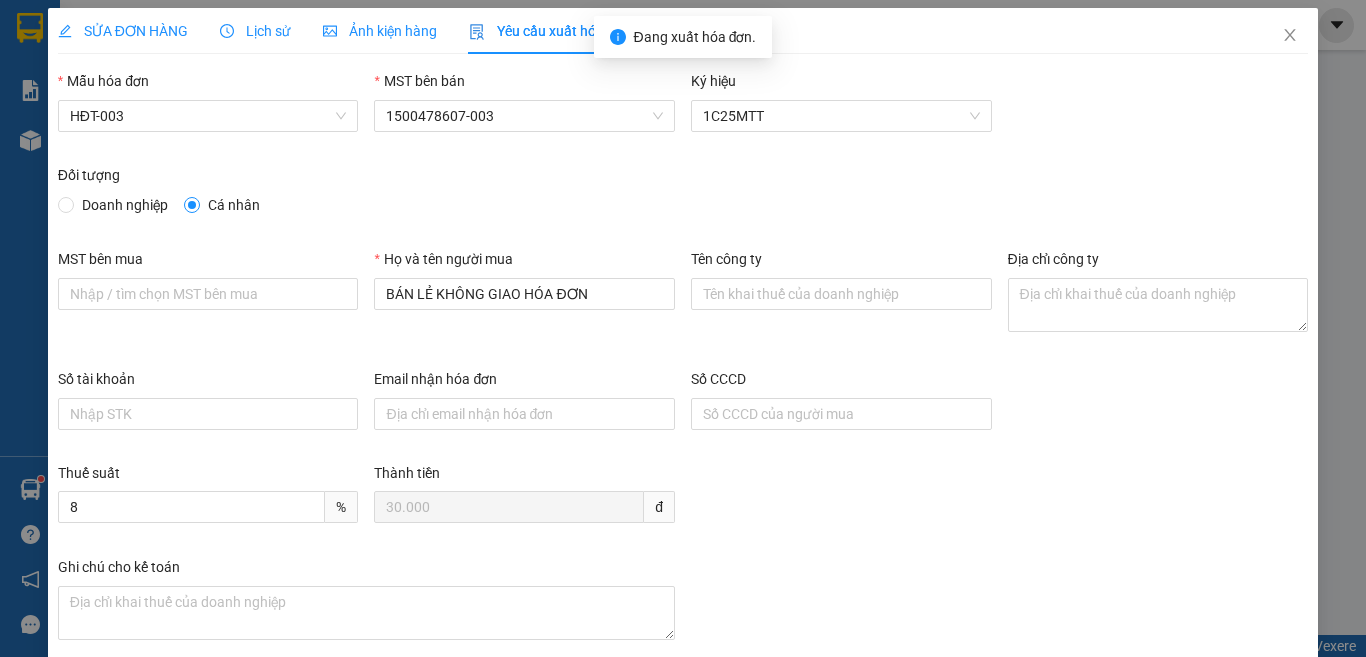 scroll, scrollTop: 0, scrollLeft: 0, axis: both 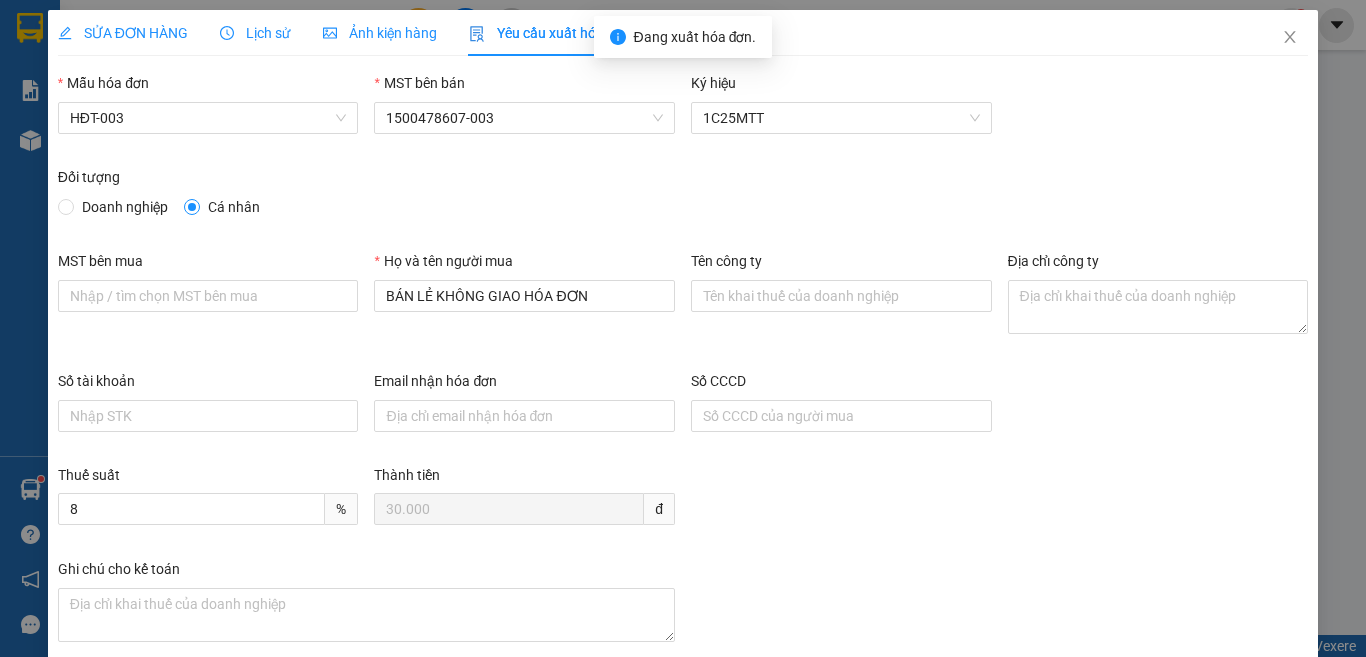 click on "SỬA ĐƠN HÀNG" at bounding box center [123, 33] 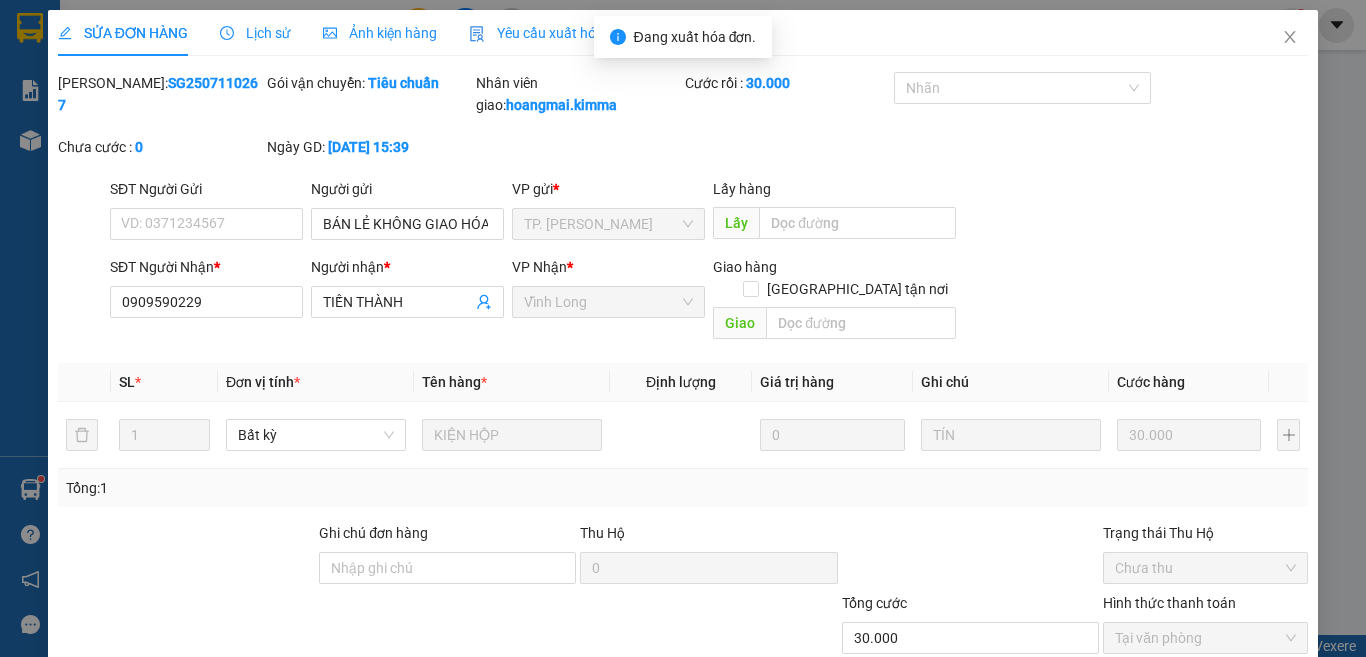 checkbox on "true" 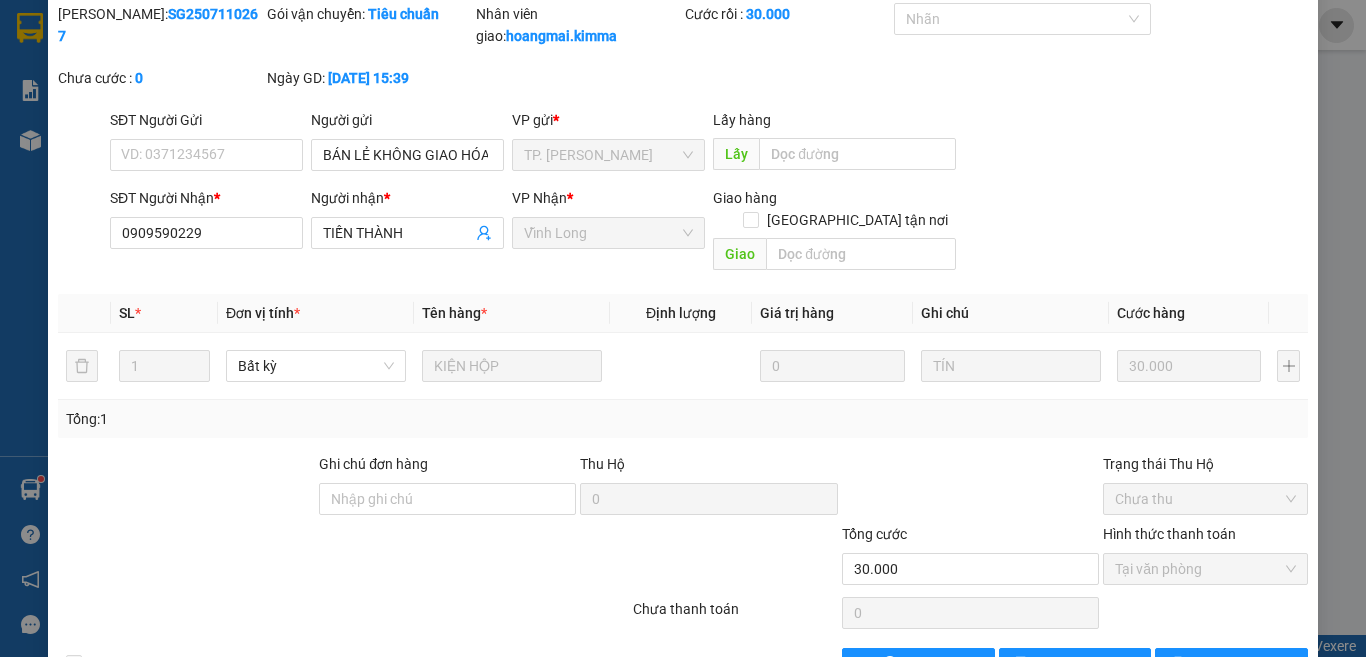 scroll, scrollTop: 109, scrollLeft: 0, axis: vertical 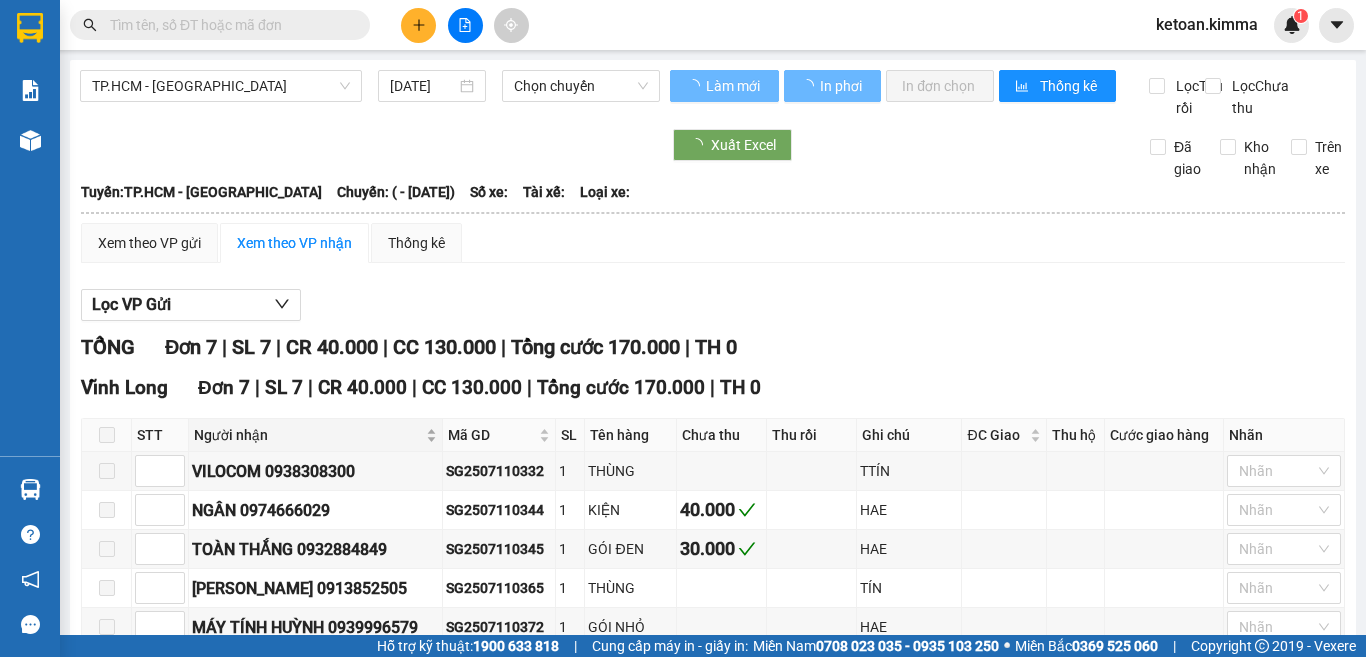 type on "[DATE]" 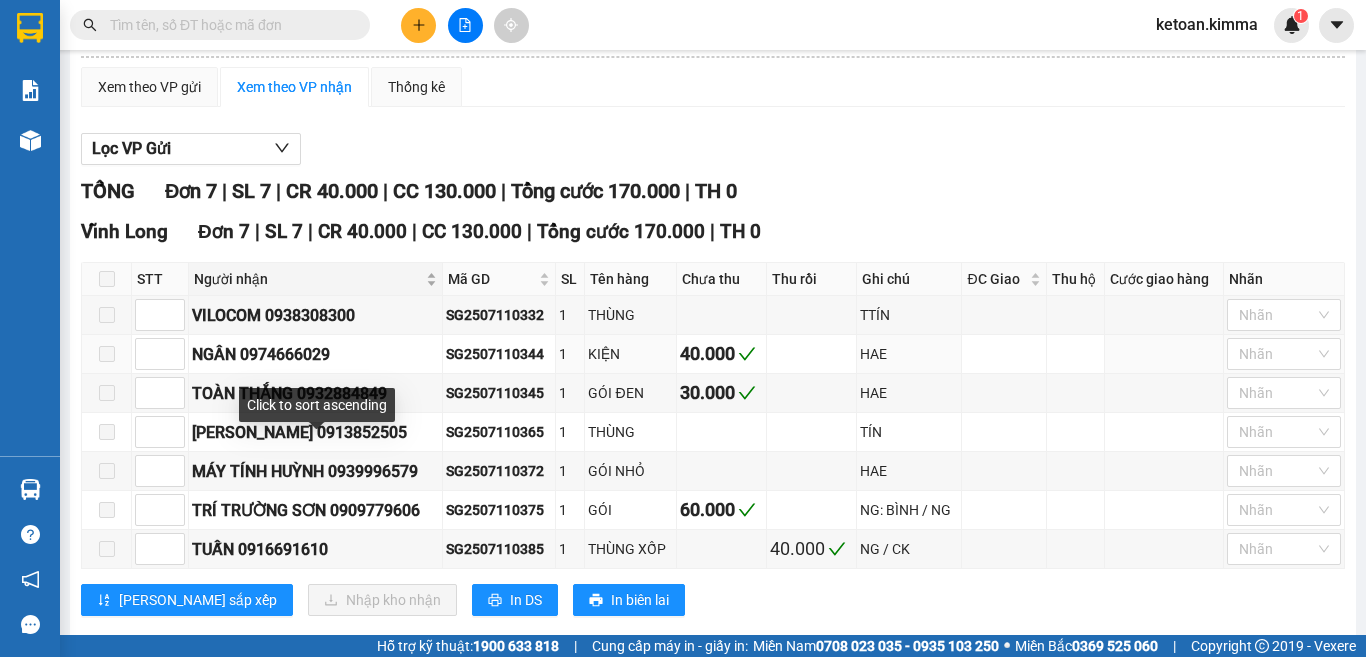 scroll, scrollTop: 200, scrollLeft: 0, axis: vertical 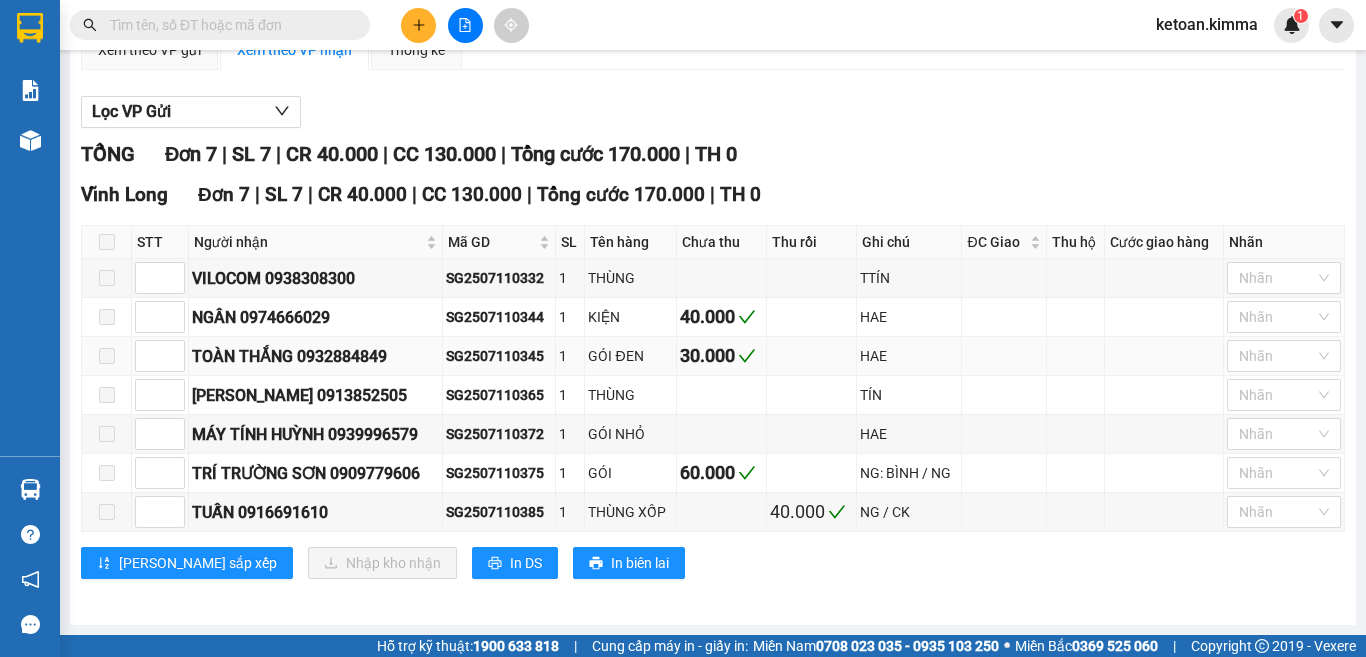 click on "SG2507110345" at bounding box center (499, 356) 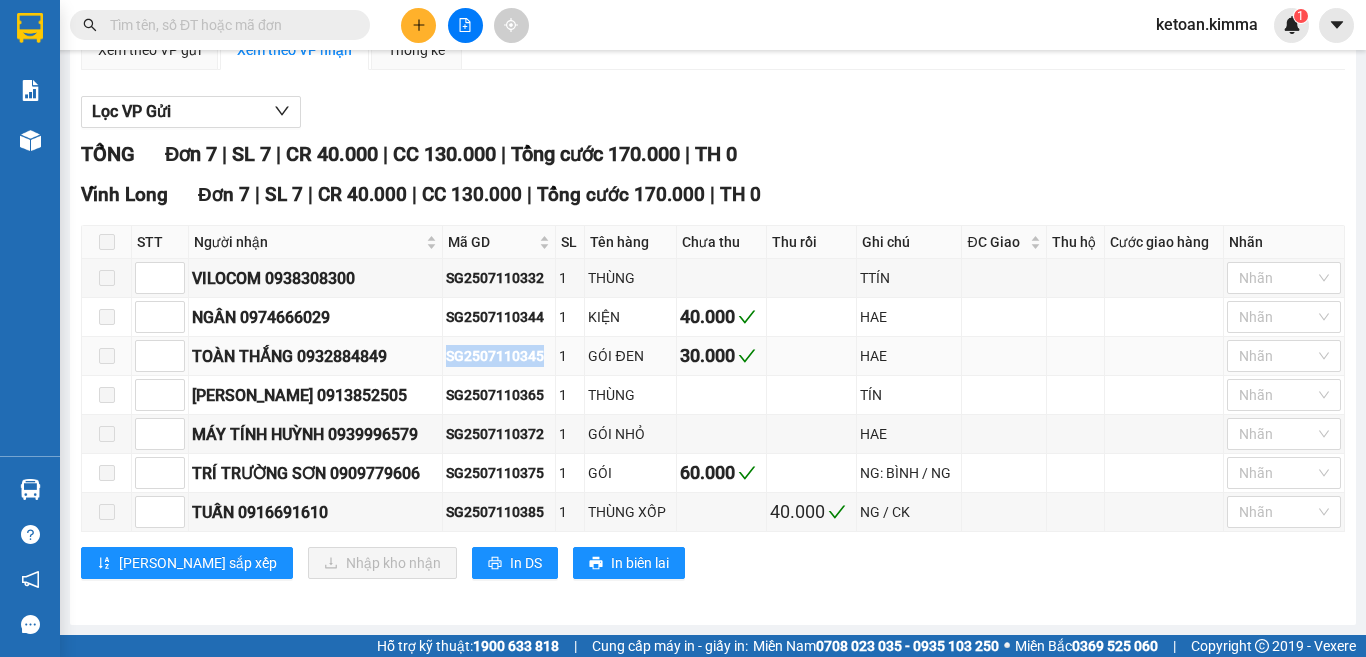 click on "SG2507110345" at bounding box center [499, 356] 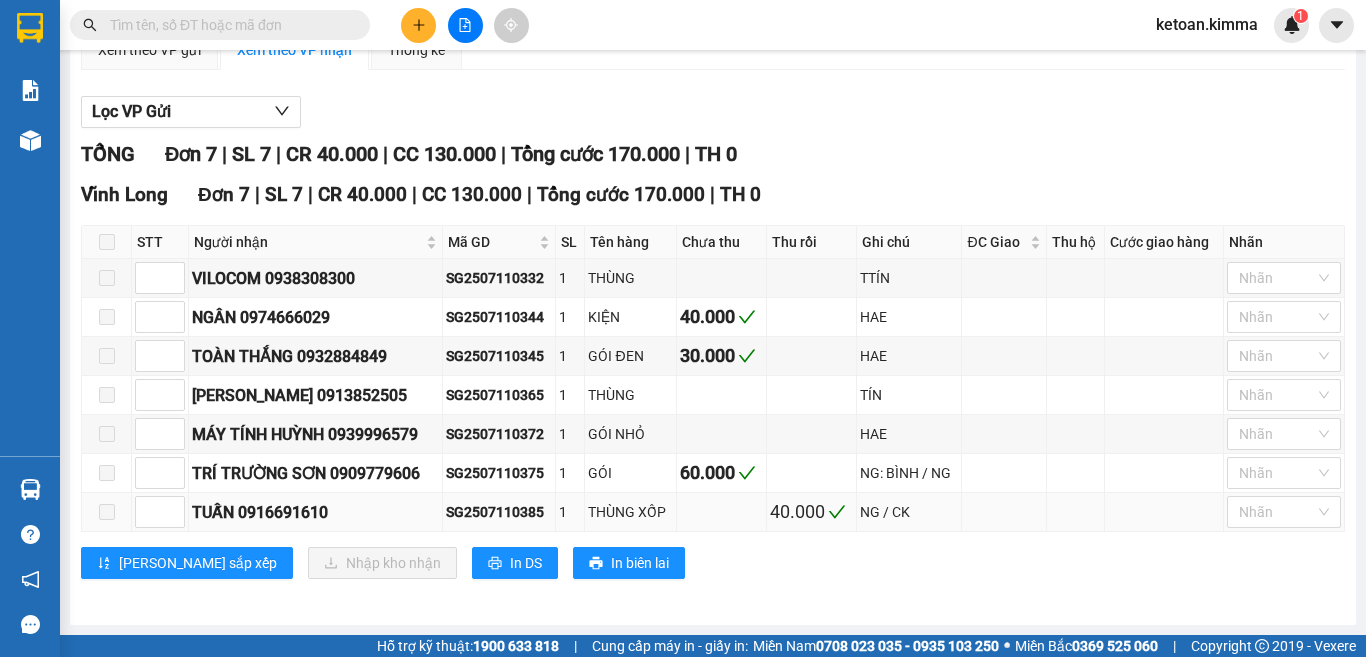 click on "SG2507110385" at bounding box center (499, 512) 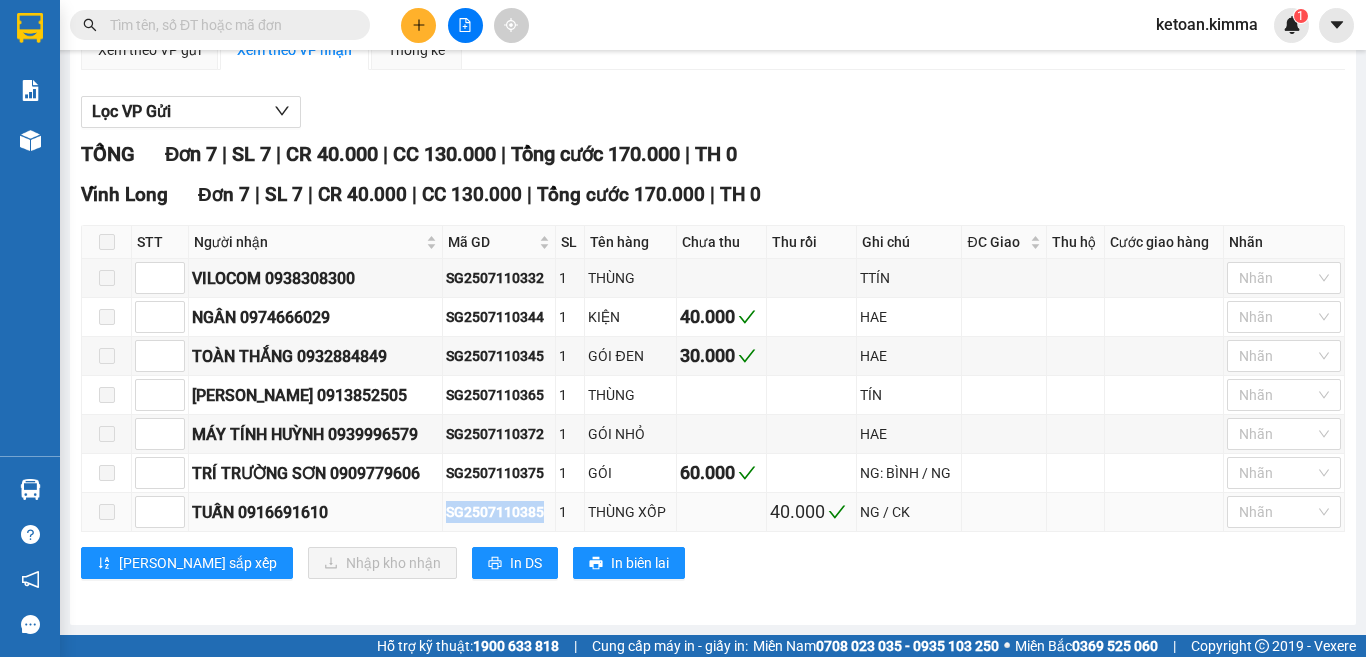 click on "SG2507110385" at bounding box center (499, 512) 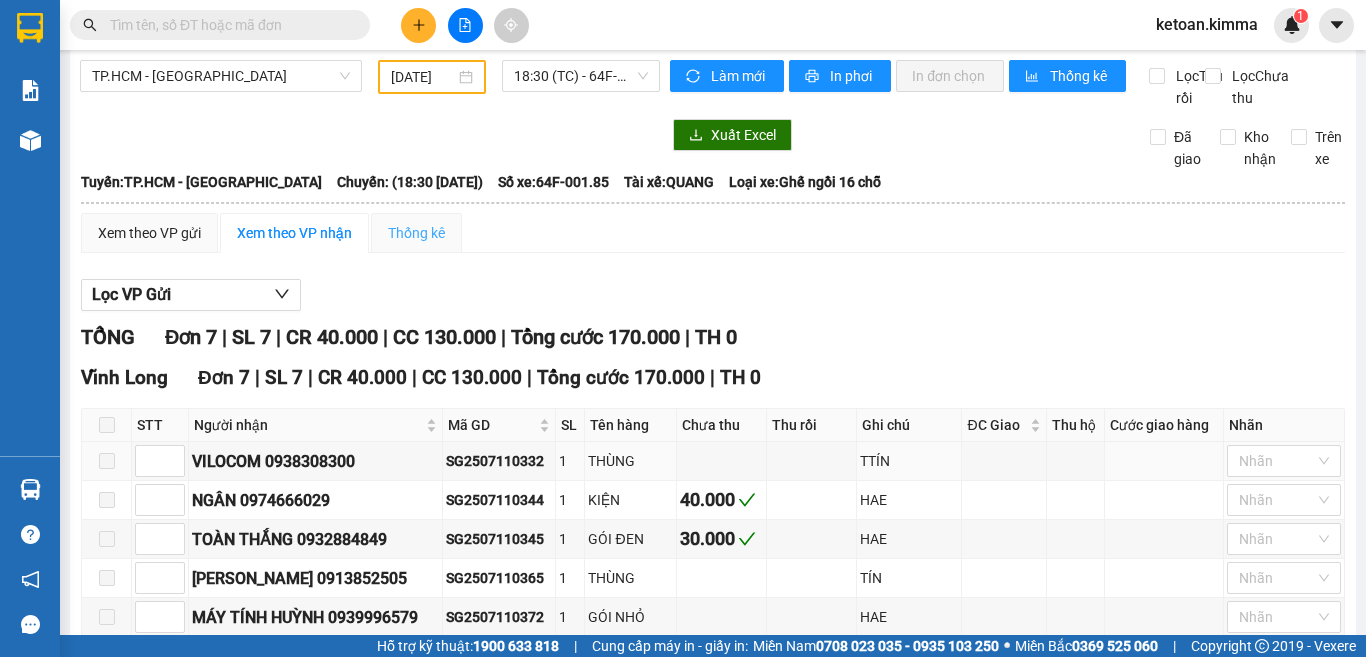 scroll, scrollTop: 0, scrollLeft: 0, axis: both 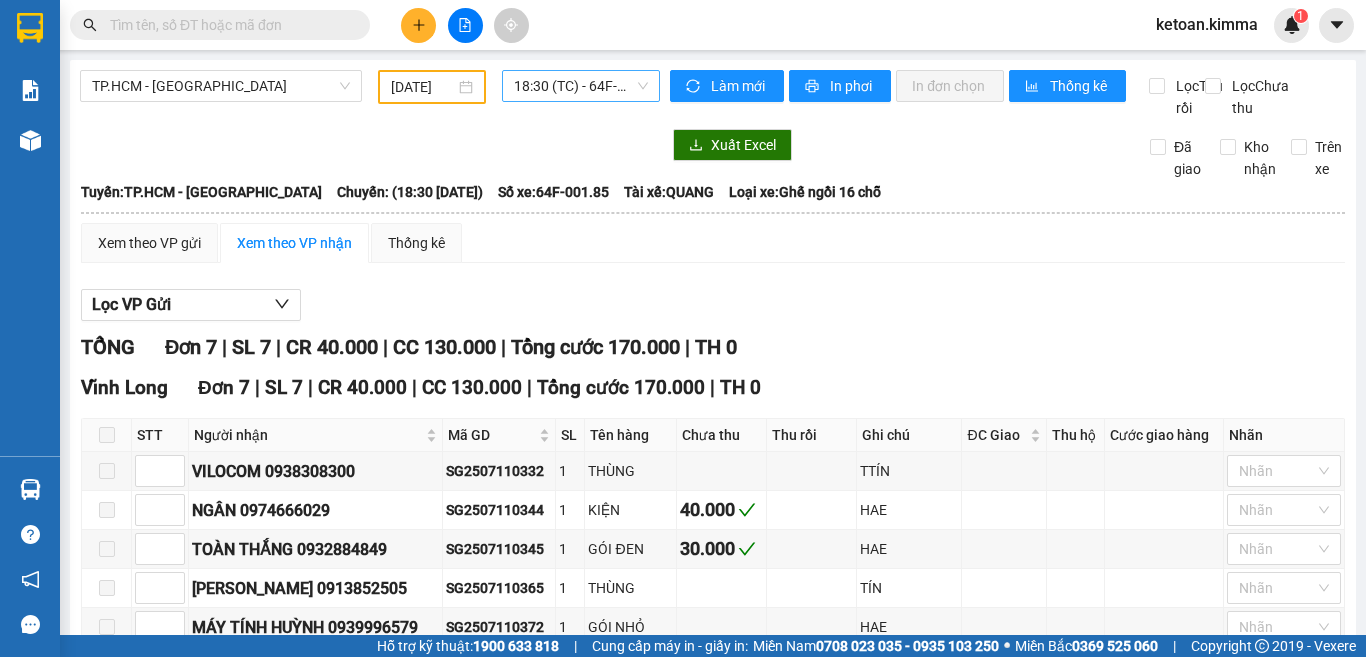 click on "18:30   (TC)   - 64F-001.85" at bounding box center [581, 86] 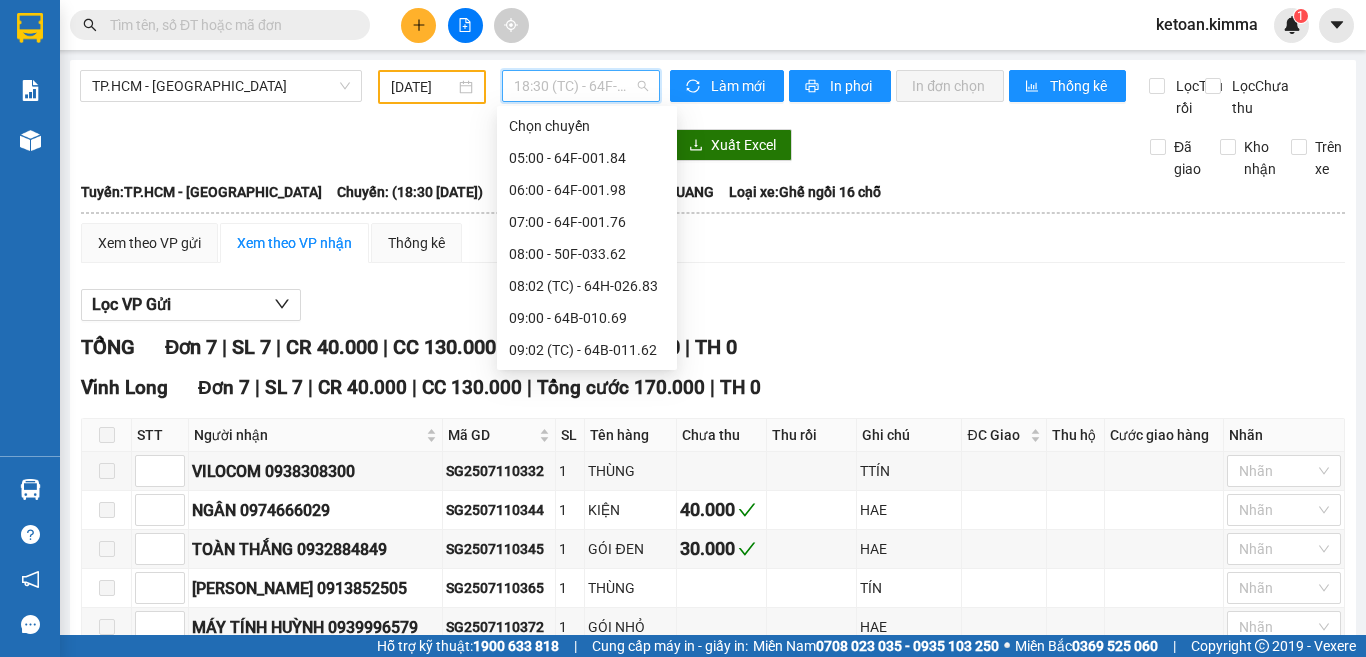 scroll, scrollTop: 736, scrollLeft: 0, axis: vertical 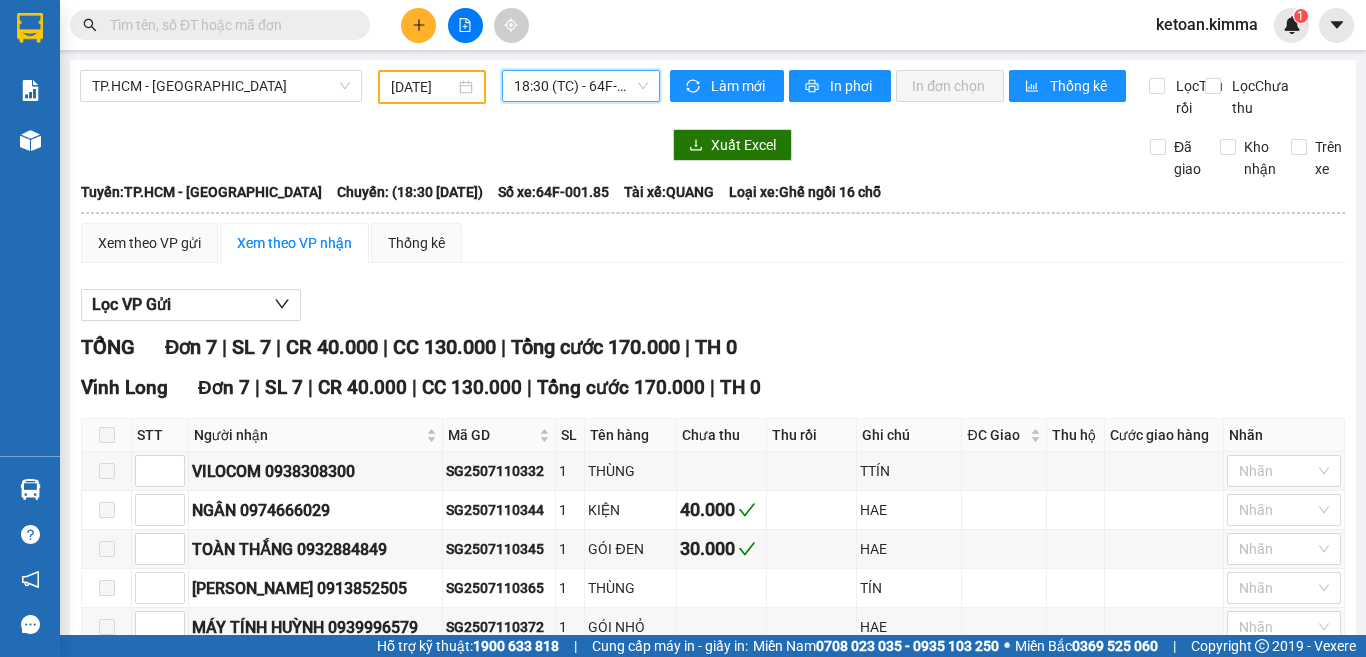 click on "Lọc VP Gửi" at bounding box center (713, 305) 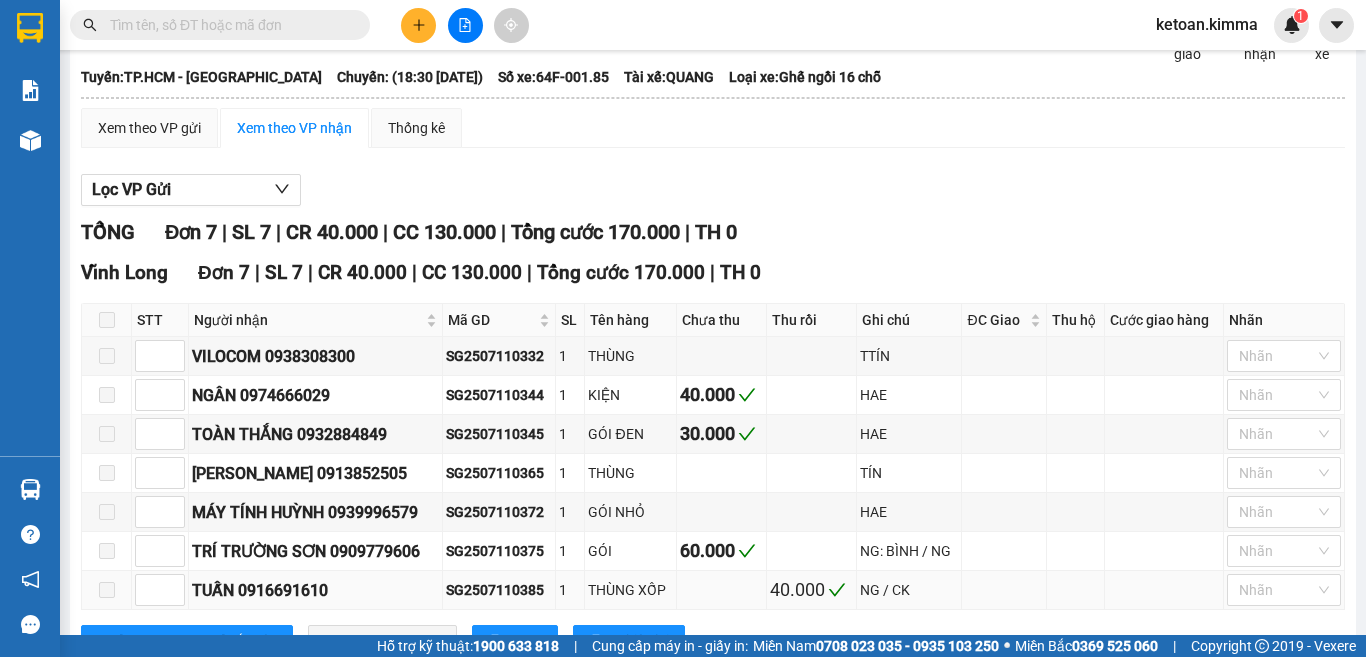 scroll, scrollTop: 0, scrollLeft: 0, axis: both 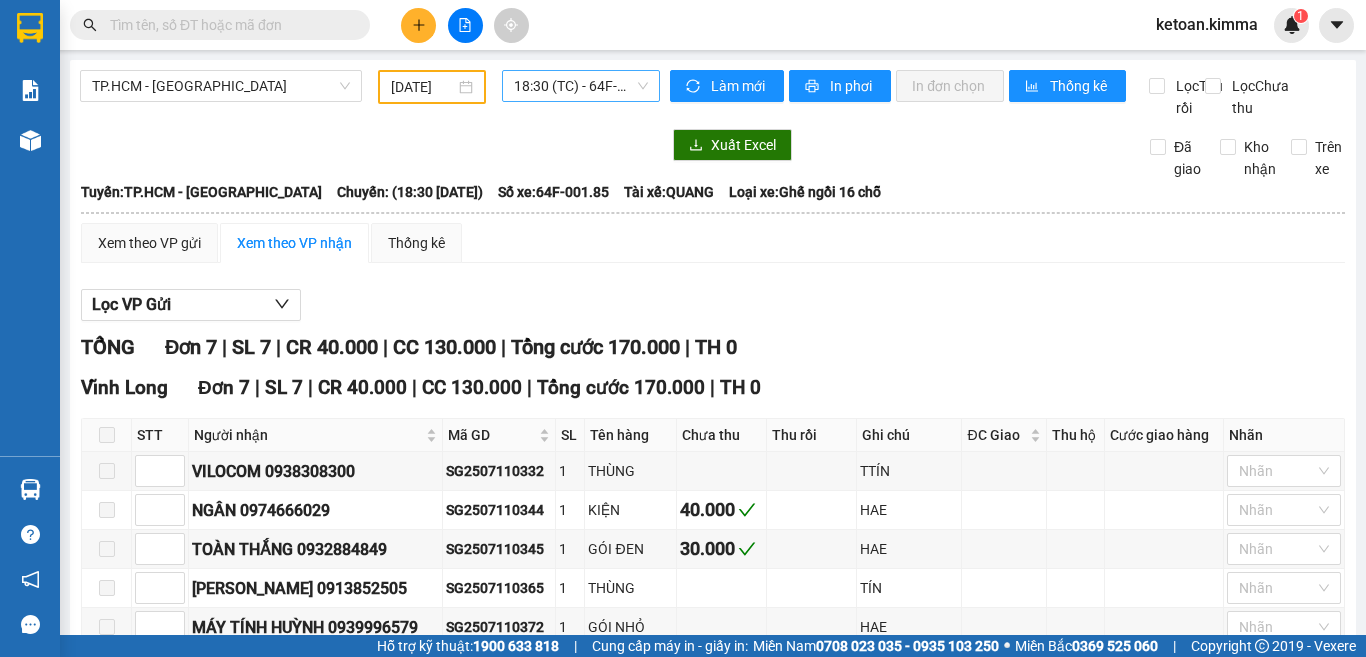 click on "18:30   (TC)   - 64F-001.85" at bounding box center [581, 86] 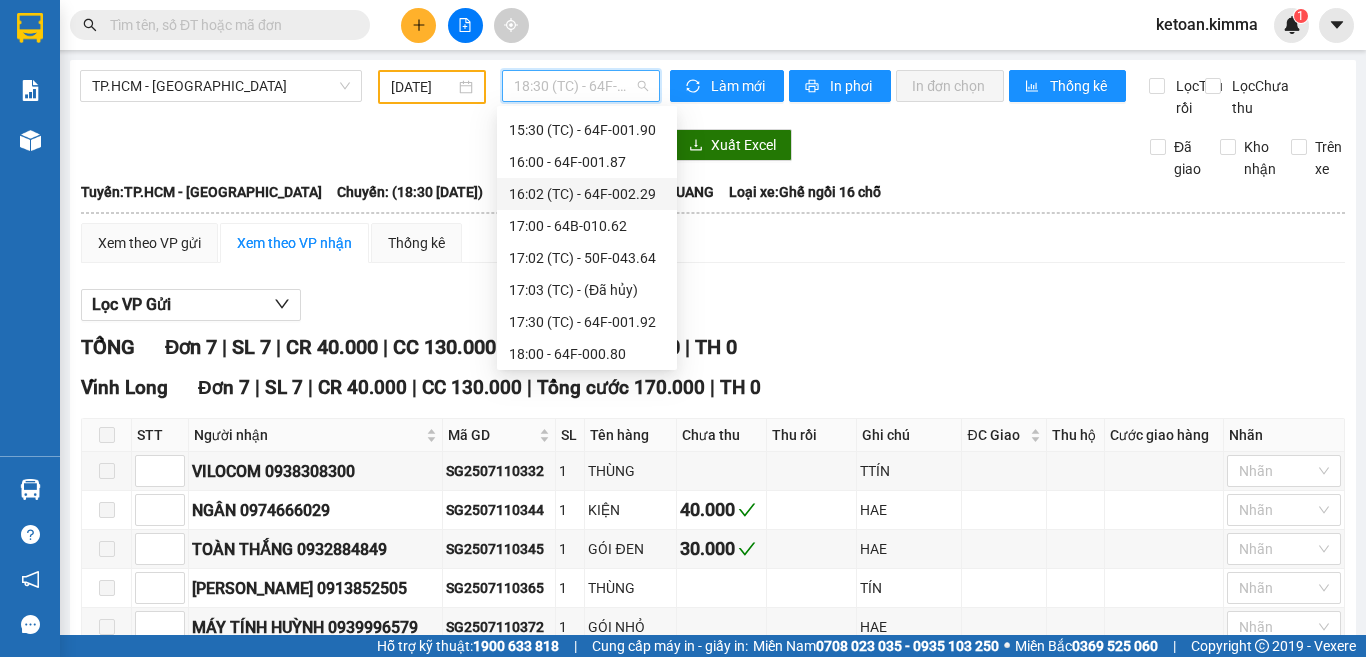 scroll, scrollTop: 536, scrollLeft: 0, axis: vertical 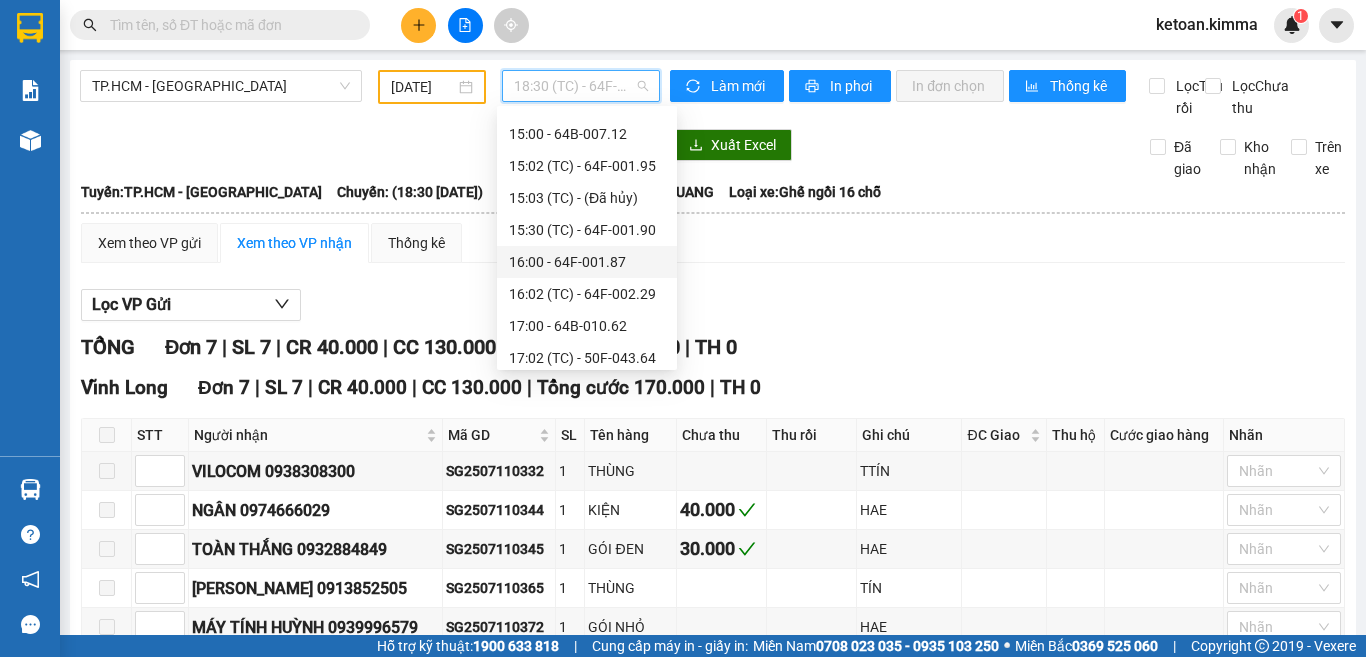 click on "16:00     - 64F-001.87" at bounding box center [587, 262] 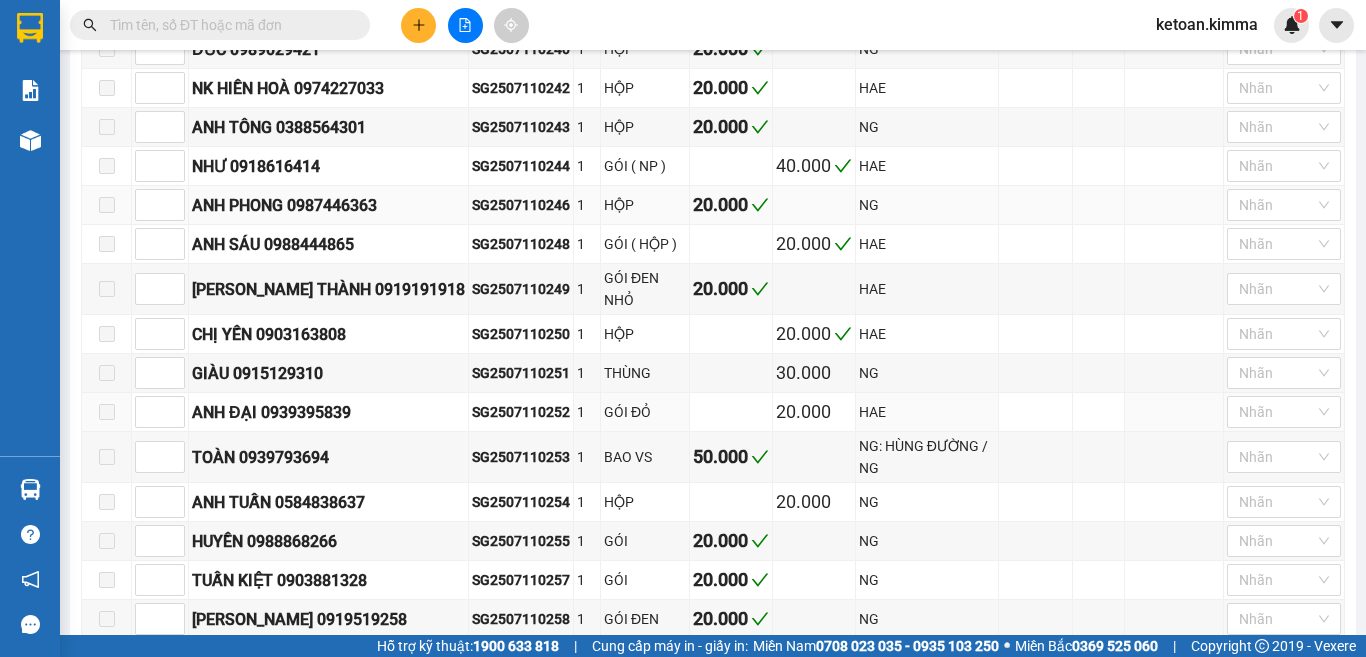 scroll, scrollTop: 700, scrollLeft: 0, axis: vertical 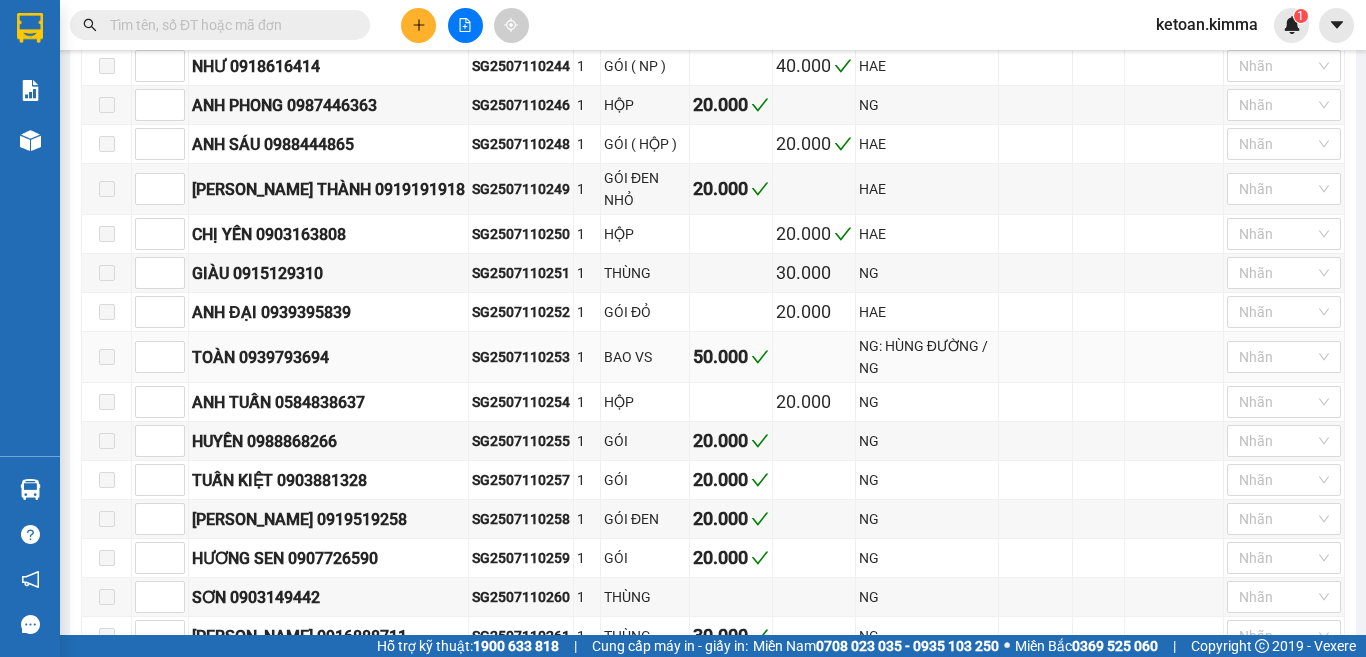 click on "SG2507110253" at bounding box center [521, 357] 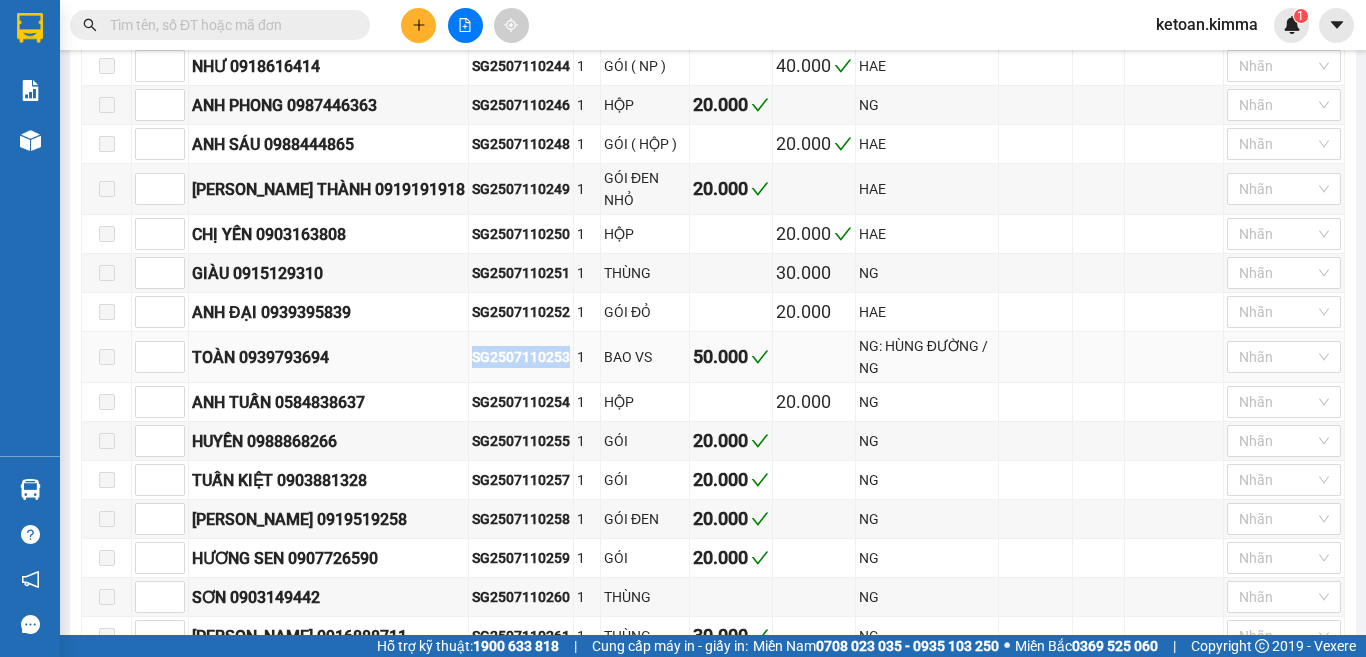 click on "SG2507110253" at bounding box center [521, 357] 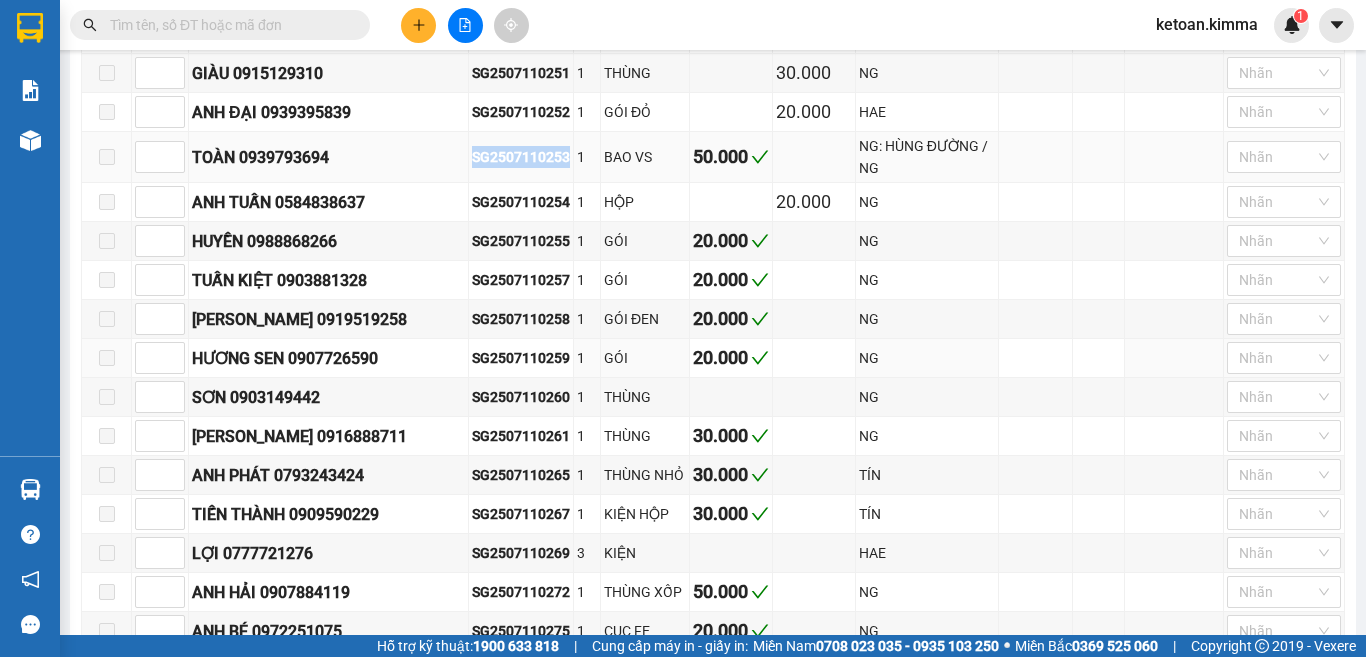 scroll, scrollTop: 1000, scrollLeft: 0, axis: vertical 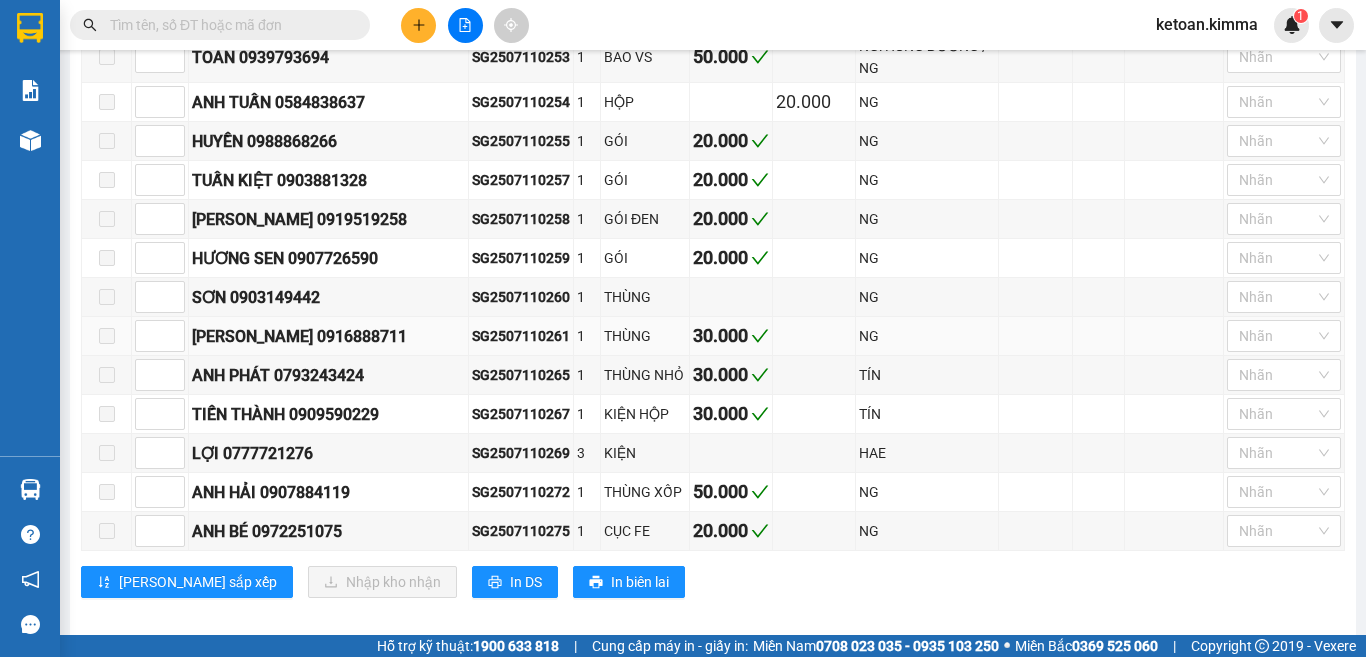 click on "SG2507110261" at bounding box center (521, 336) 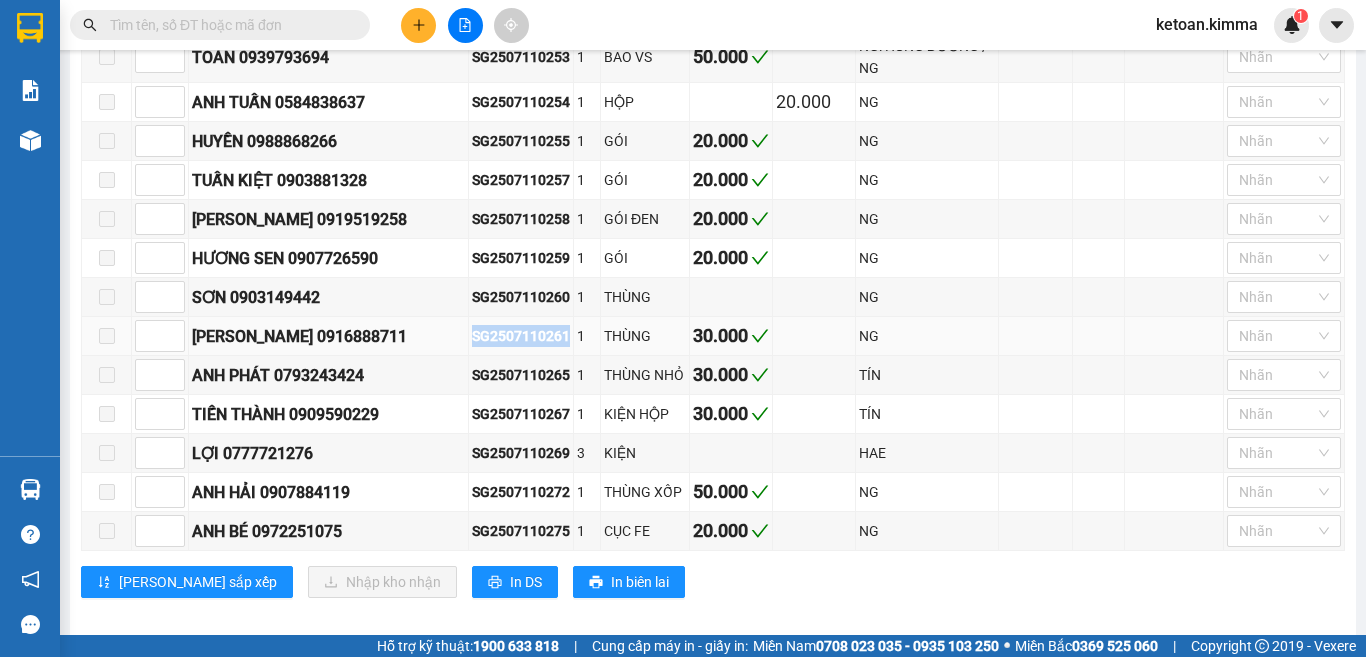 click on "SG2507110261" at bounding box center [521, 336] 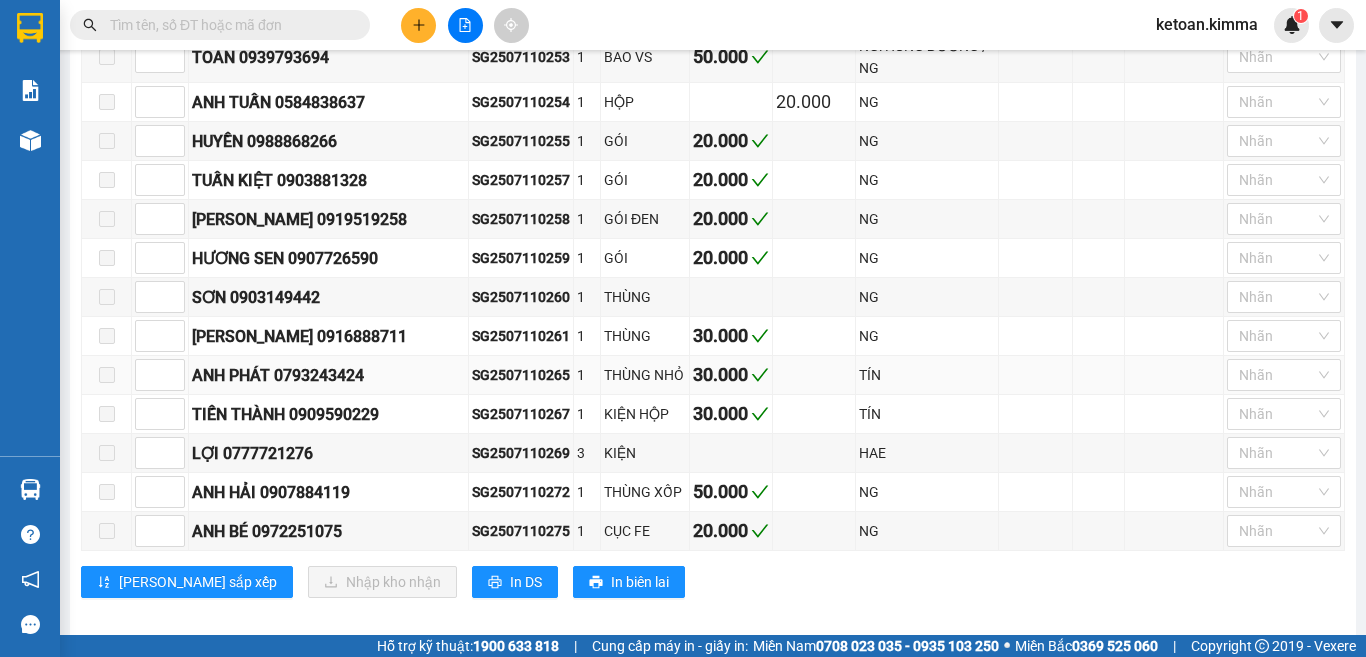 click on "SG2507110265" at bounding box center (521, 375) 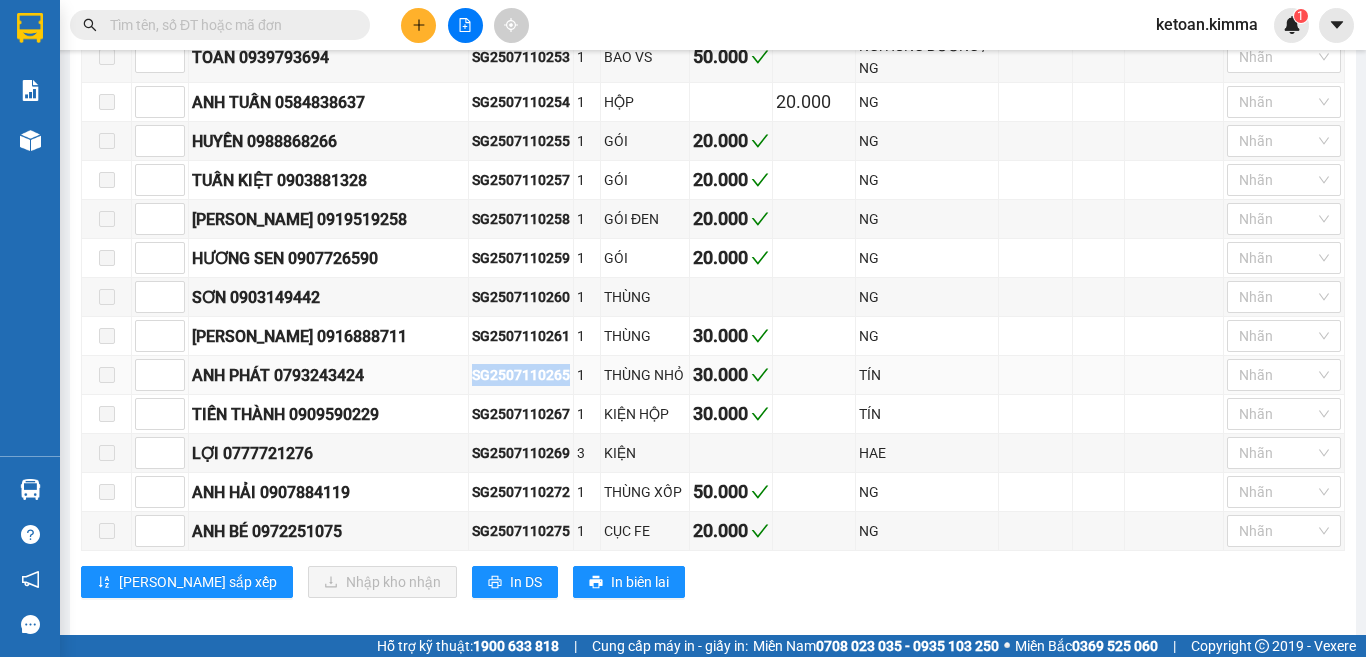 click on "SG2507110265" at bounding box center [521, 375] 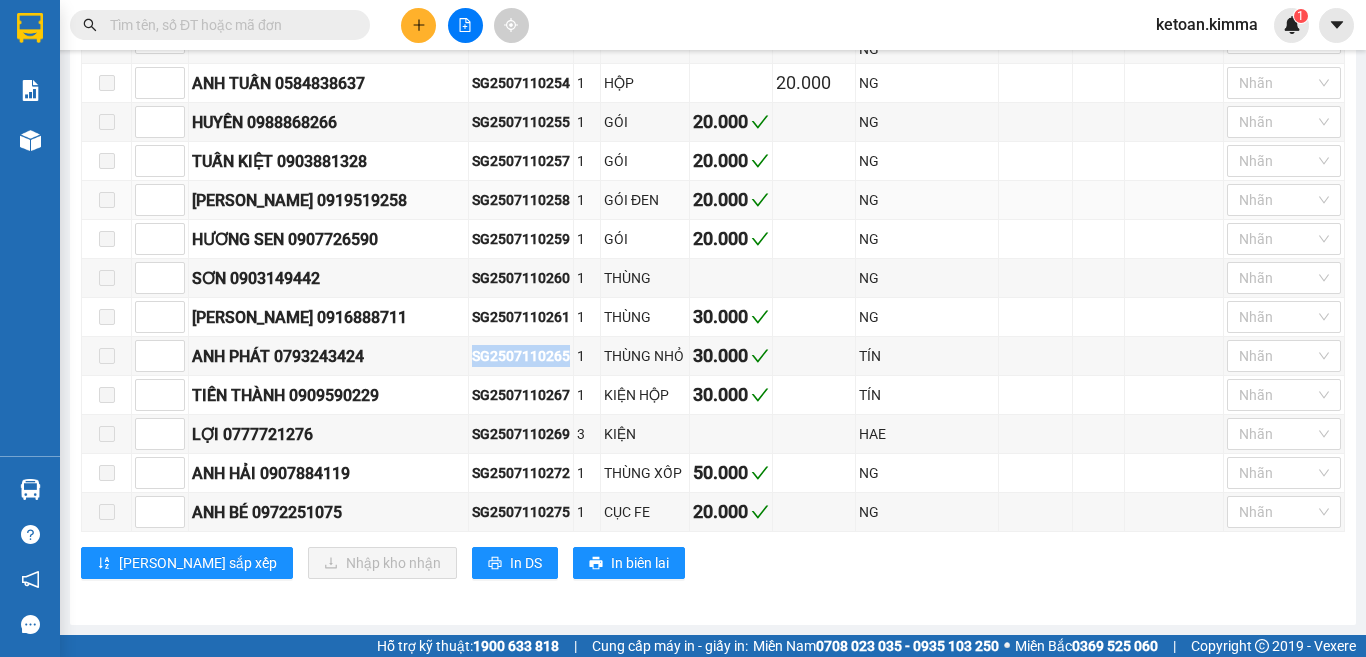 scroll, scrollTop: 1041, scrollLeft: 0, axis: vertical 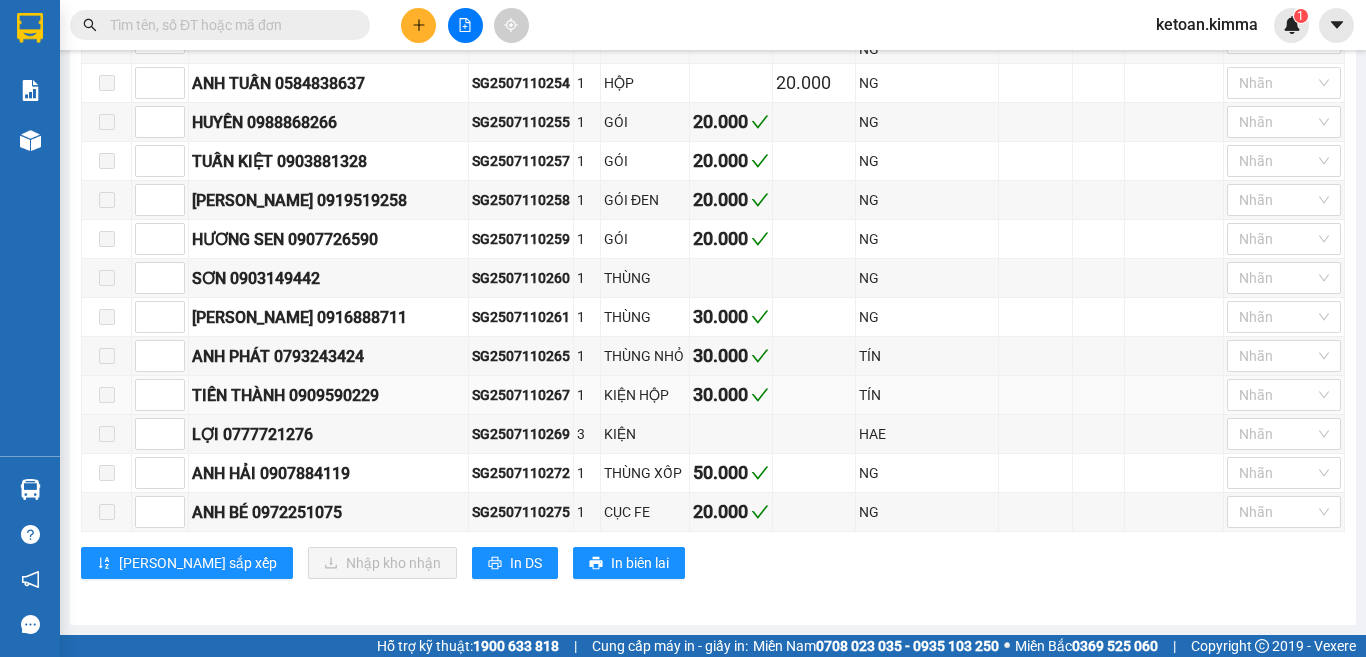 click on "SG2507110267" at bounding box center [521, 395] 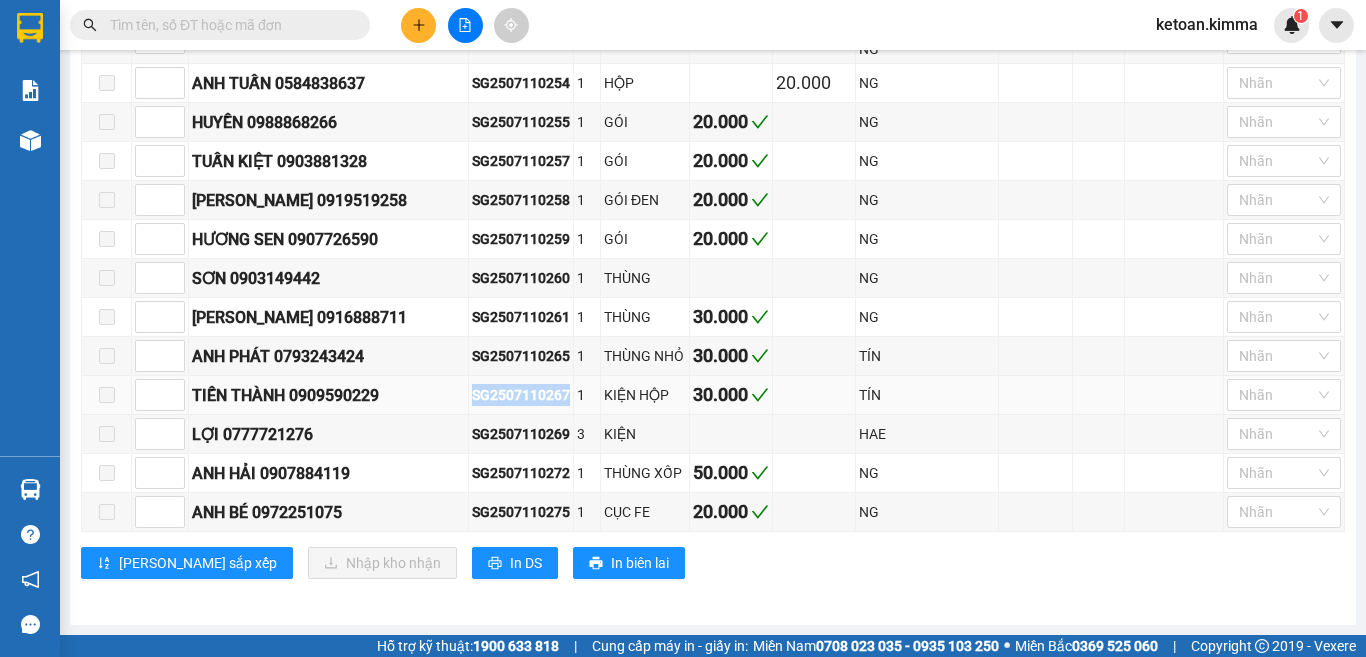 click on "SG2507110267" at bounding box center (521, 395) 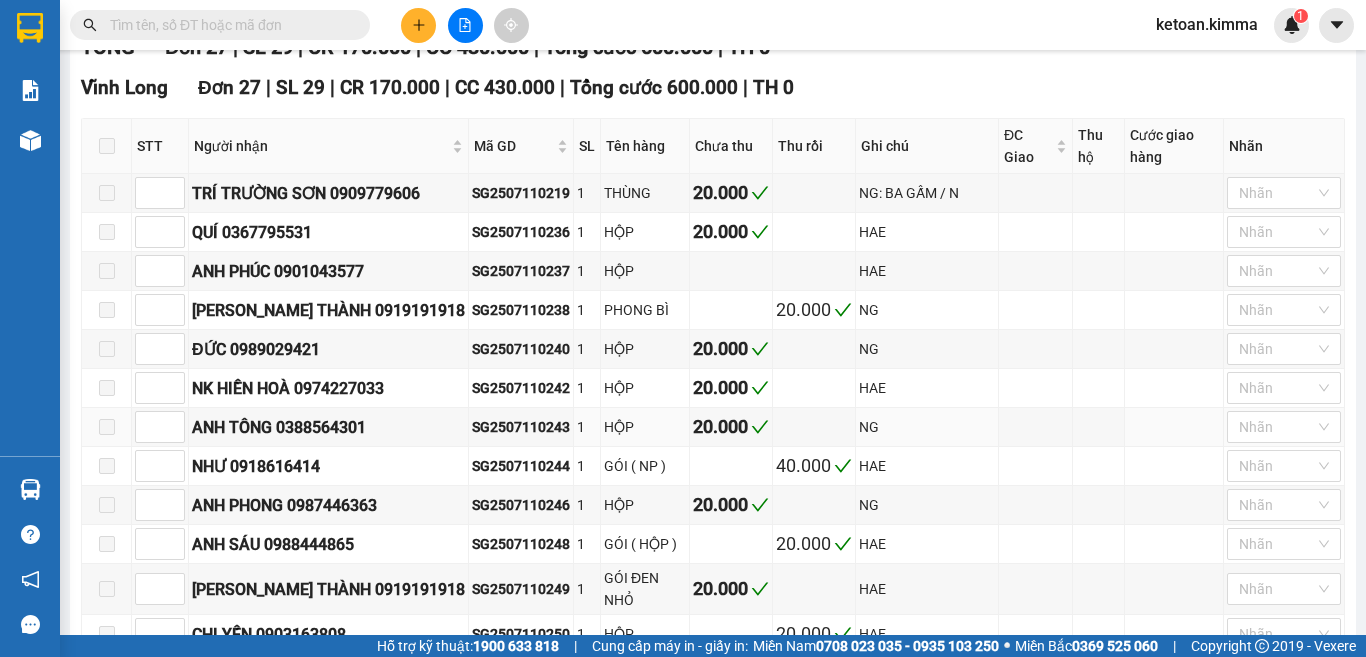 scroll, scrollTop: 0, scrollLeft: 0, axis: both 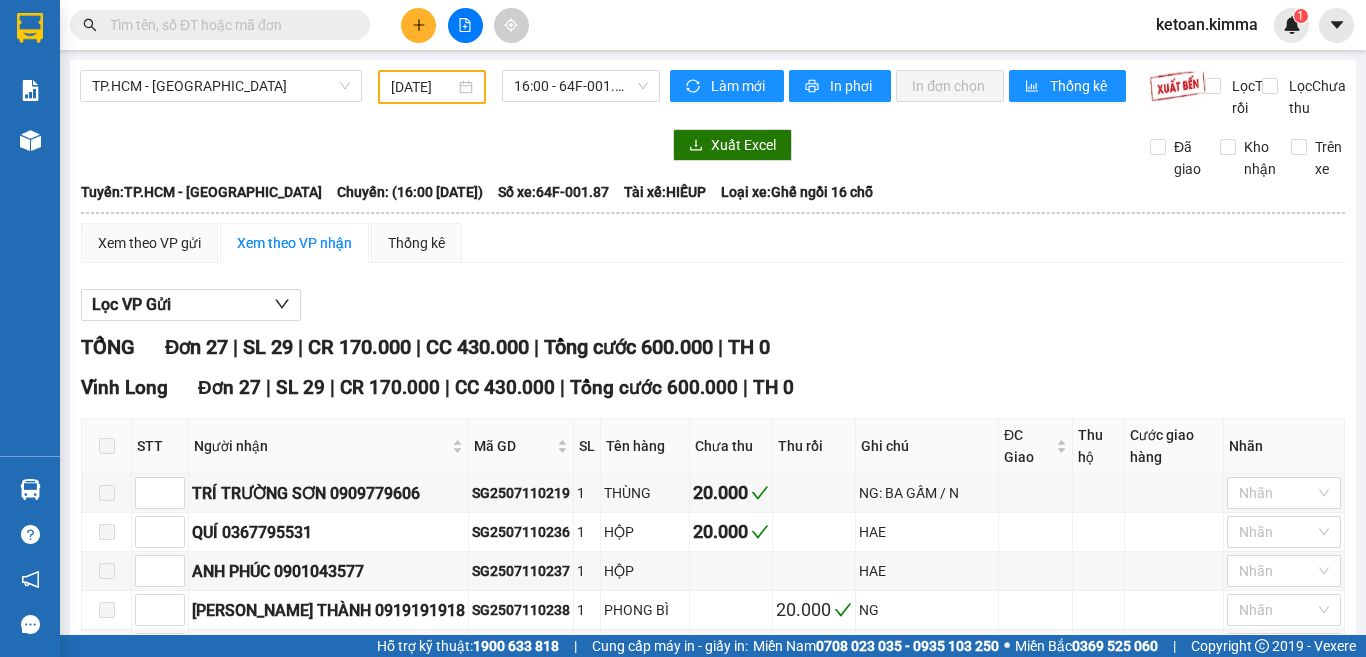 click on "[DATE]" at bounding box center [423, 87] 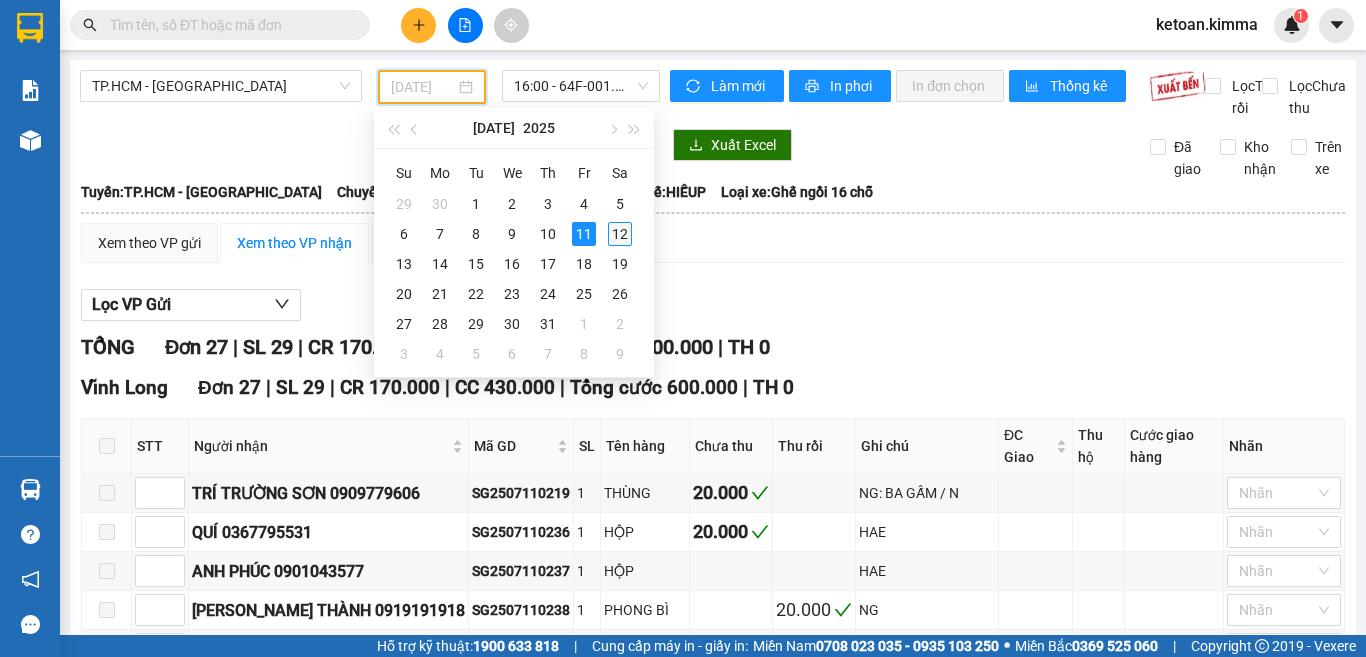 click on "12" at bounding box center [620, 234] 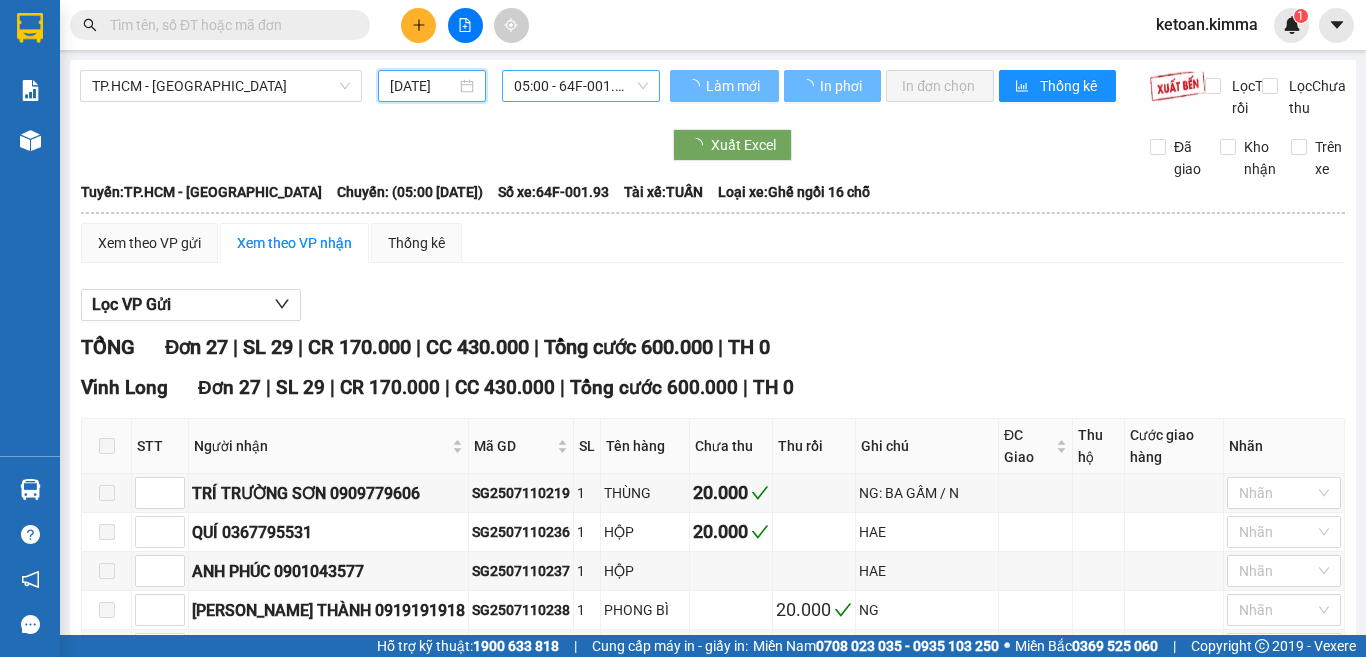 type on "12/07/2025" 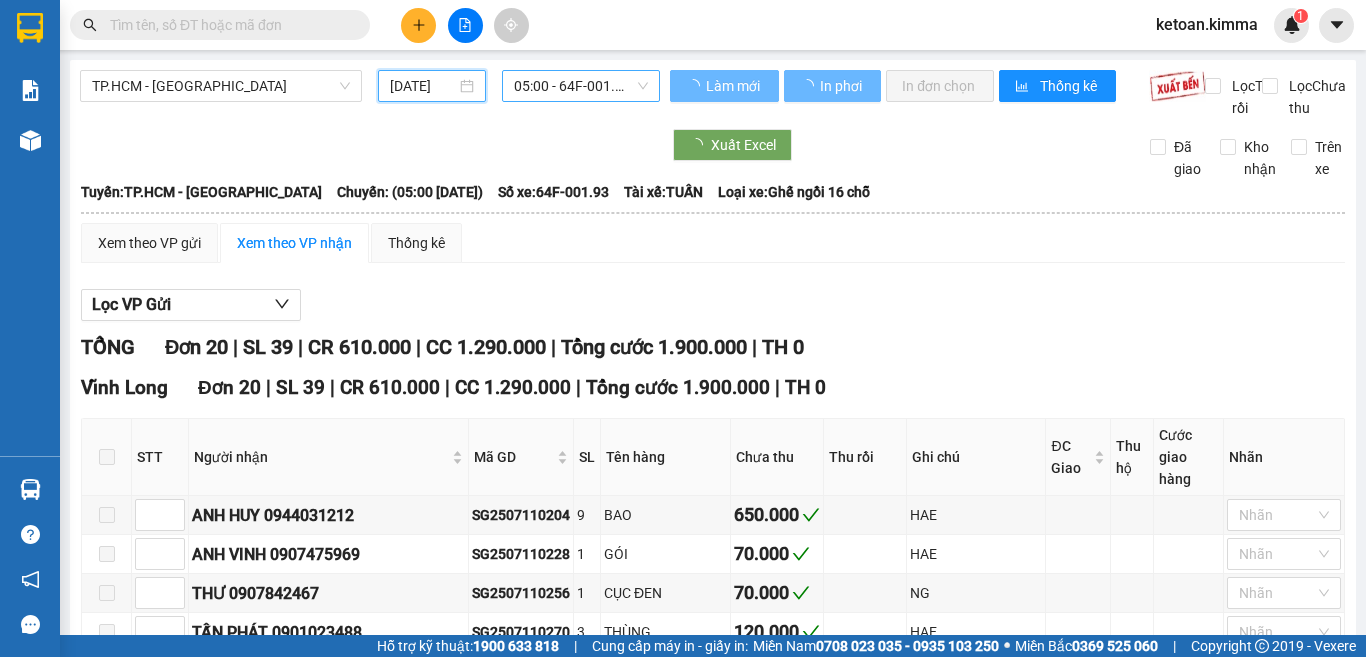 click on "05:00     - 64F-001.93" at bounding box center [581, 86] 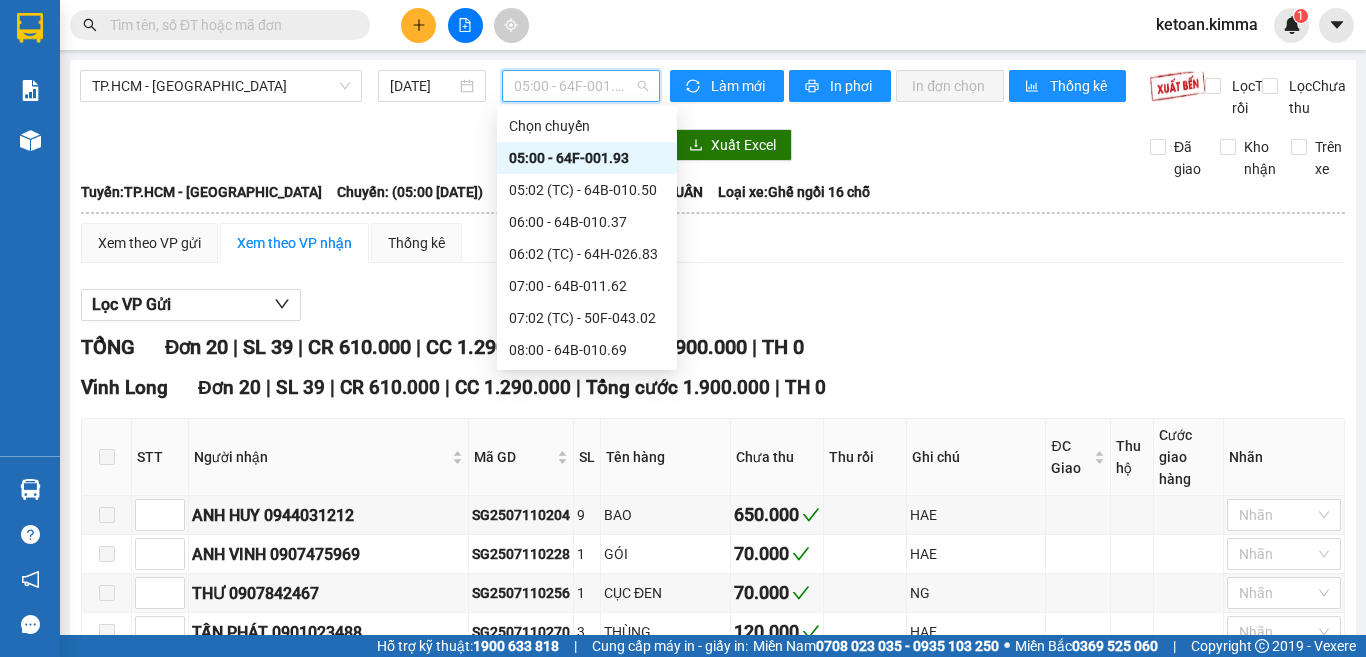 click on "05:00     - 64F-001.93" at bounding box center [587, 158] 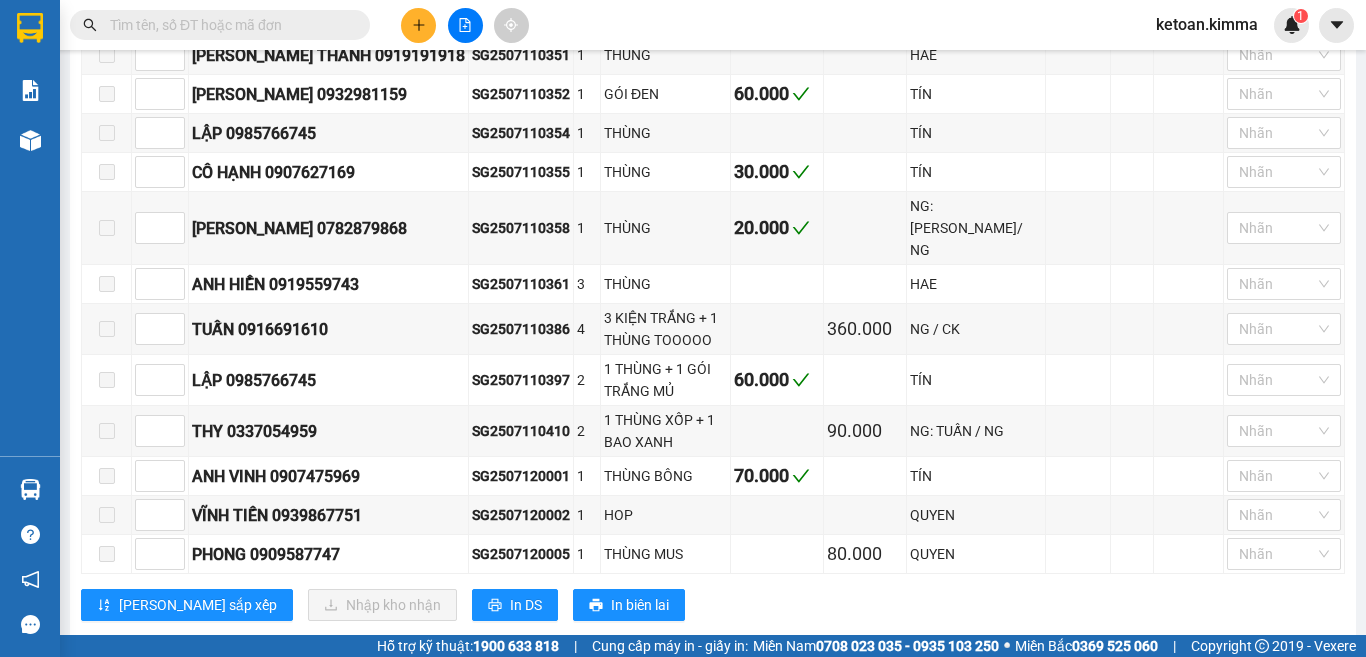 scroll, scrollTop: 792, scrollLeft: 0, axis: vertical 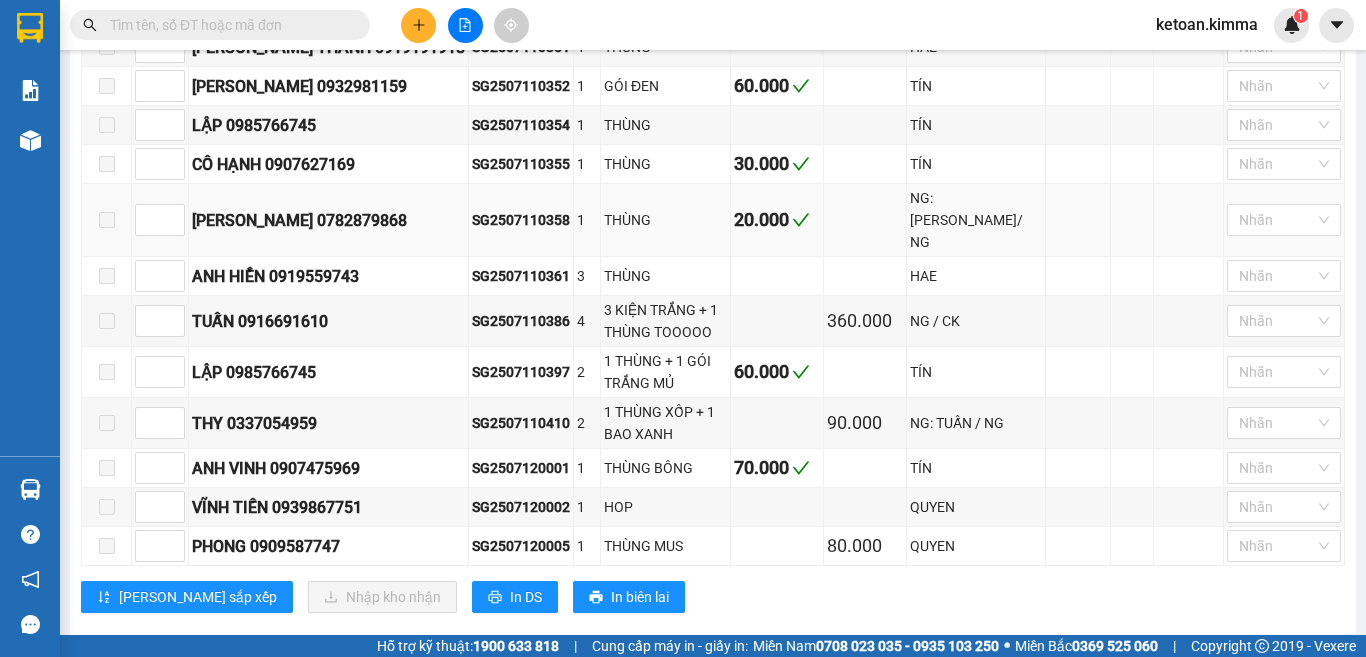 click on "SG2507110358" at bounding box center (521, 220) 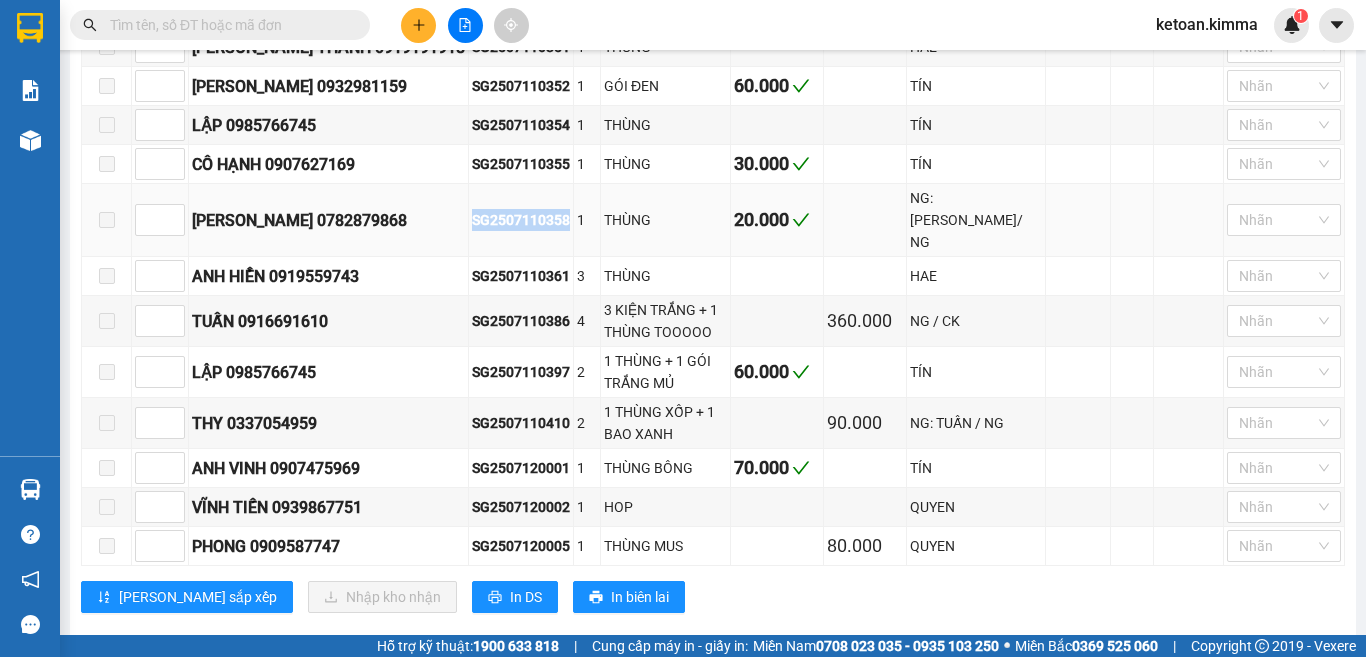 click on "SG2507110358" at bounding box center (521, 220) 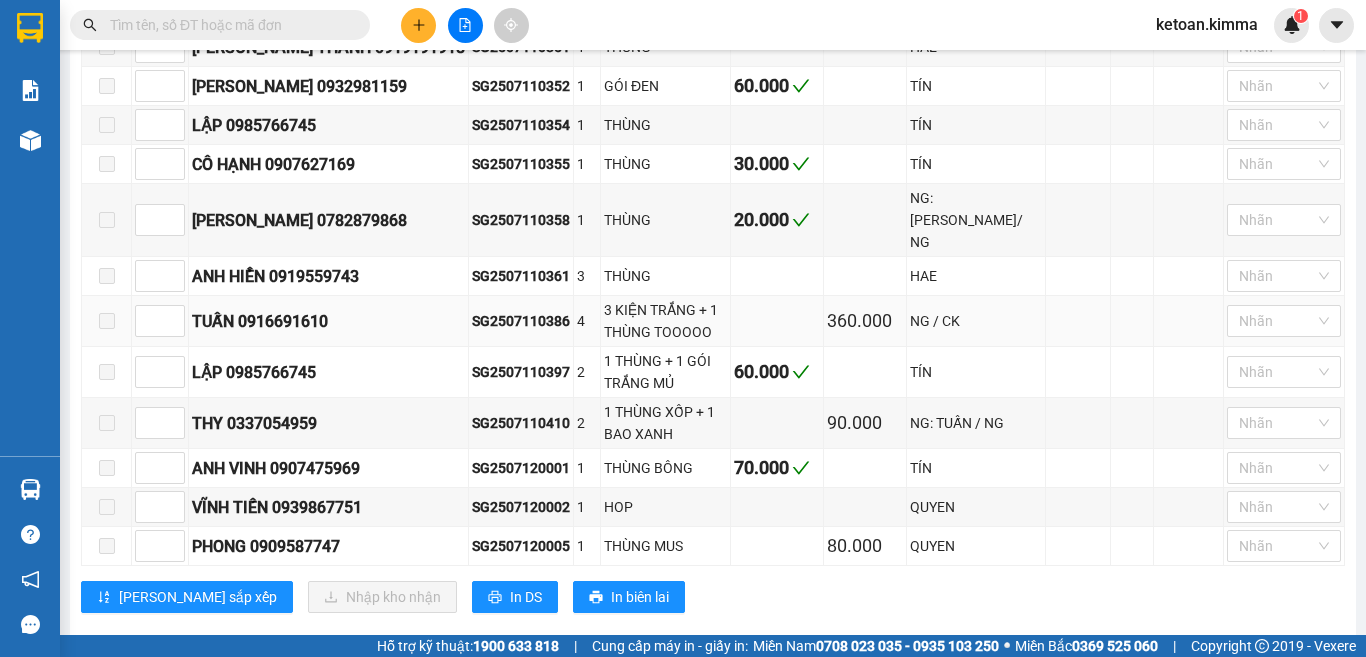 click on "SG2507110386" at bounding box center (521, 321) 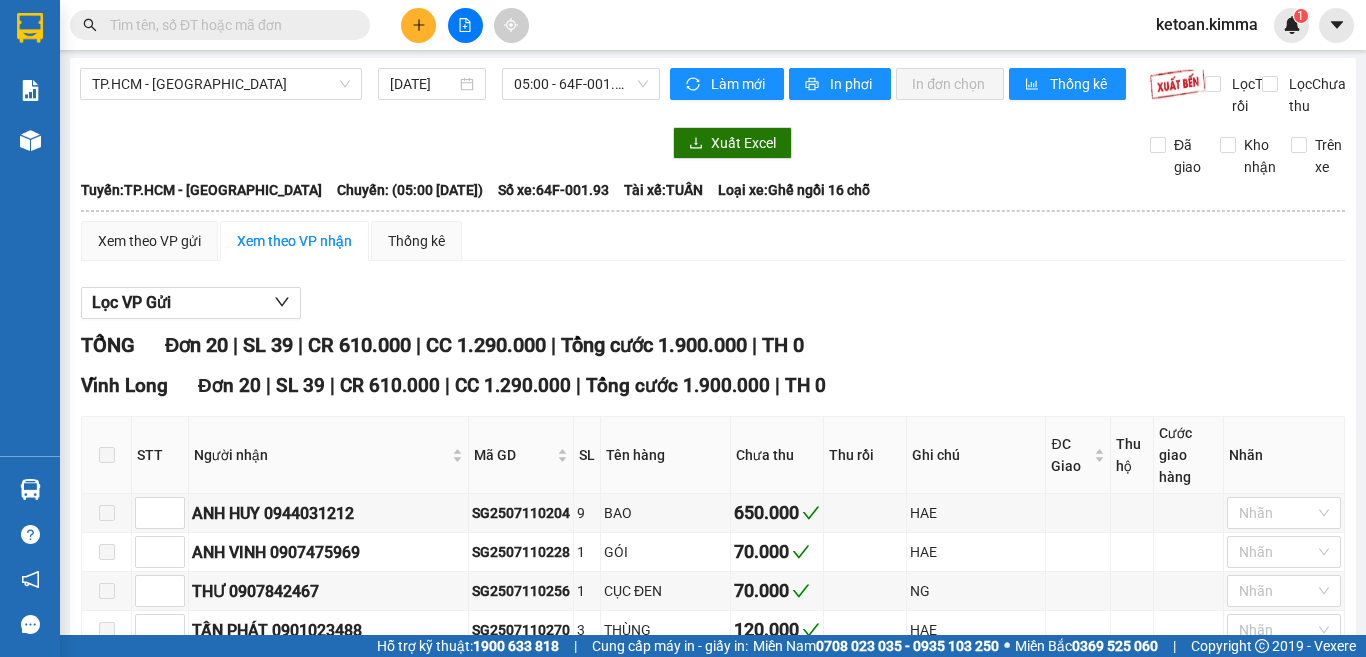 scroll, scrollTop: 0, scrollLeft: 0, axis: both 